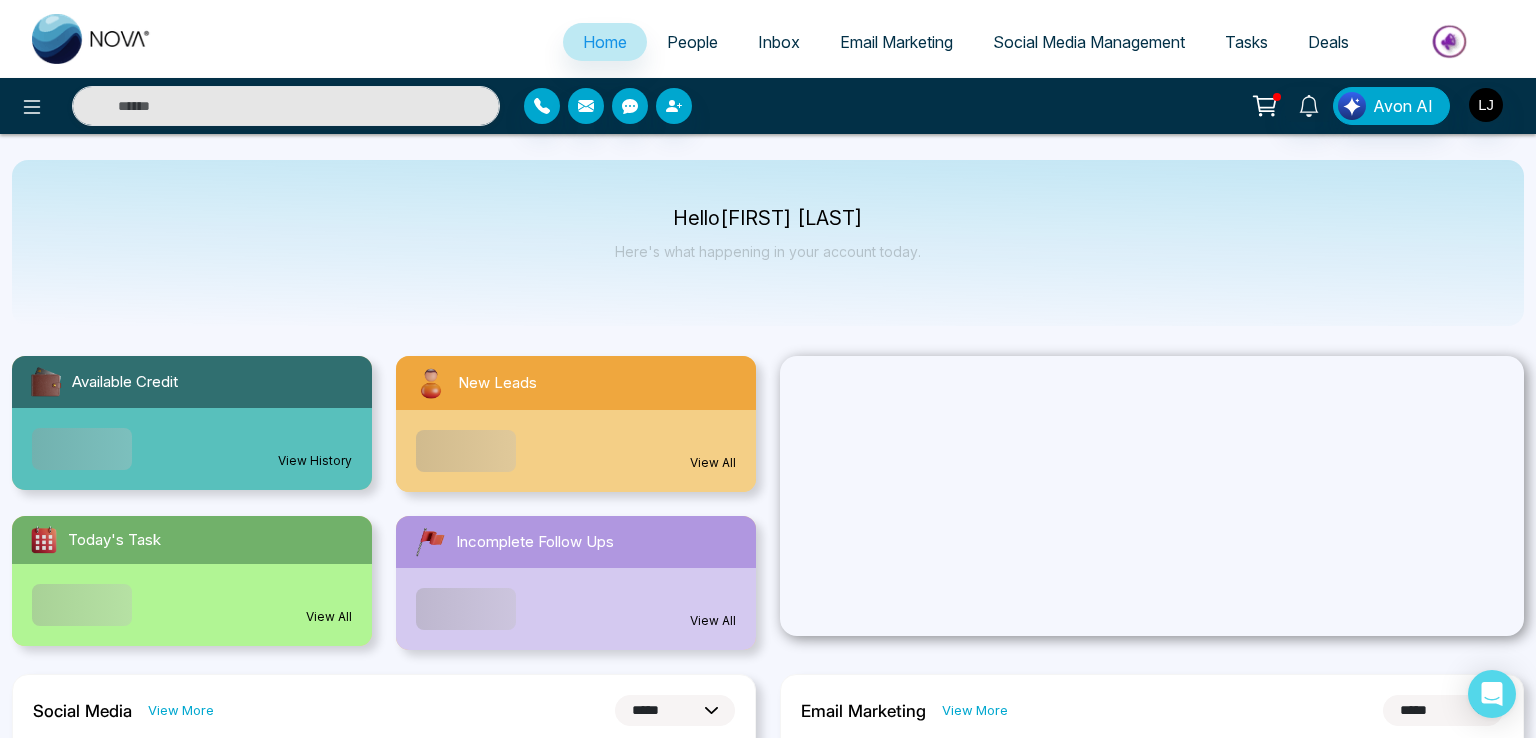 select on "*" 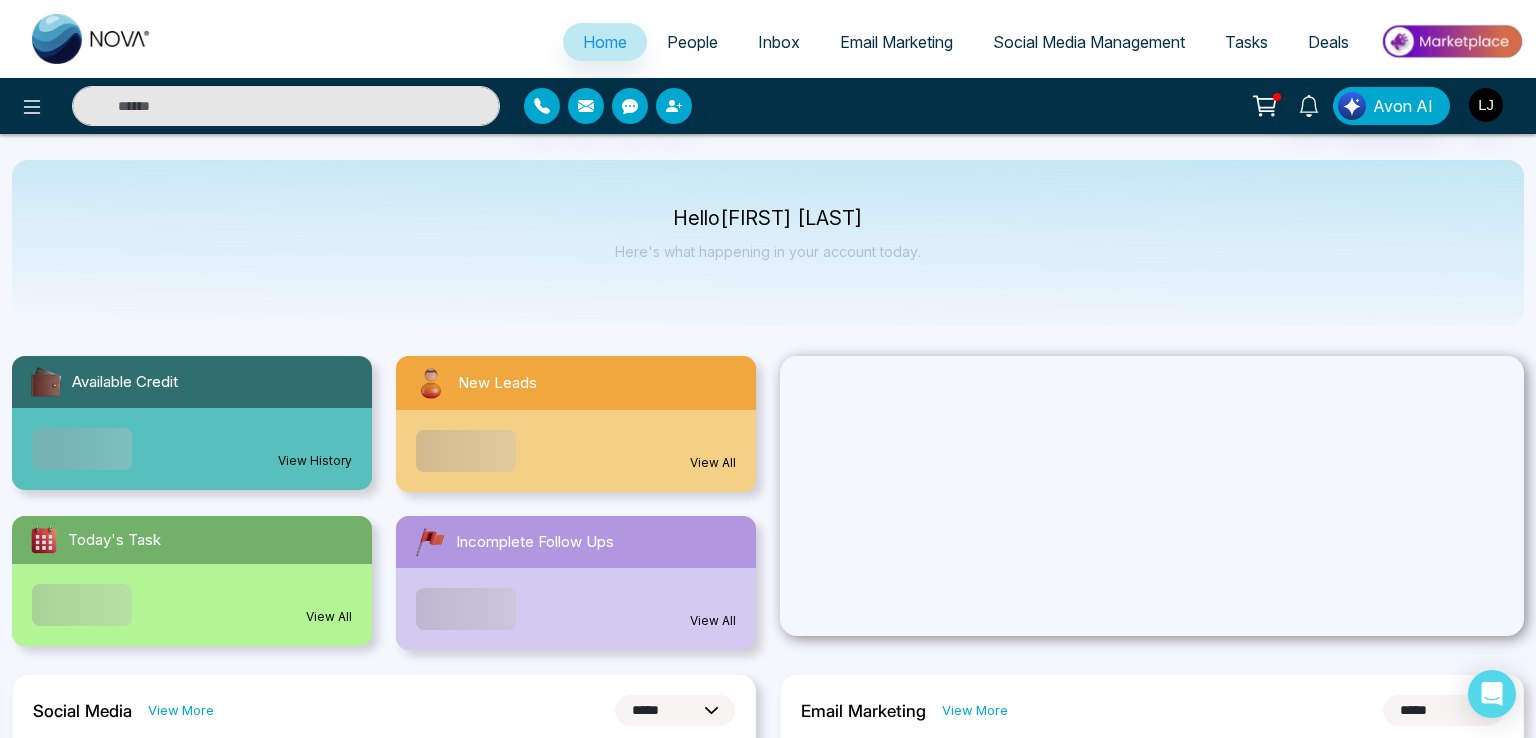 select on "*" 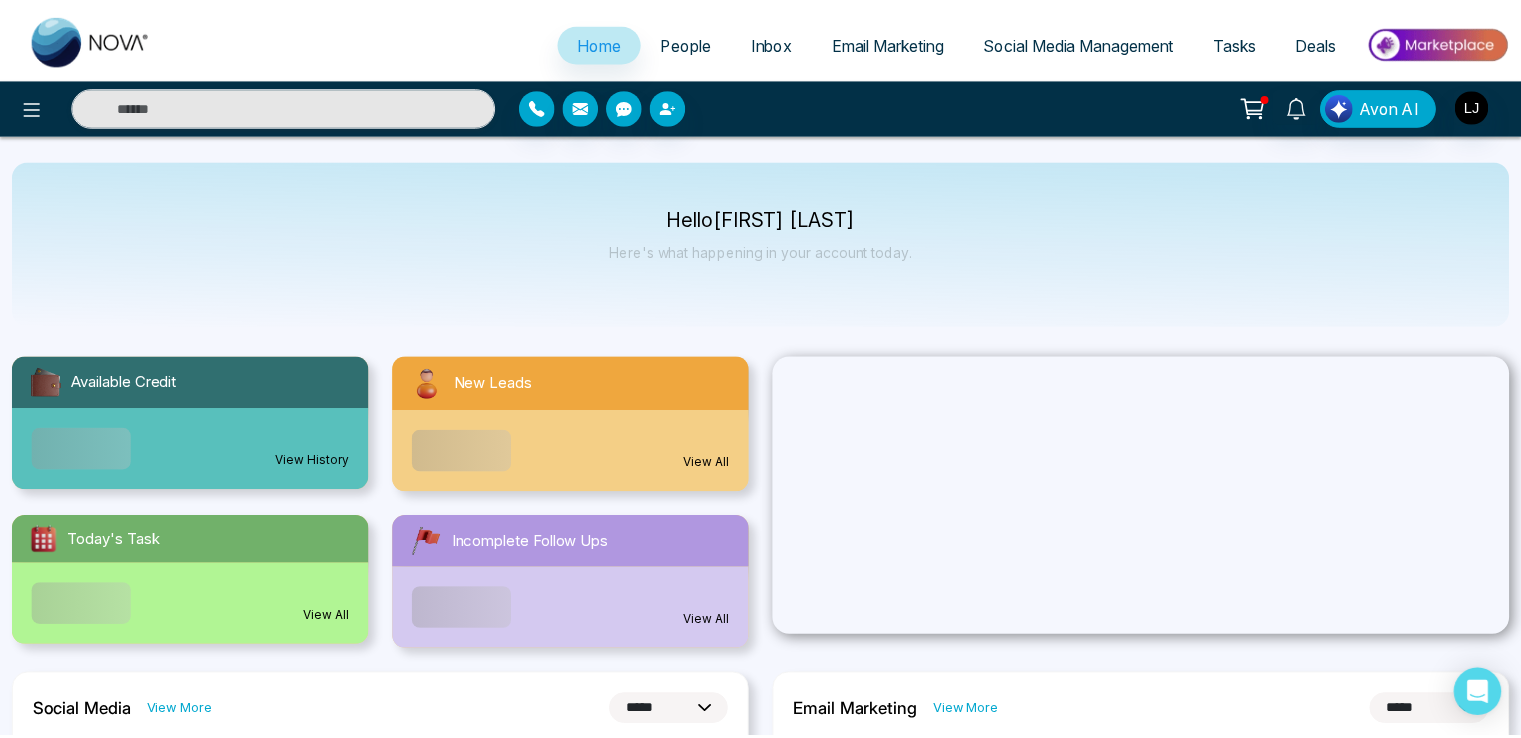 scroll, scrollTop: 0, scrollLeft: 0, axis: both 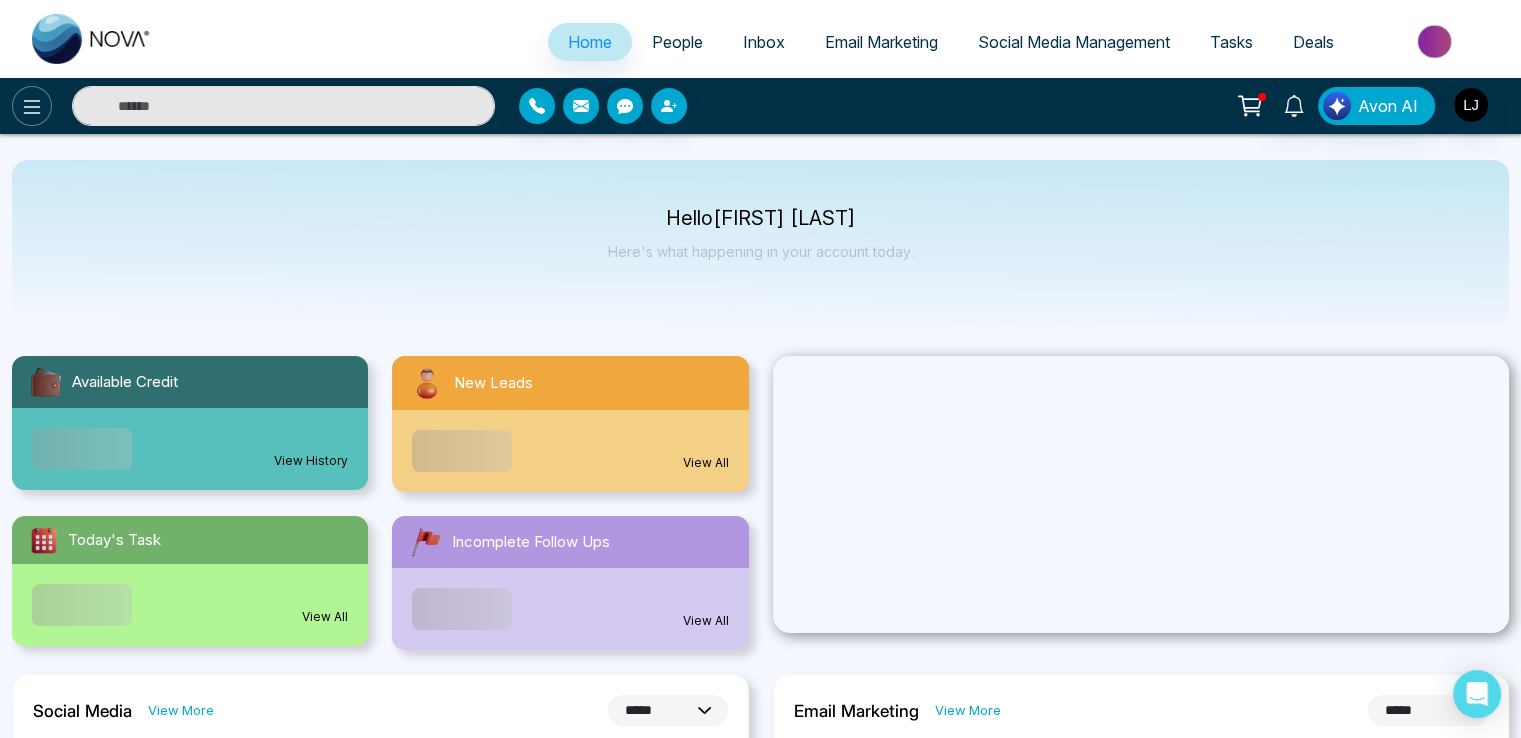 click 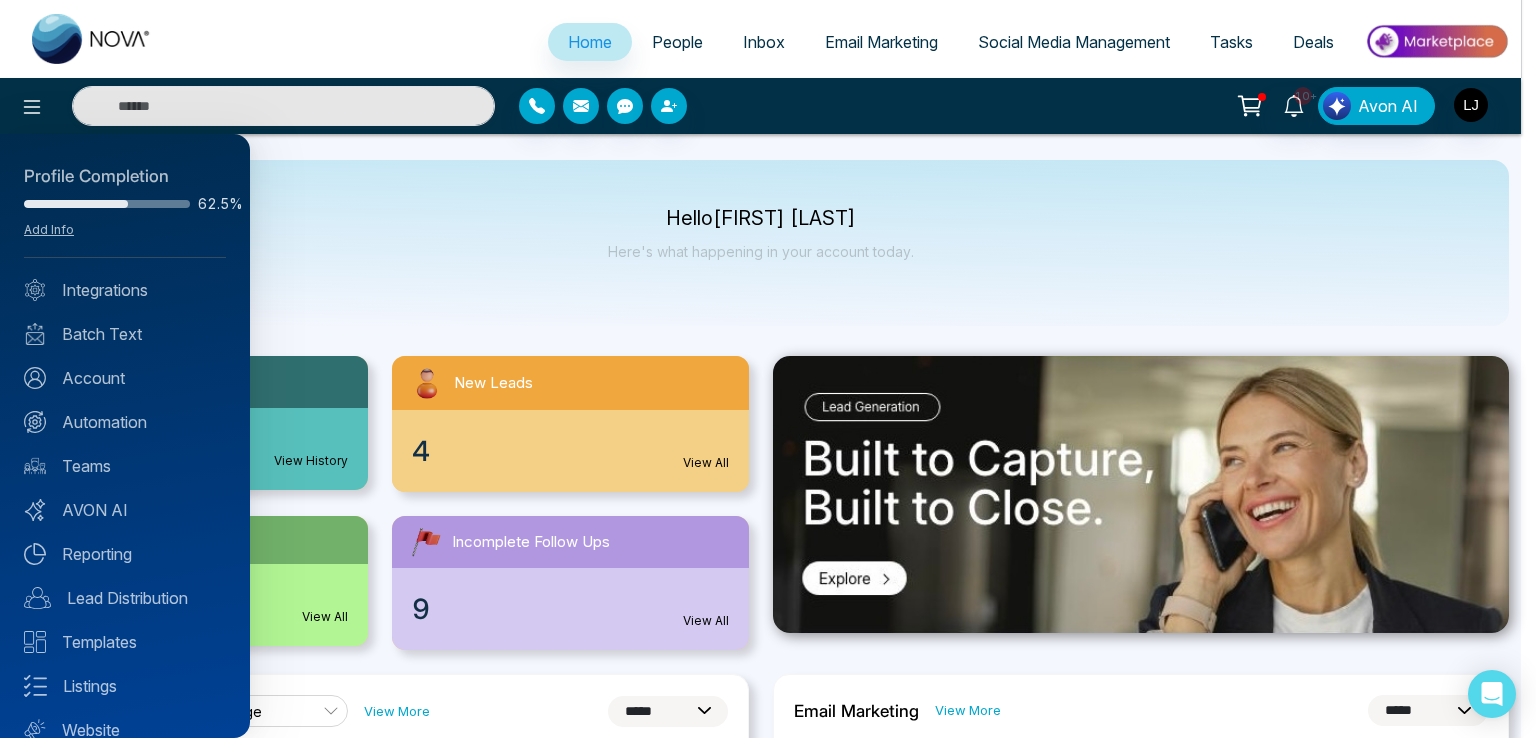 click at bounding box center [768, 369] 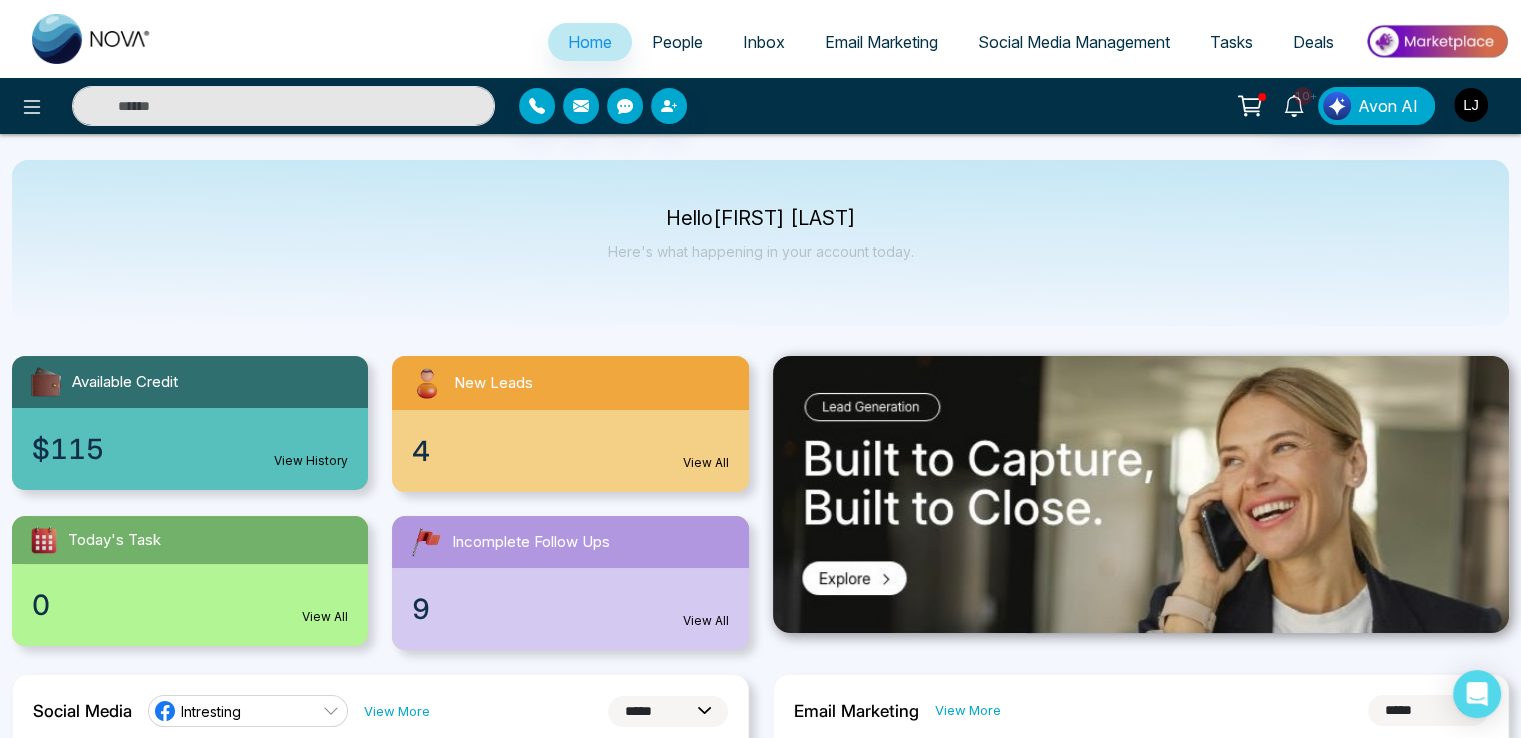 click at bounding box center (1471, 105) 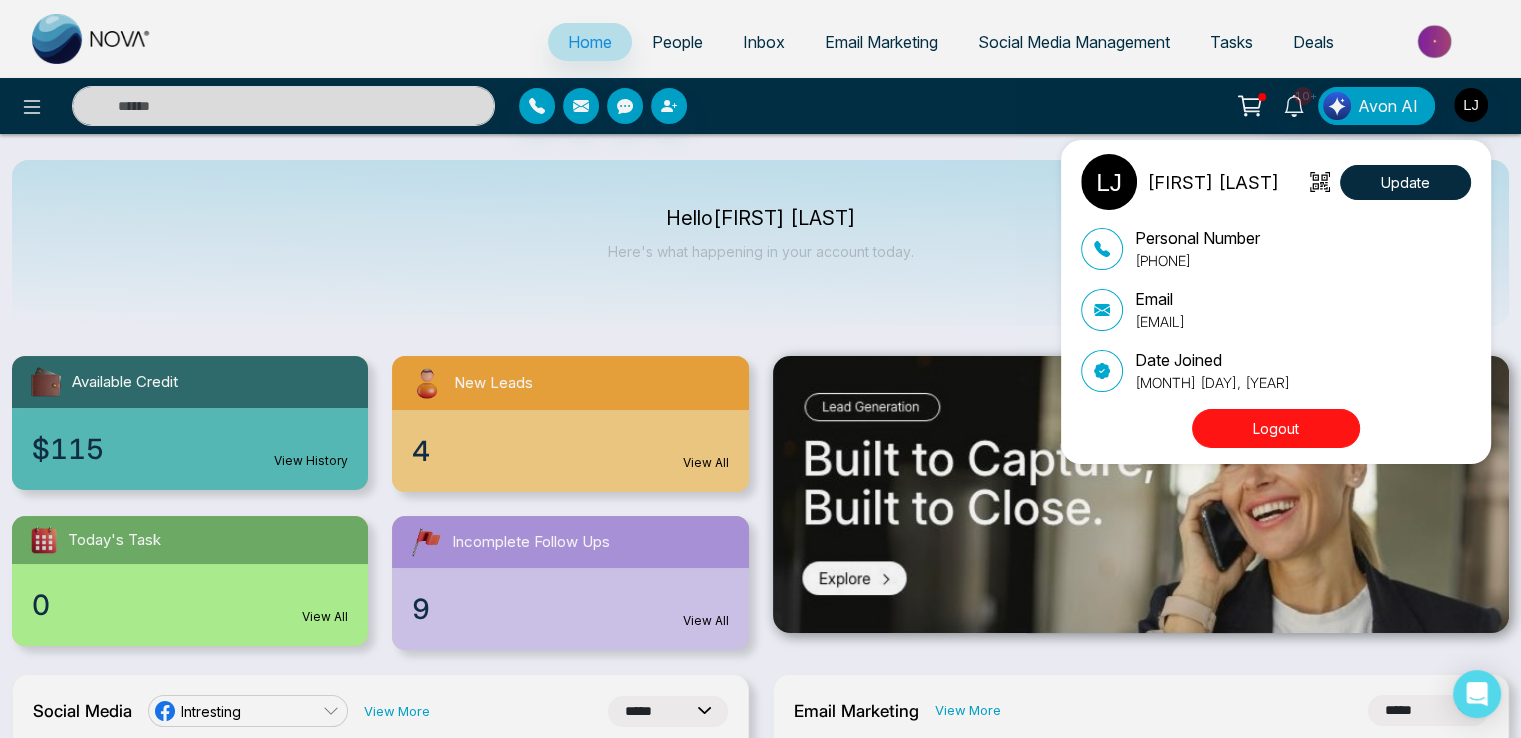 click on "[FIRST] [LAST] Update Personal Number [PHONE] Email [EMAIL] Date Joined [MONTH] [DAY], [YEAR] Logout" at bounding box center (760, 369) 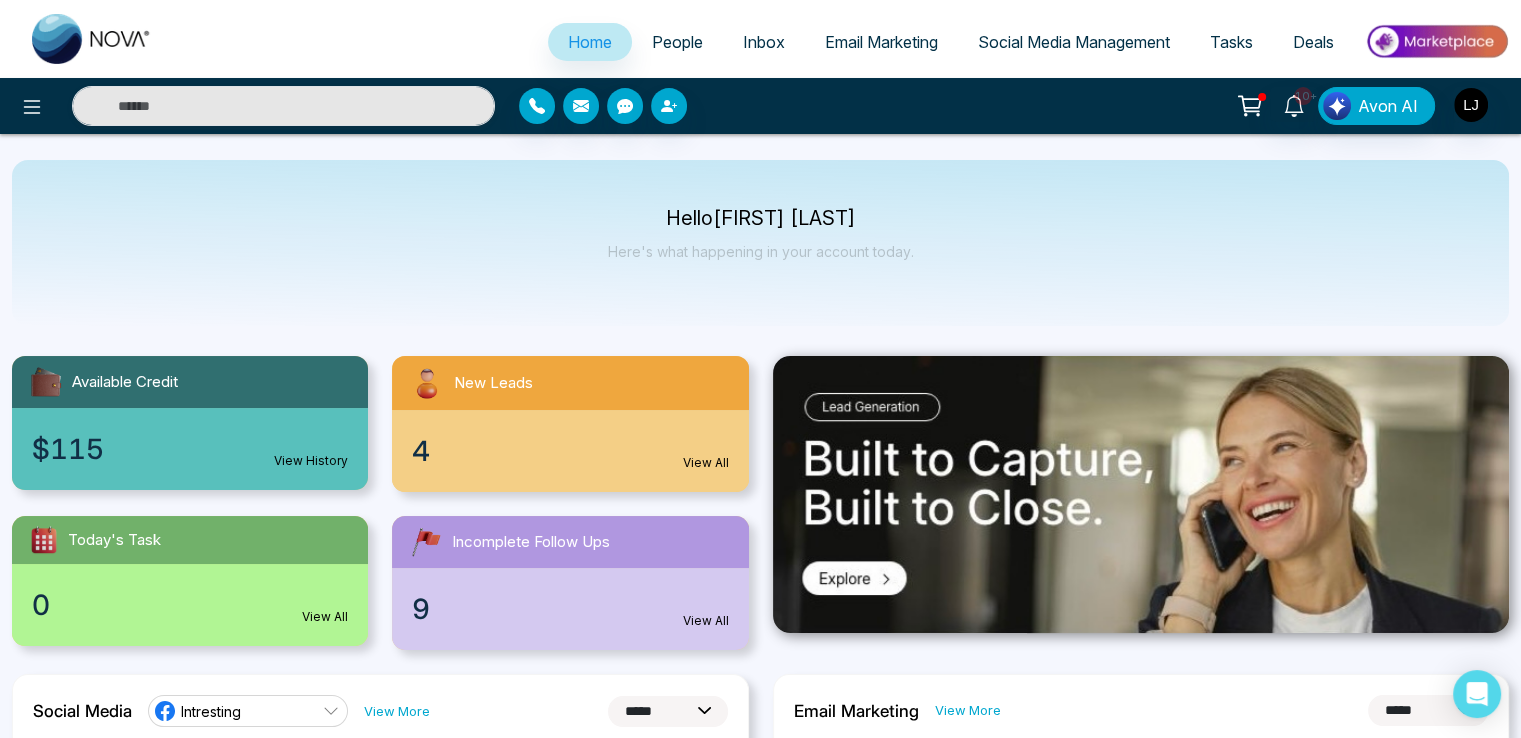 click on "People" at bounding box center [677, 42] 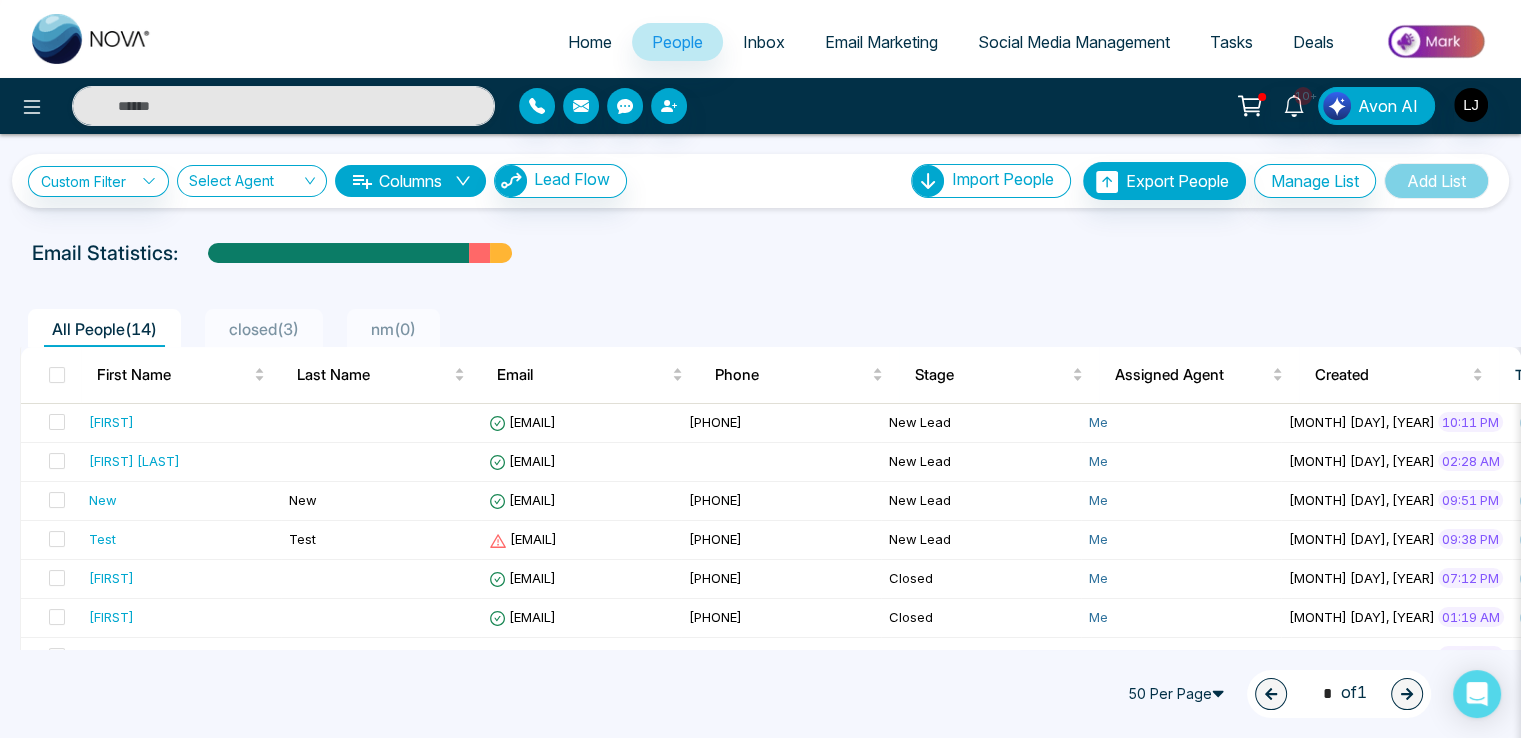 click on "Social Media Management" at bounding box center [1074, 42] 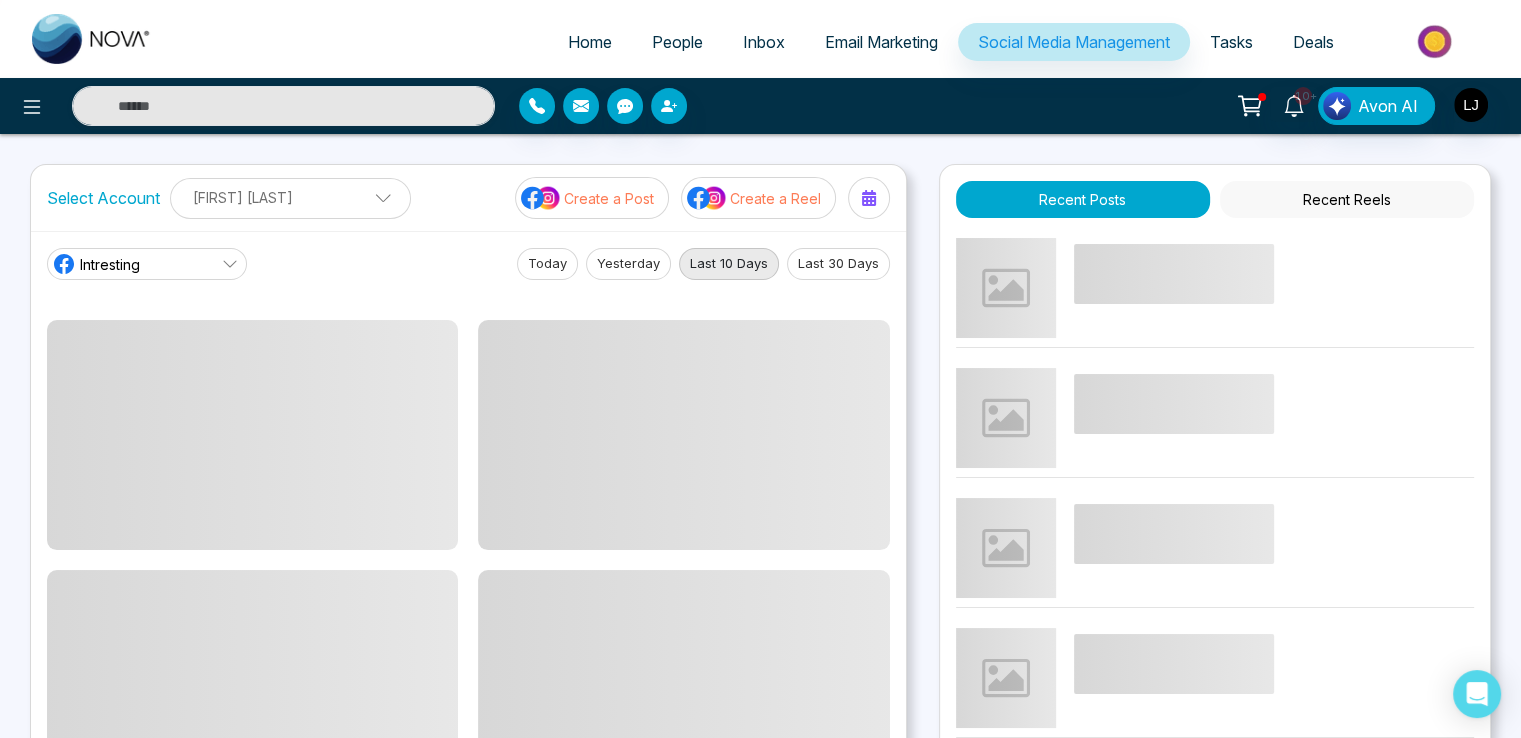 click on "Create a Post" at bounding box center [592, 198] 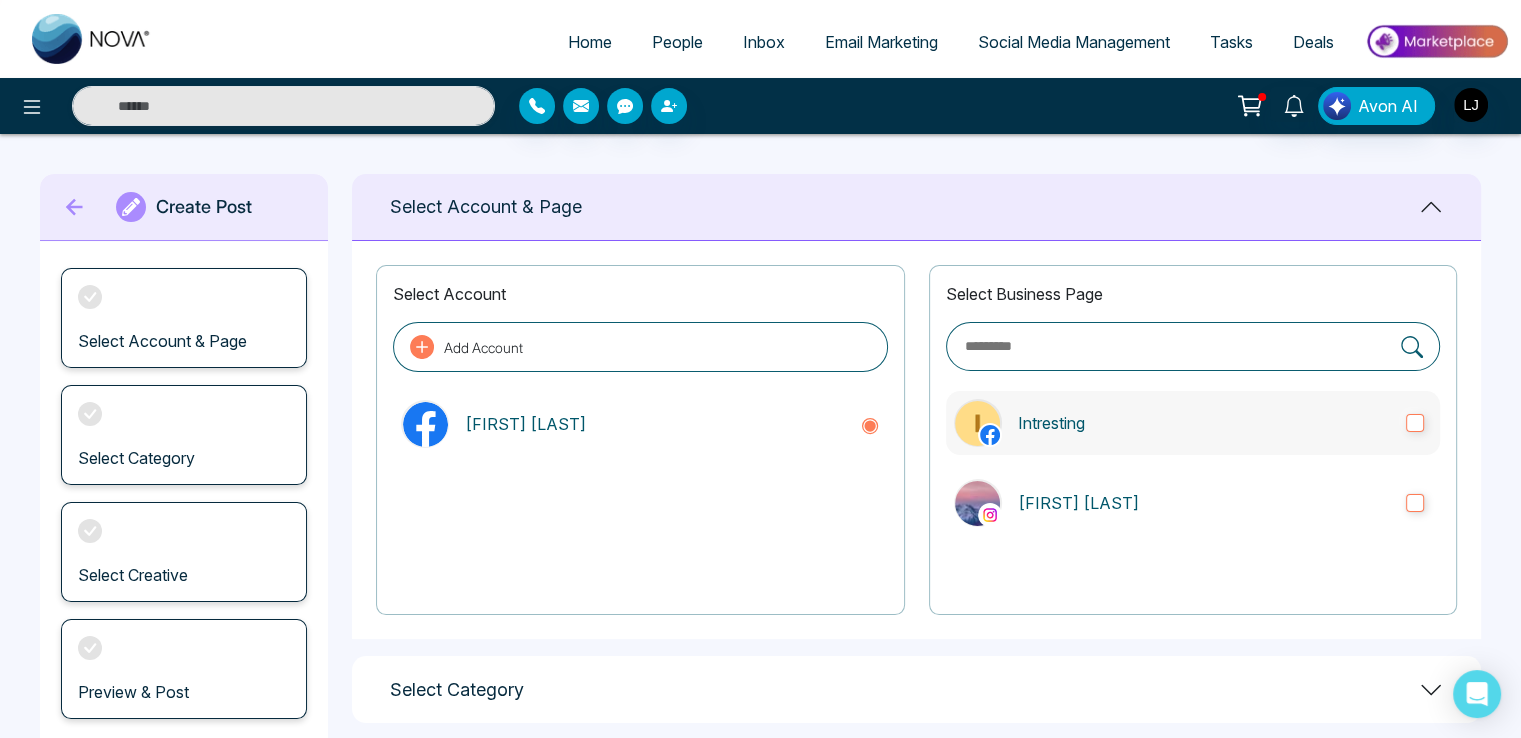 click on "Intresting" at bounding box center [1193, 423] 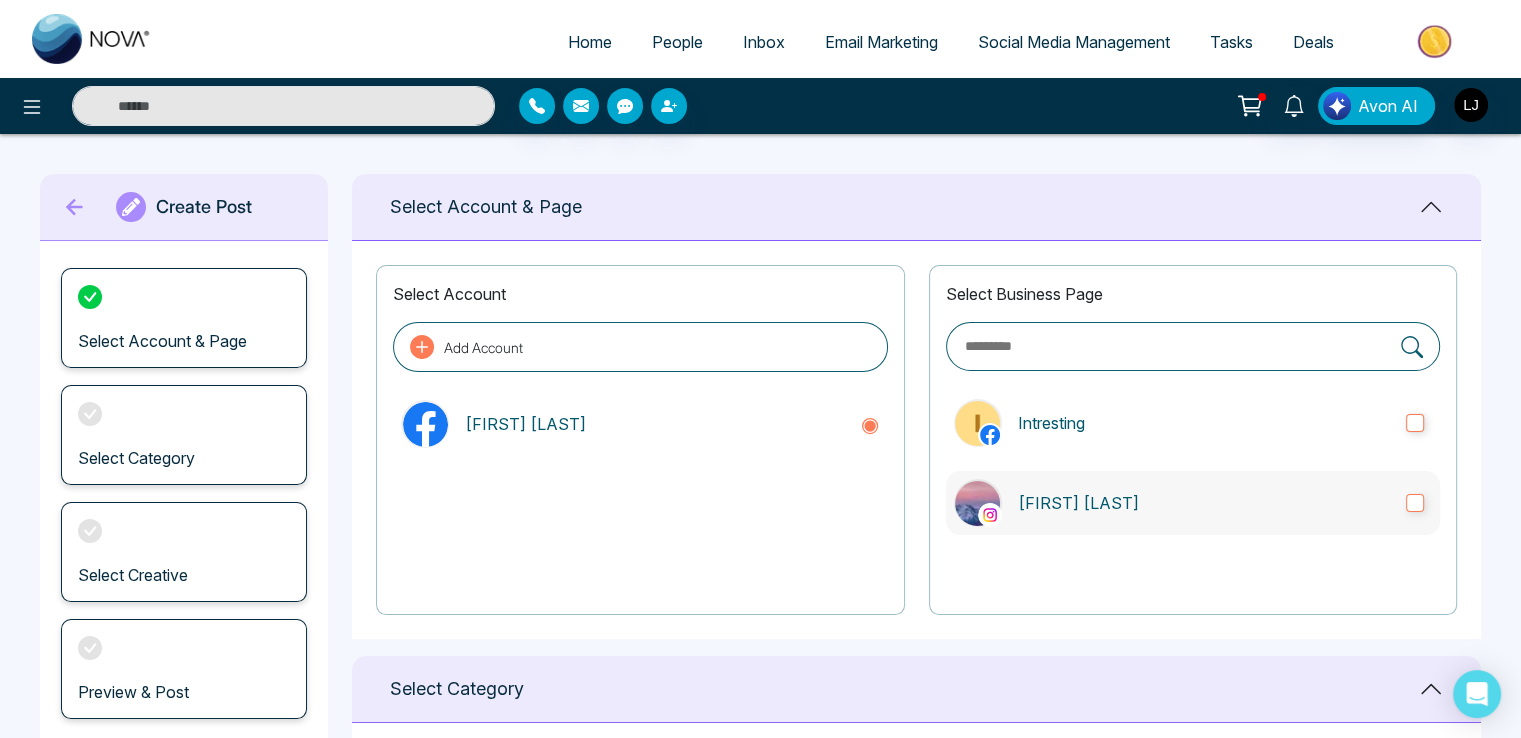 click on "Select Business Page Intresting [FIRST] [LAST]" at bounding box center [1193, 440] 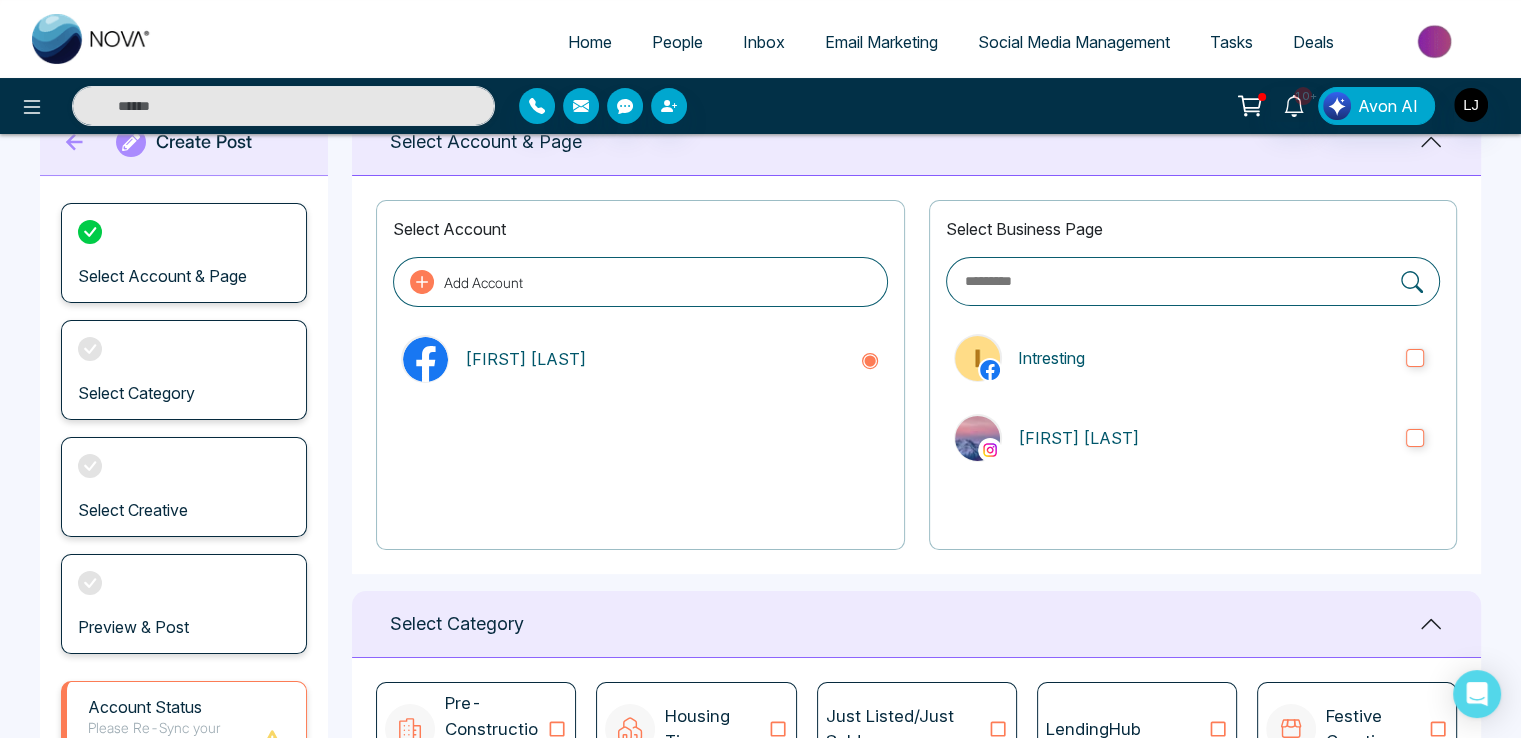 scroll, scrollTop: 100, scrollLeft: 0, axis: vertical 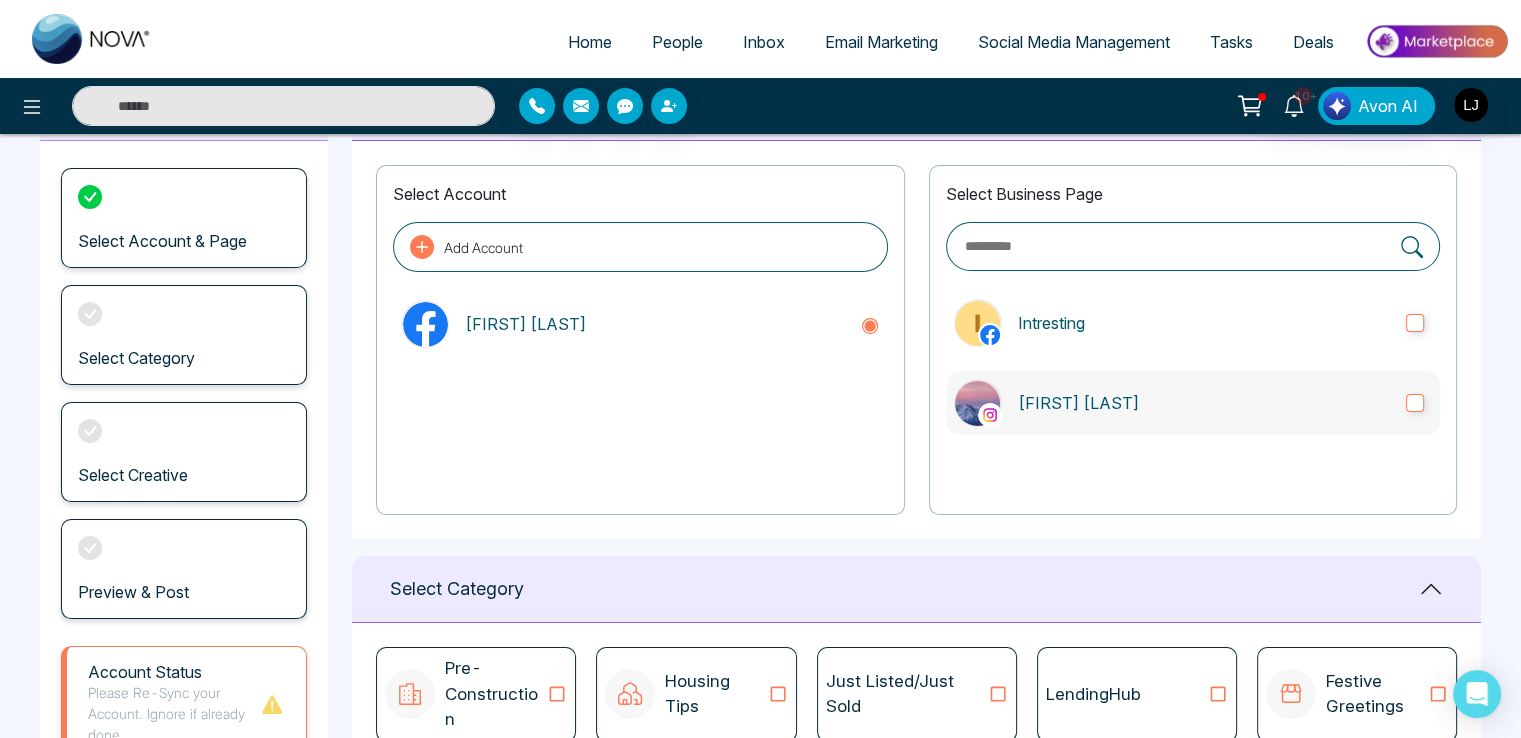 click on "[FIRST] [LAST]" at bounding box center [1204, 403] 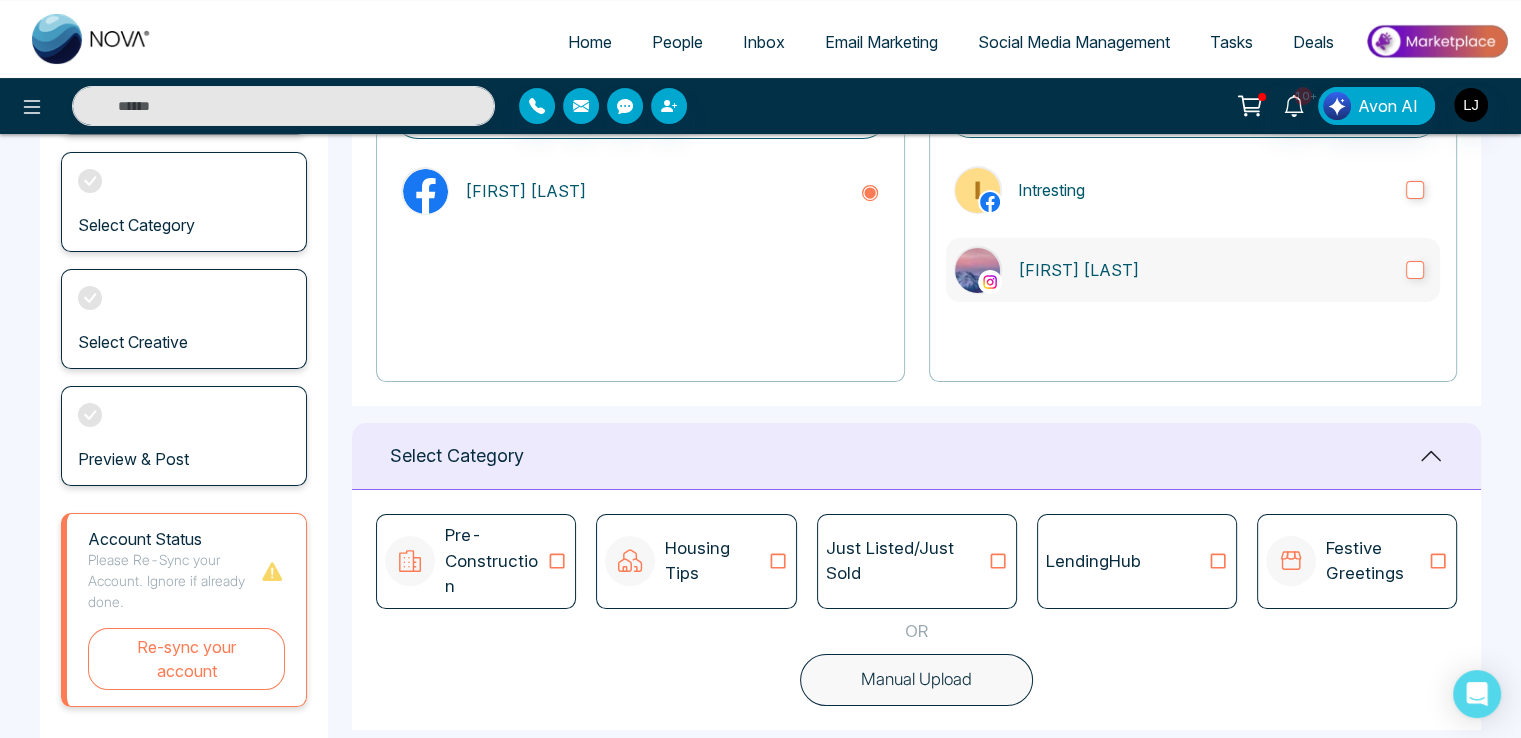 scroll, scrollTop: 200, scrollLeft: 0, axis: vertical 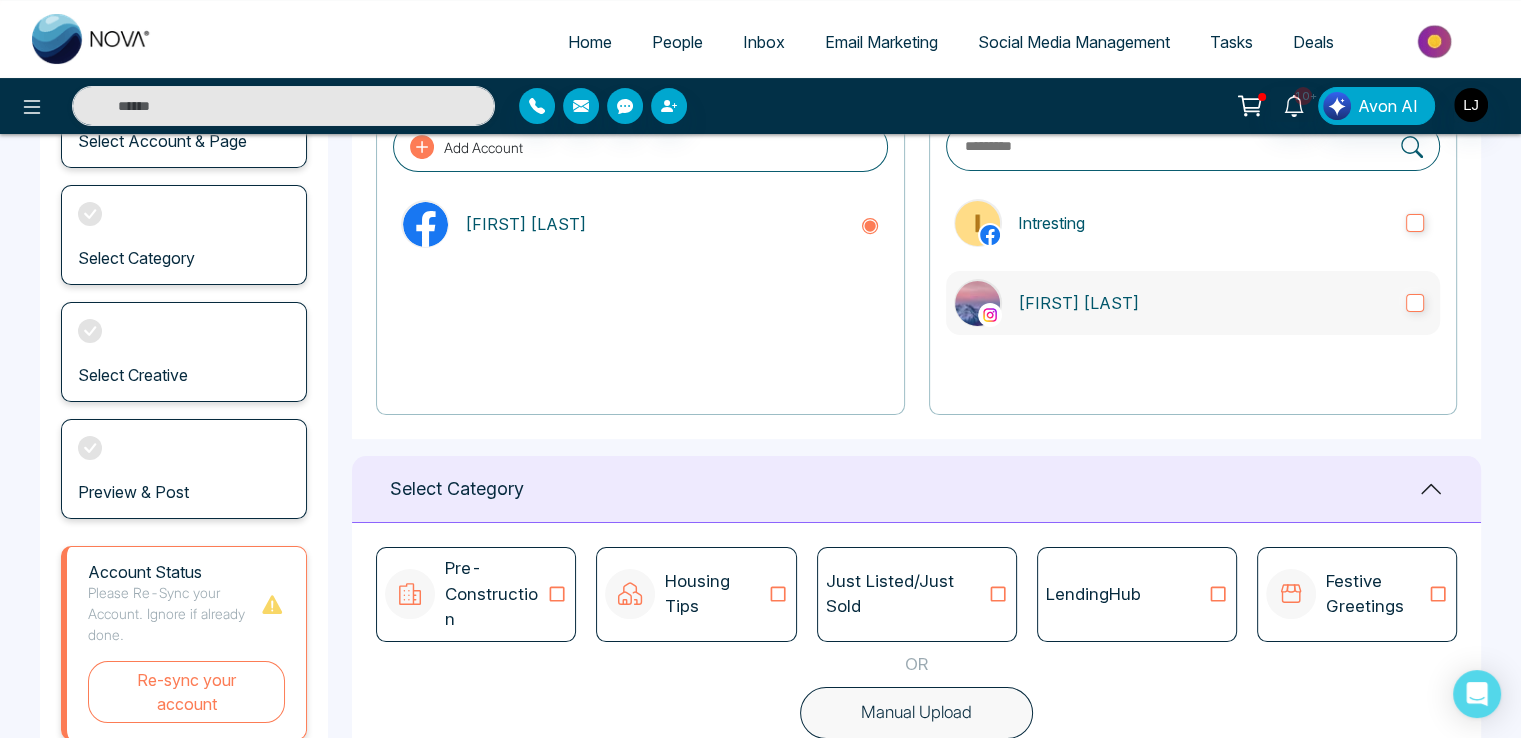 click on "[FIRST] [LAST]" at bounding box center (1193, 303) 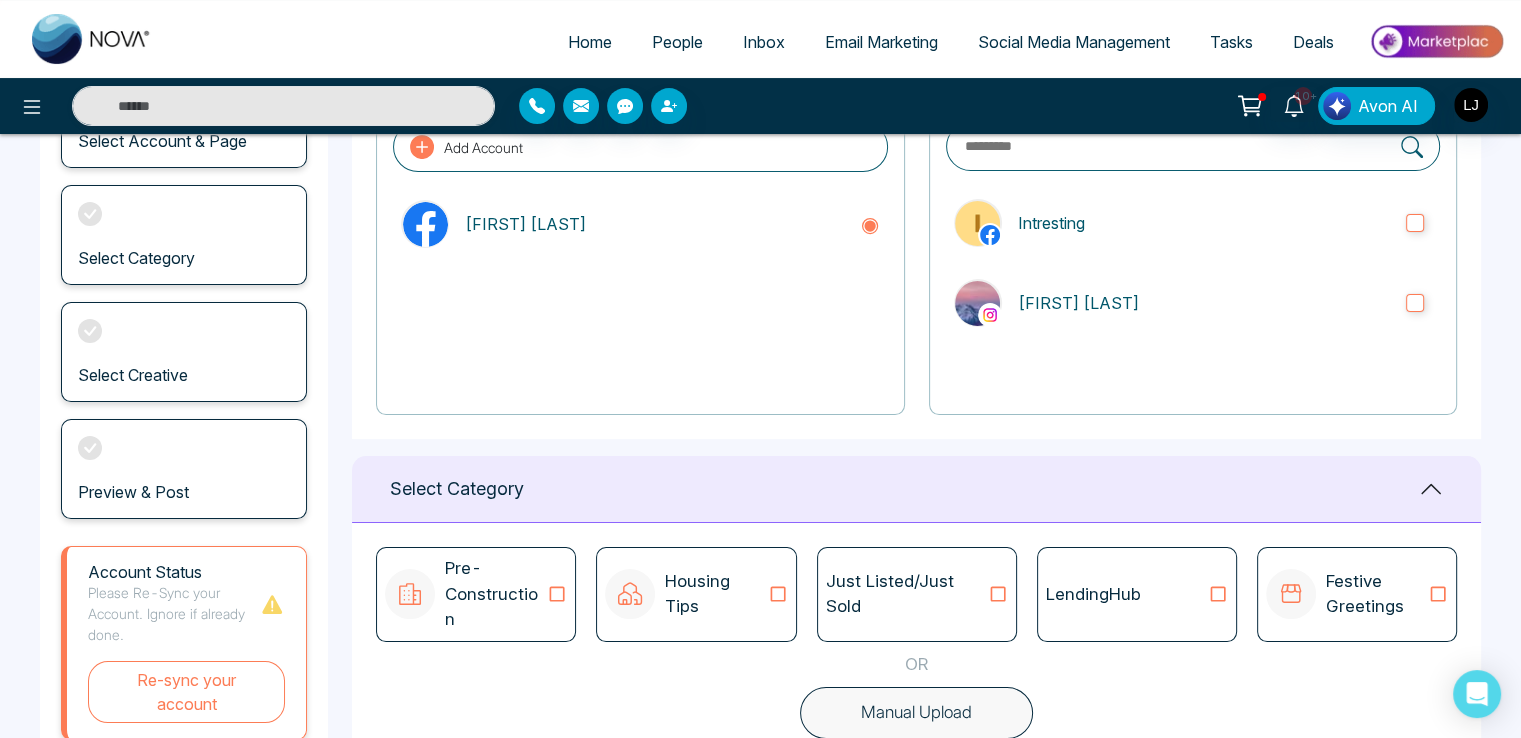 click 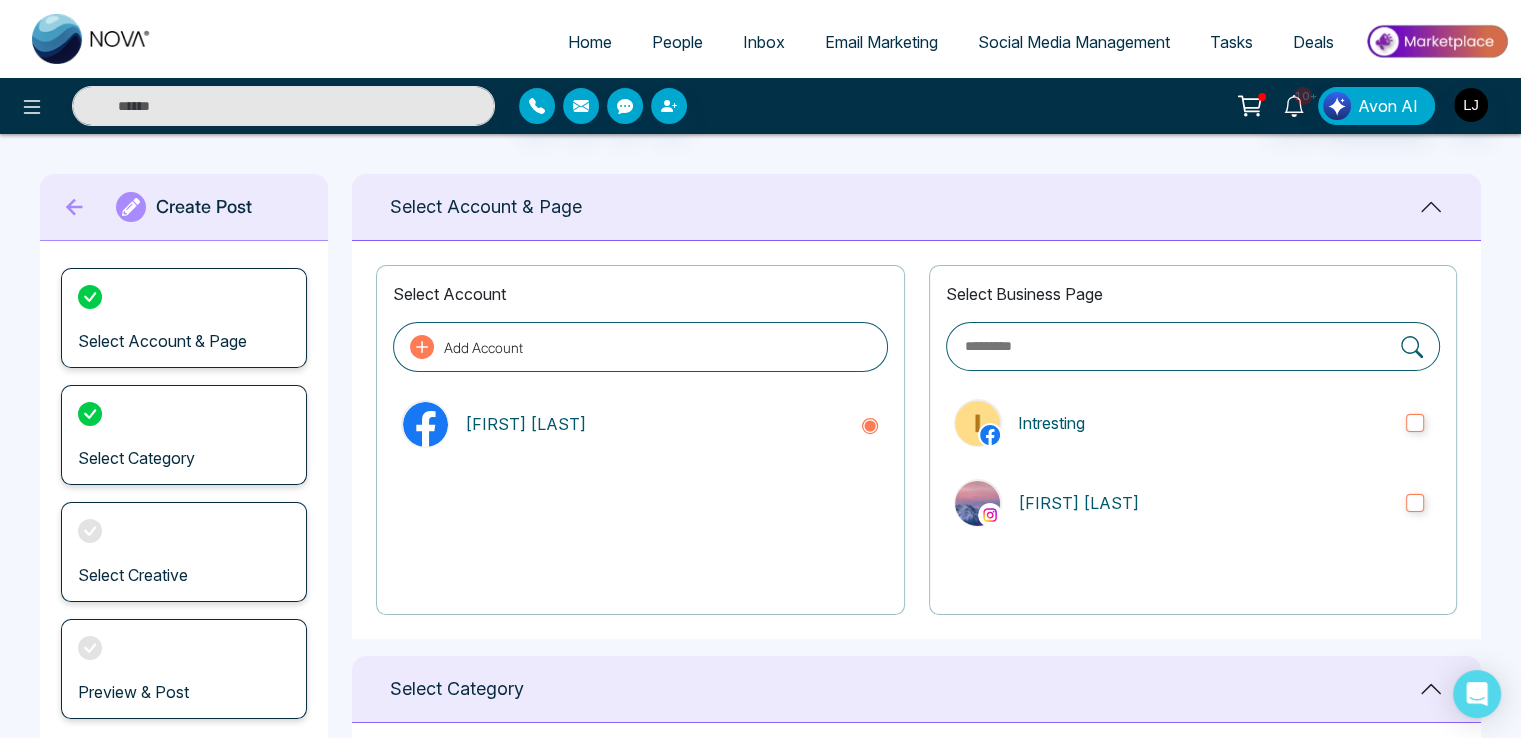 scroll, scrollTop: 600, scrollLeft: 0, axis: vertical 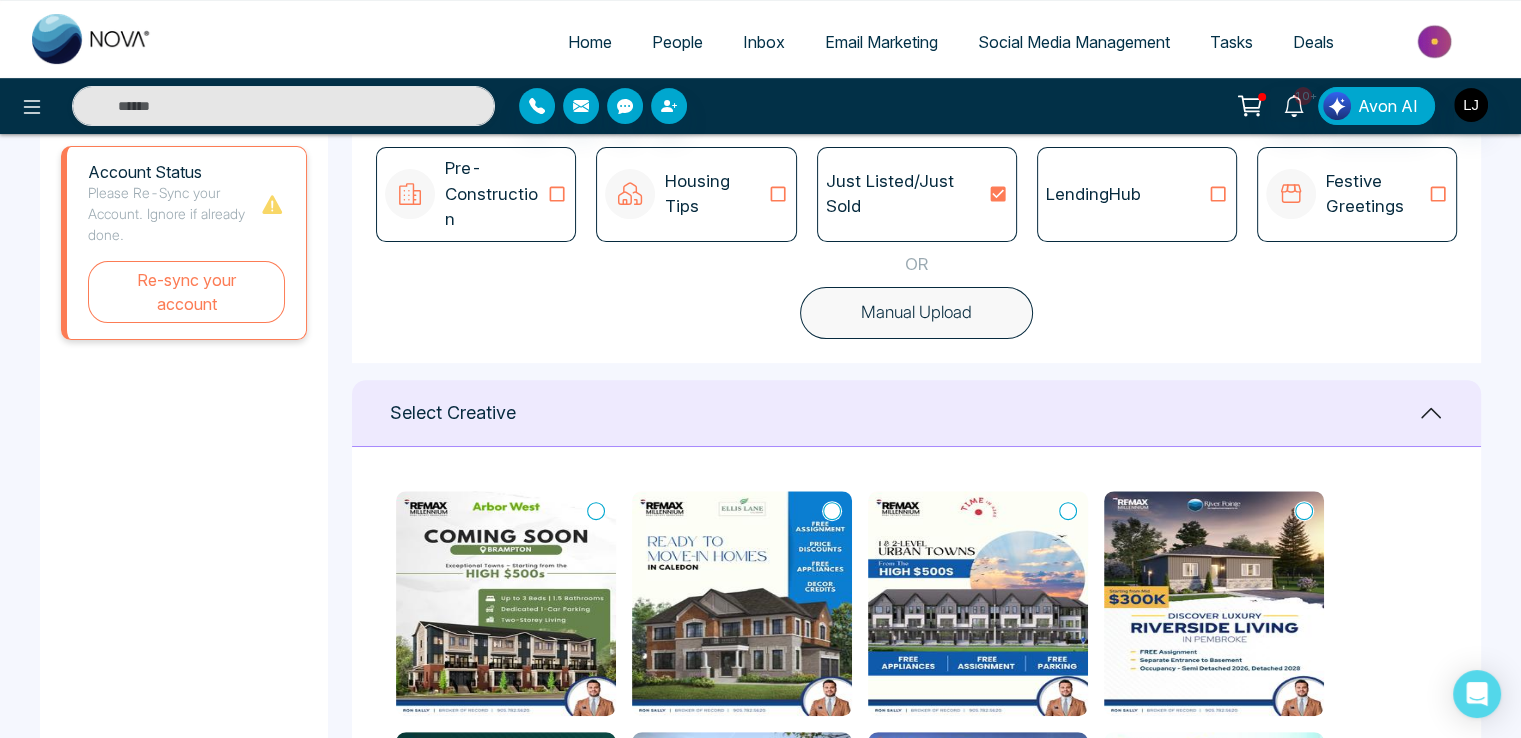 click 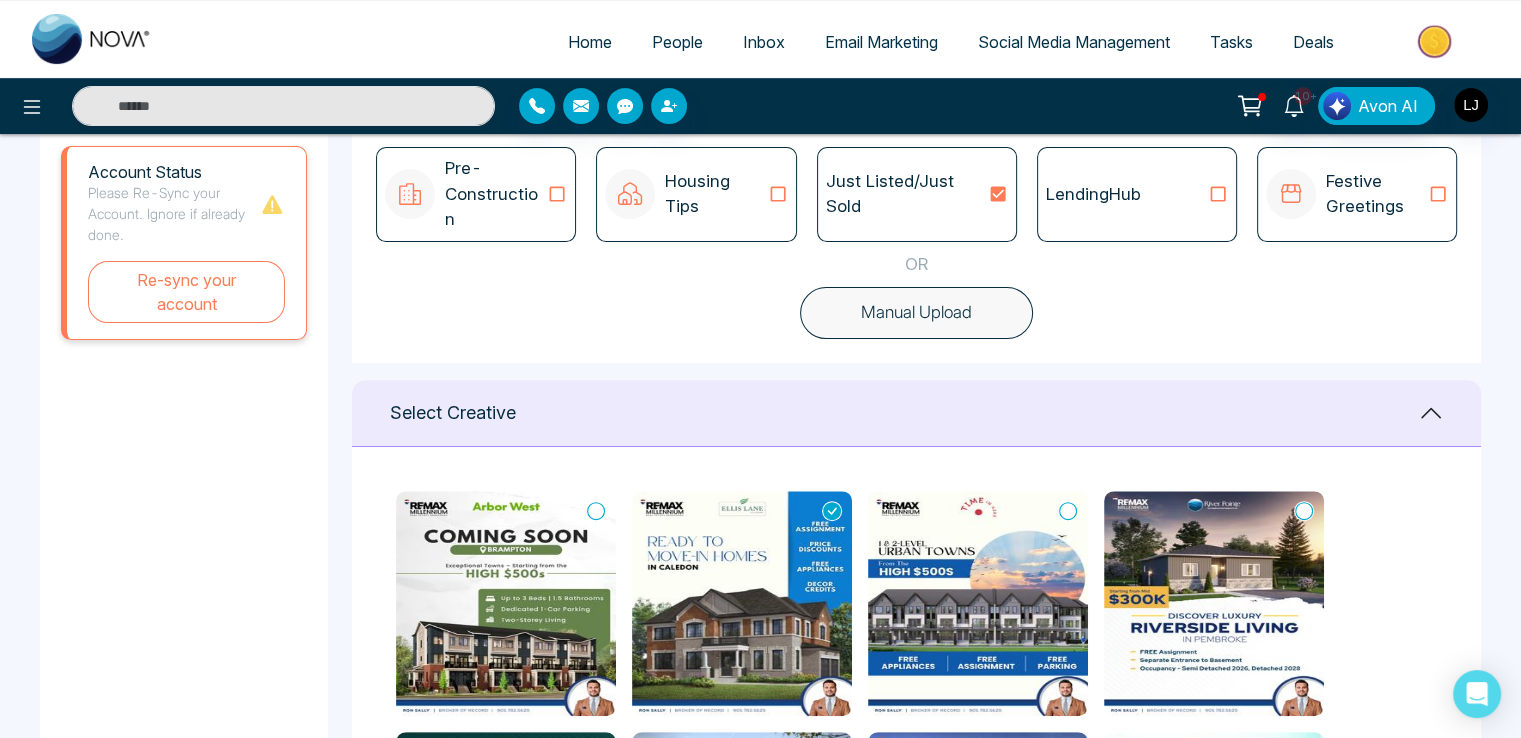 scroll, scrollTop: 395, scrollLeft: 0, axis: vertical 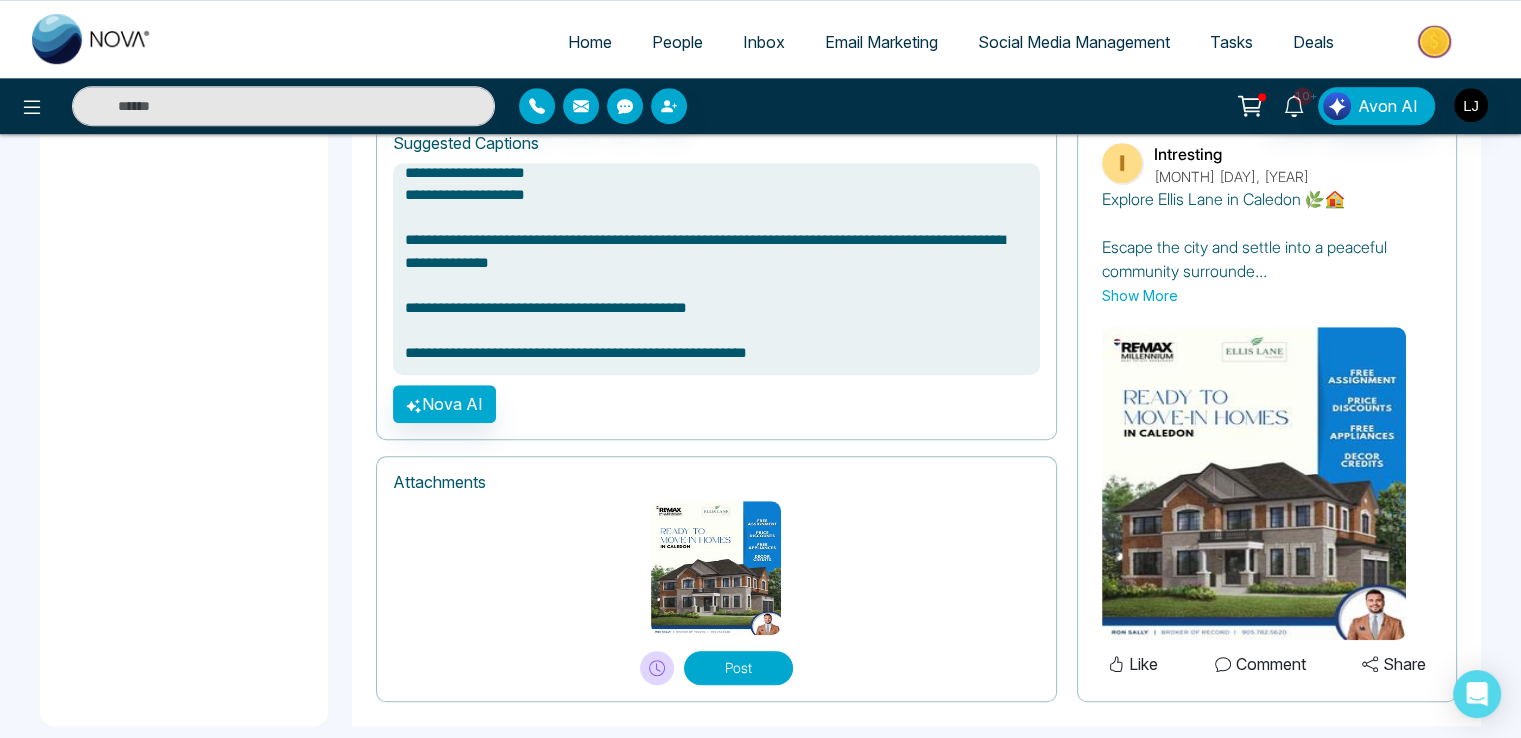 click 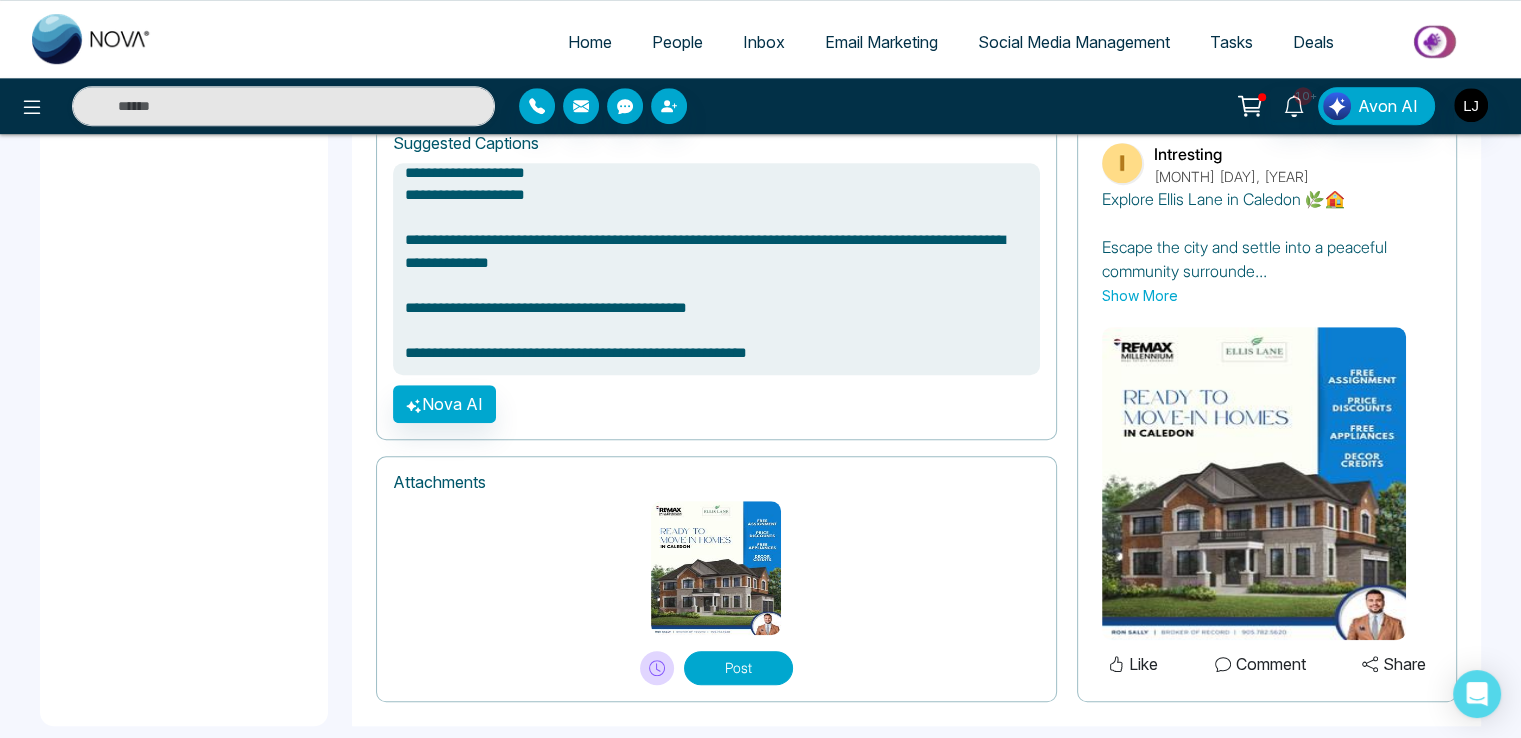type on "**********" 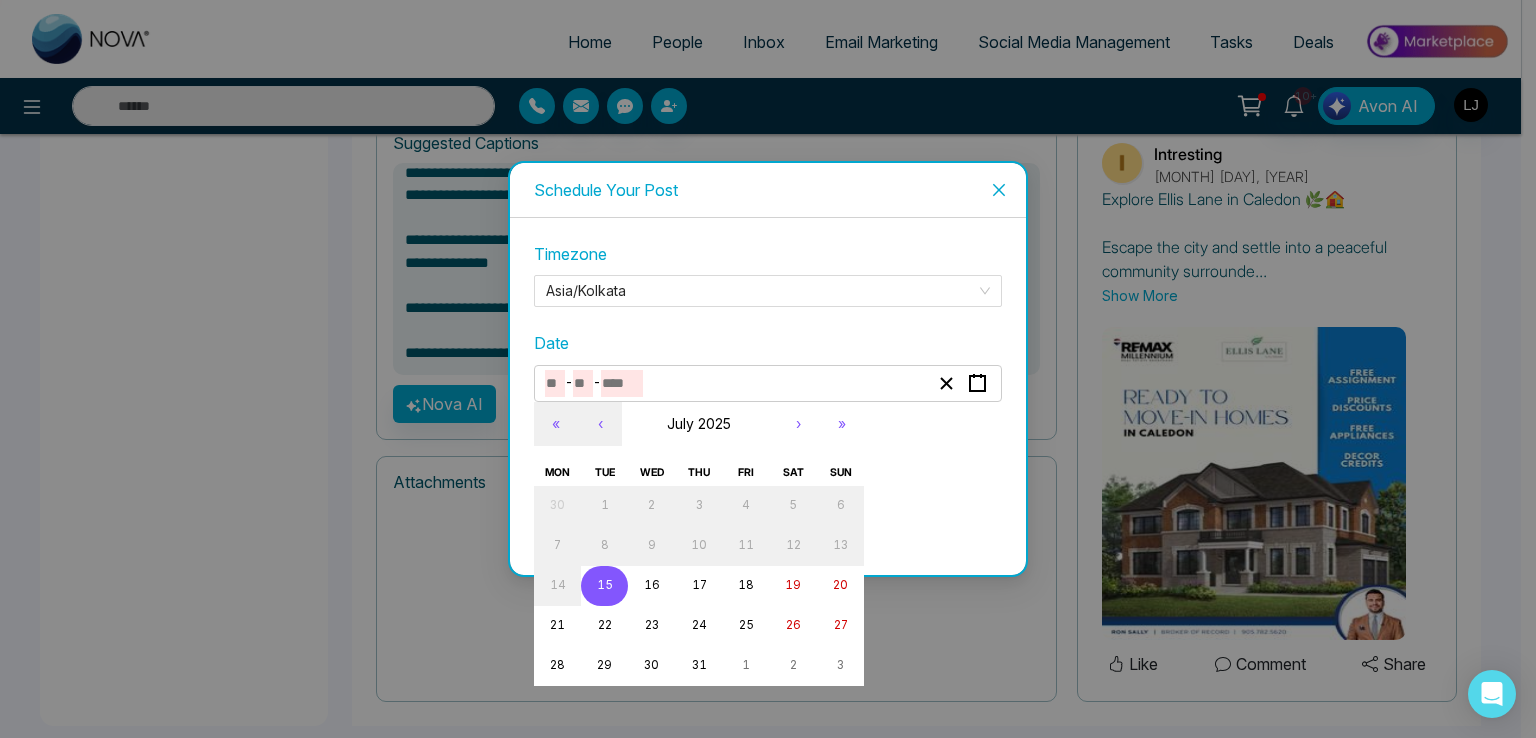 click at bounding box center (583, 383) 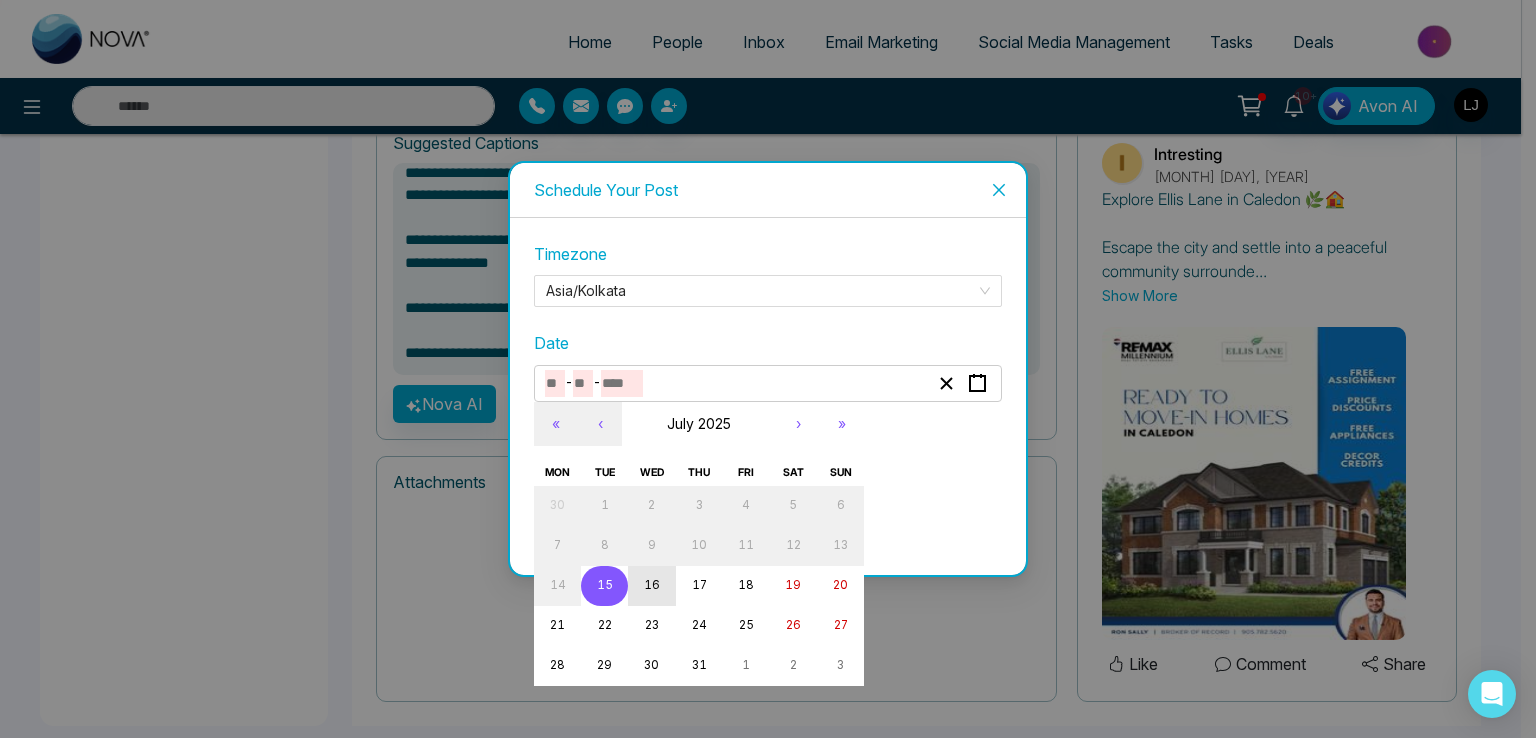 click on "16" at bounding box center (652, 585) 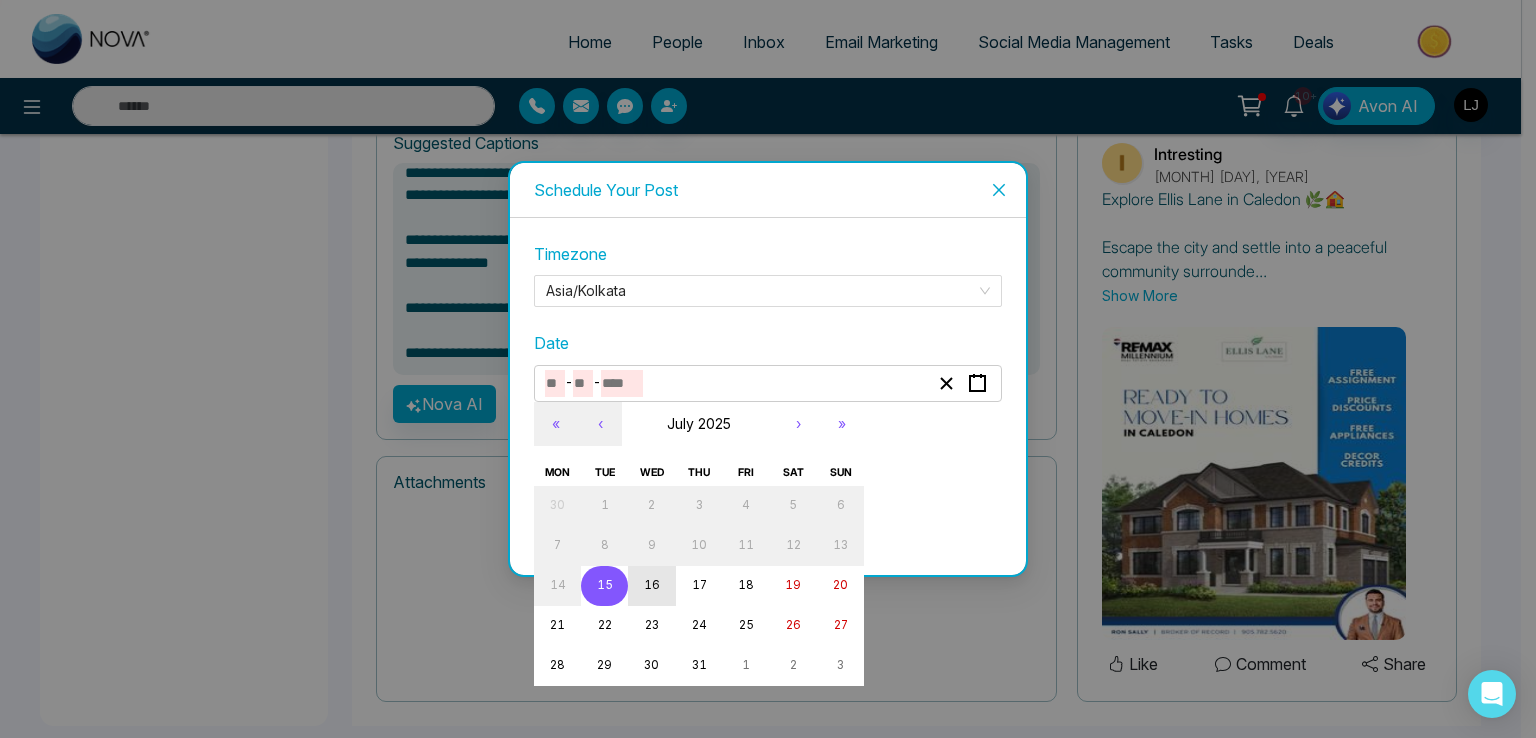 type on "*" 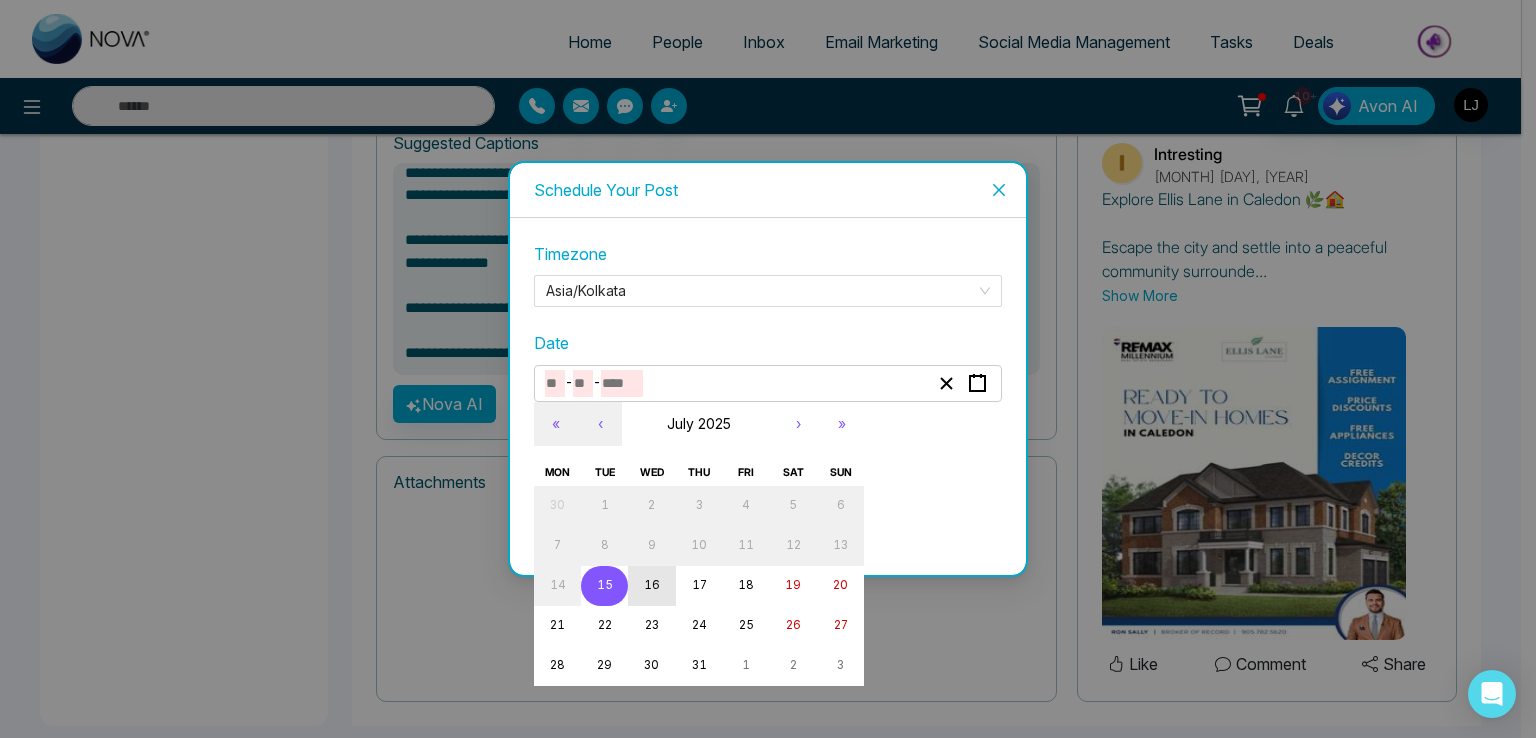 type on "**" 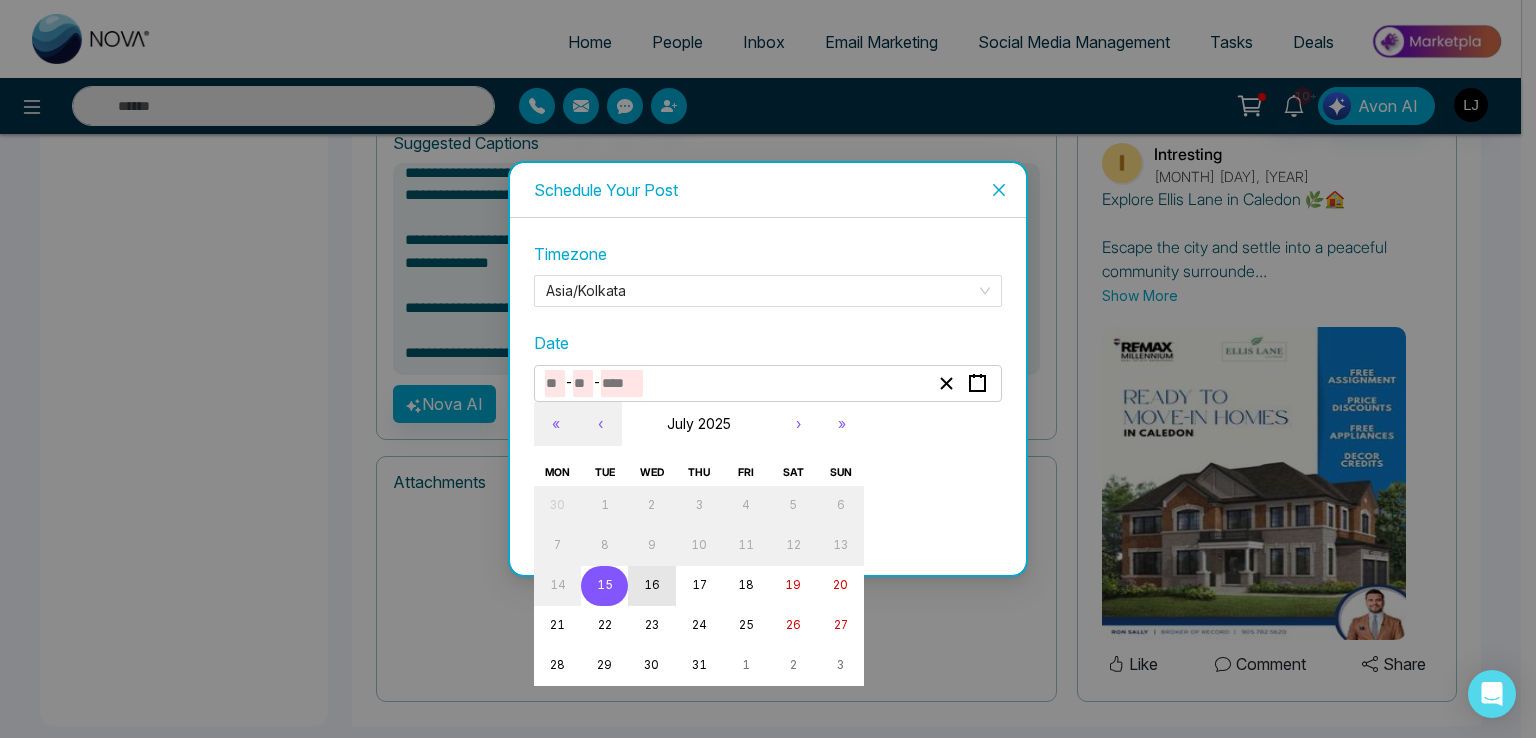 type on "****" 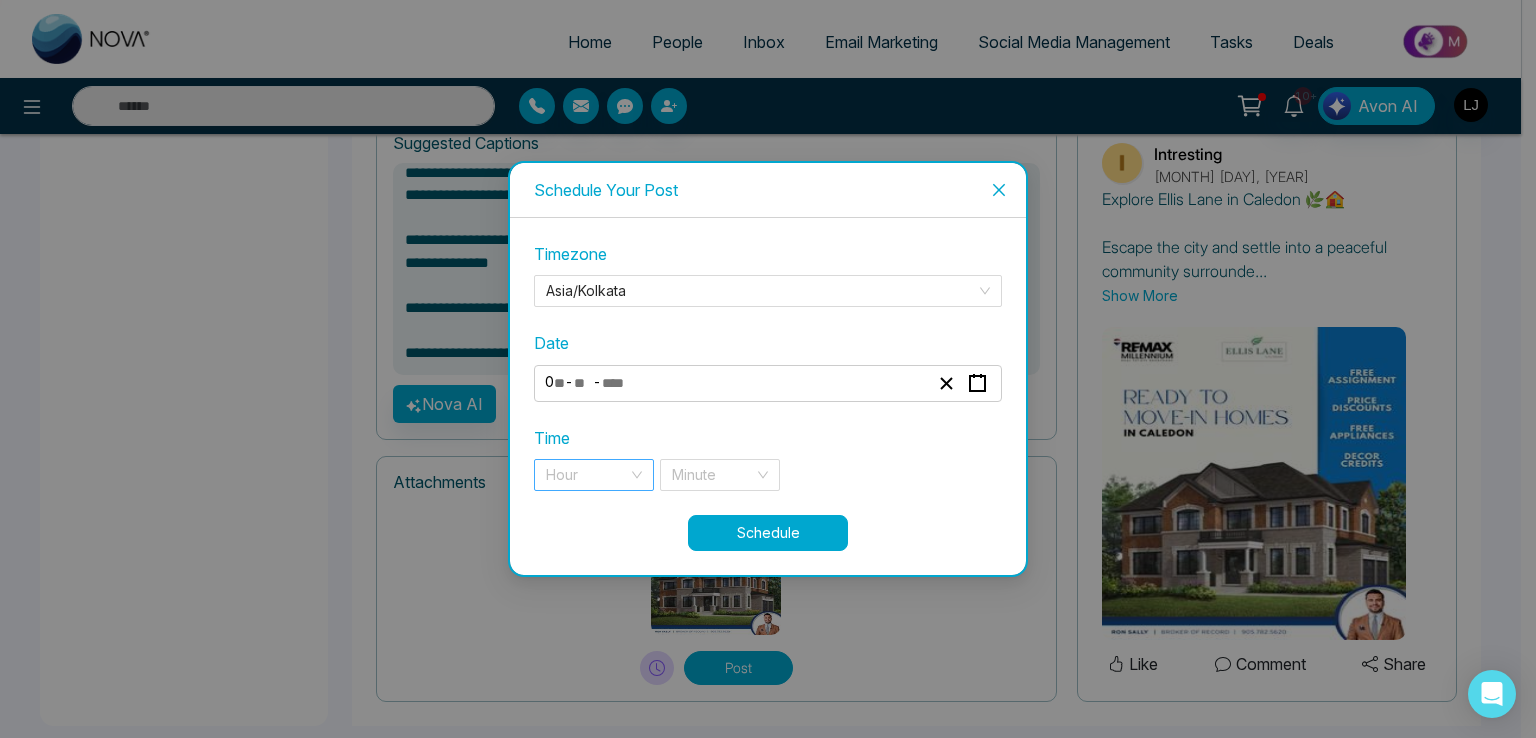 click at bounding box center (587, 475) 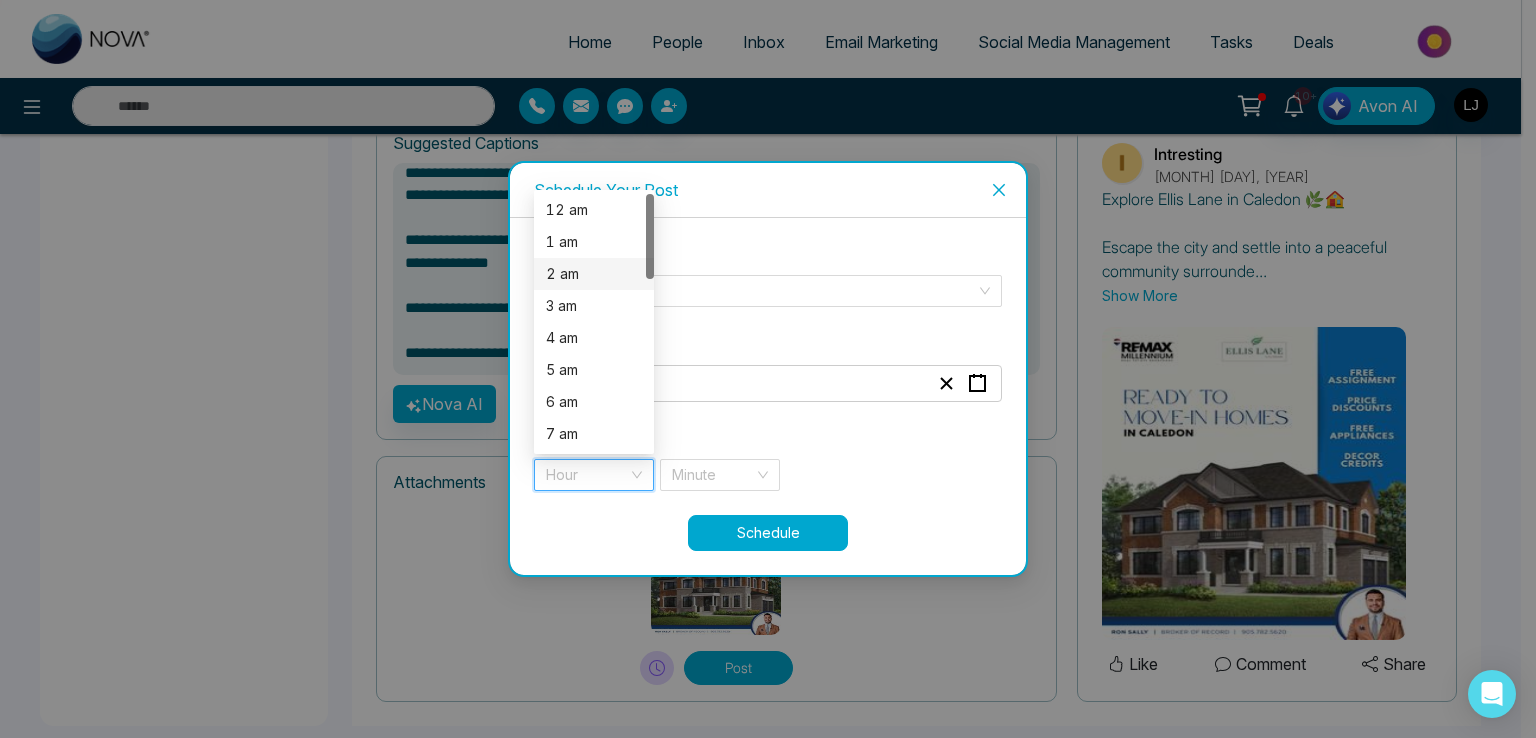 click on "2 am" at bounding box center [594, 274] 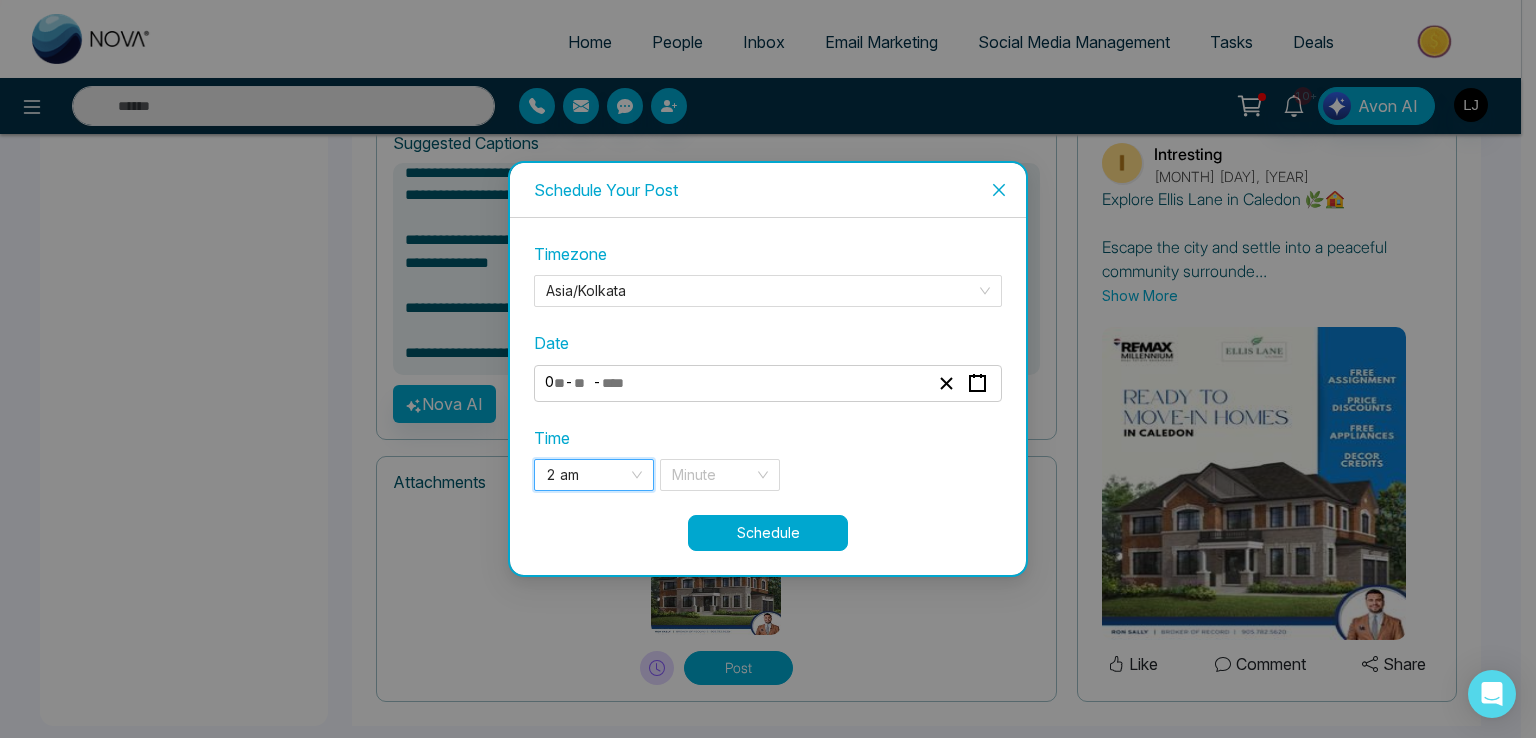 click on "Time 2 am 2 am 1 2 3 12 am 1 am 2 am 3 am 4 am 5 am 6 am 7 am 8 am 9 am Minute" at bounding box center (768, 458) 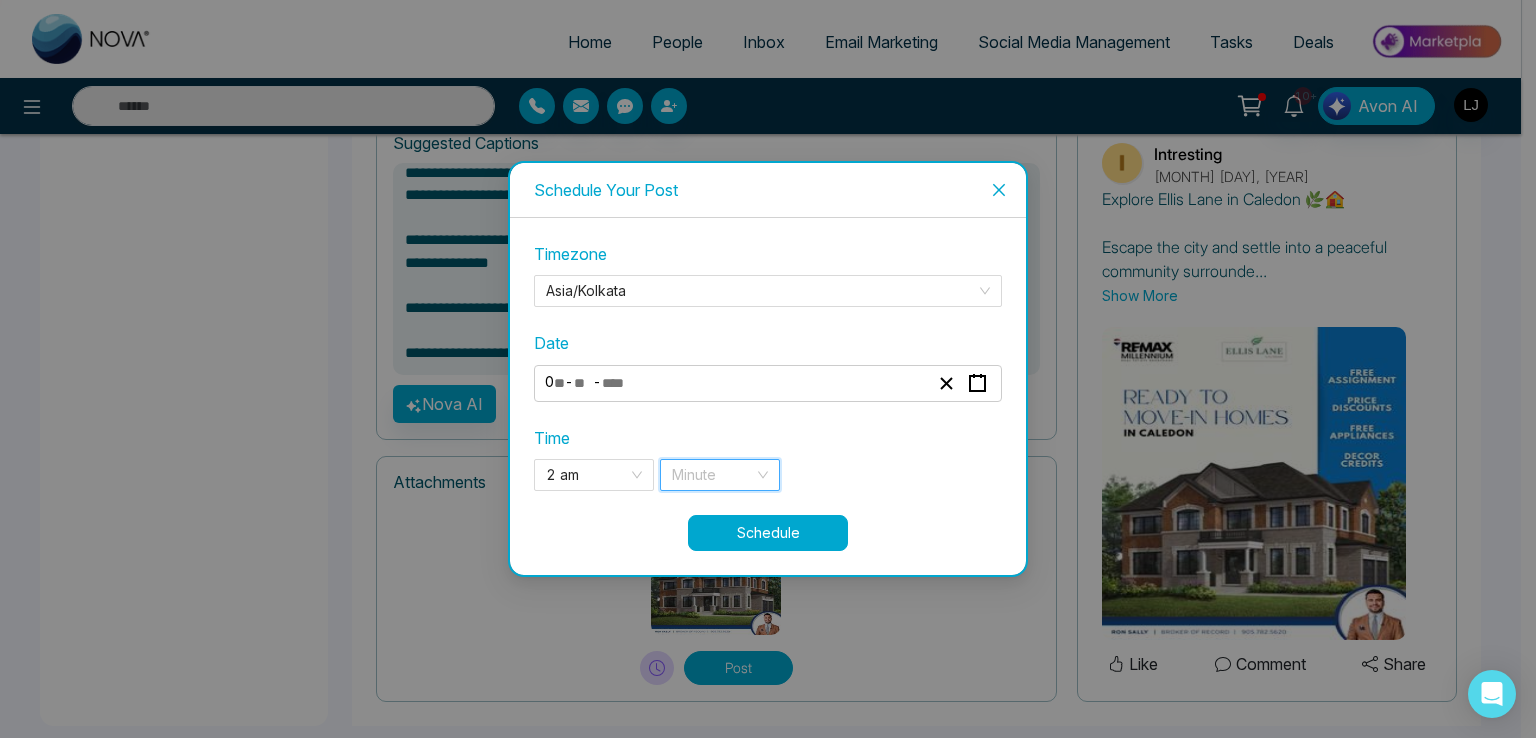 click at bounding box center [713, 475] 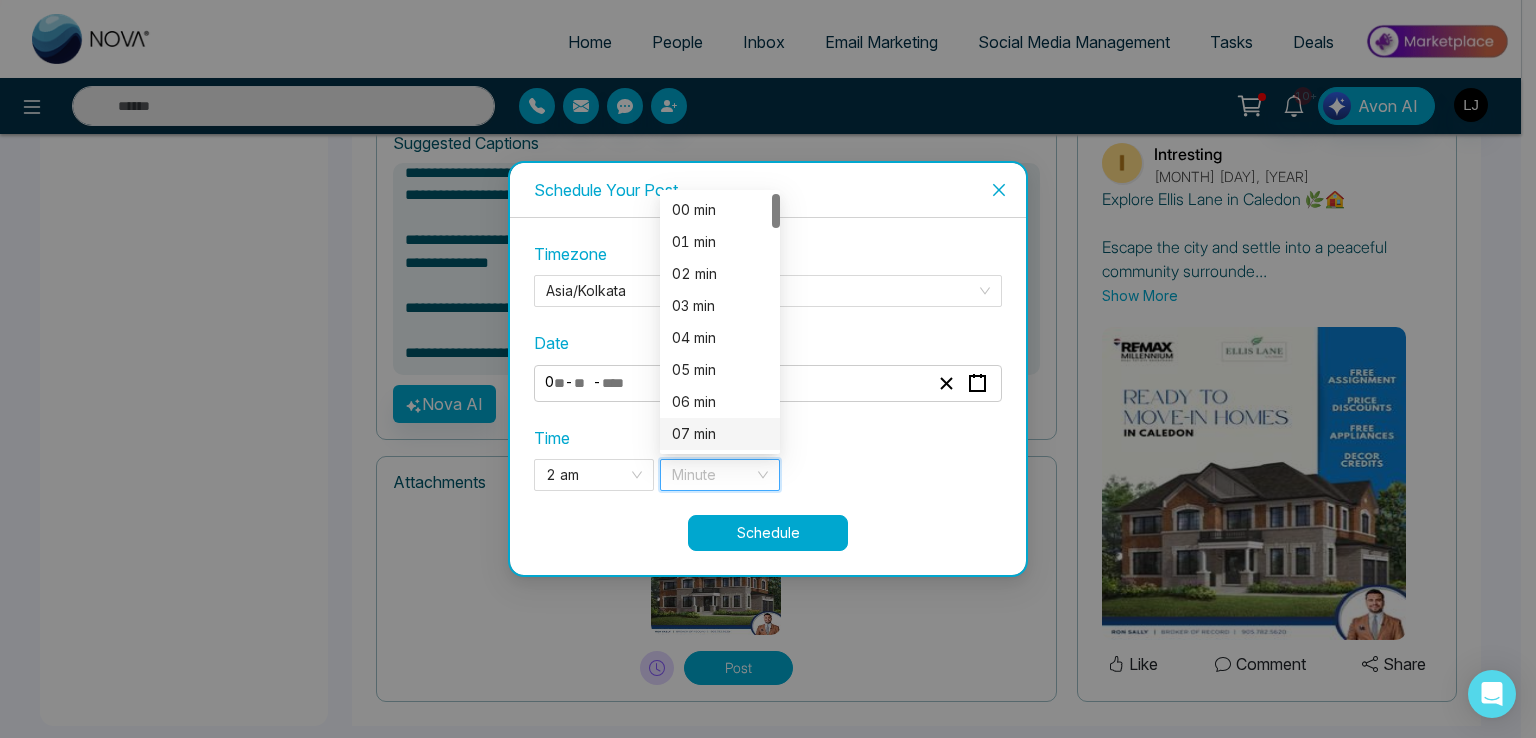 click on "07 min" at bounding box center [720, 434] 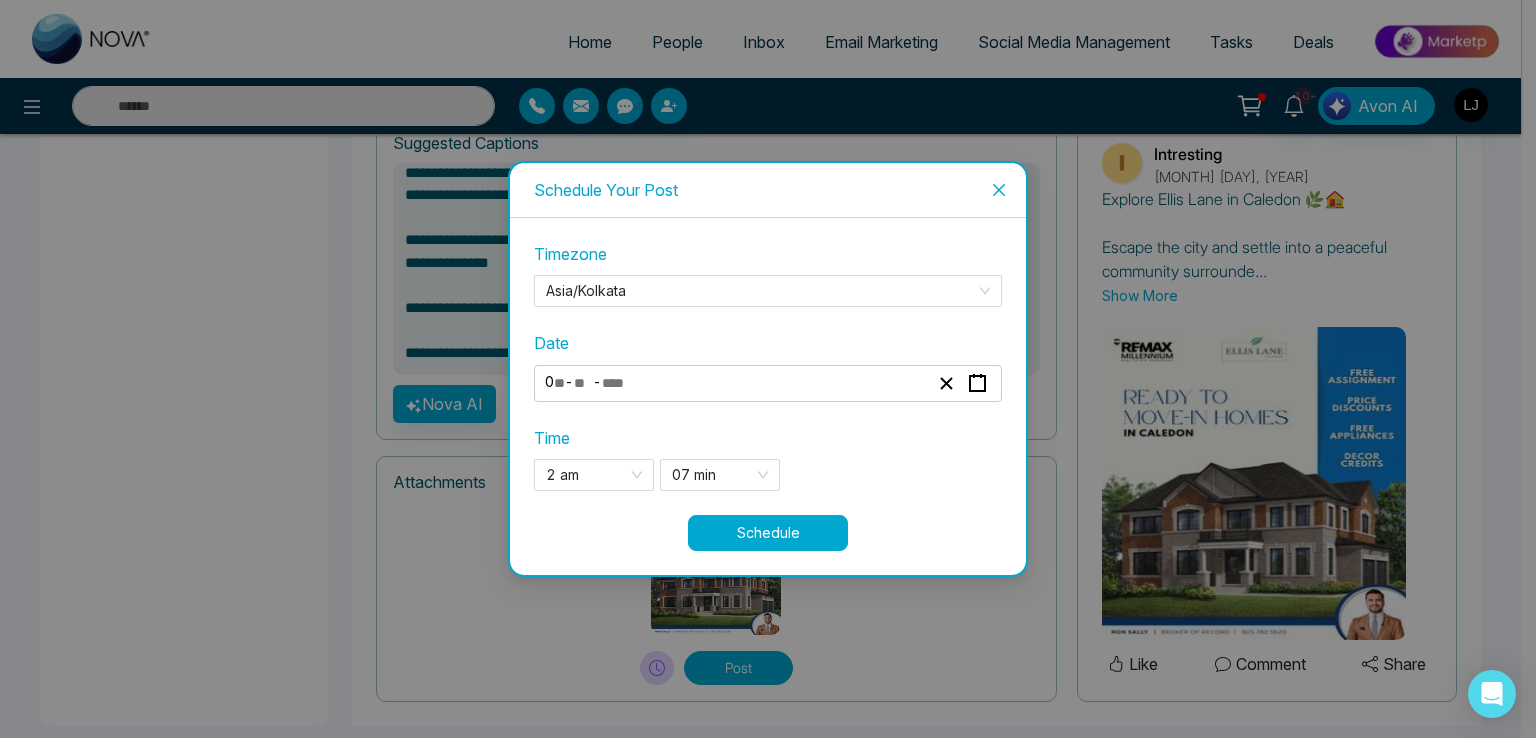 click on "Schedule" at bounding box center (768, 533) 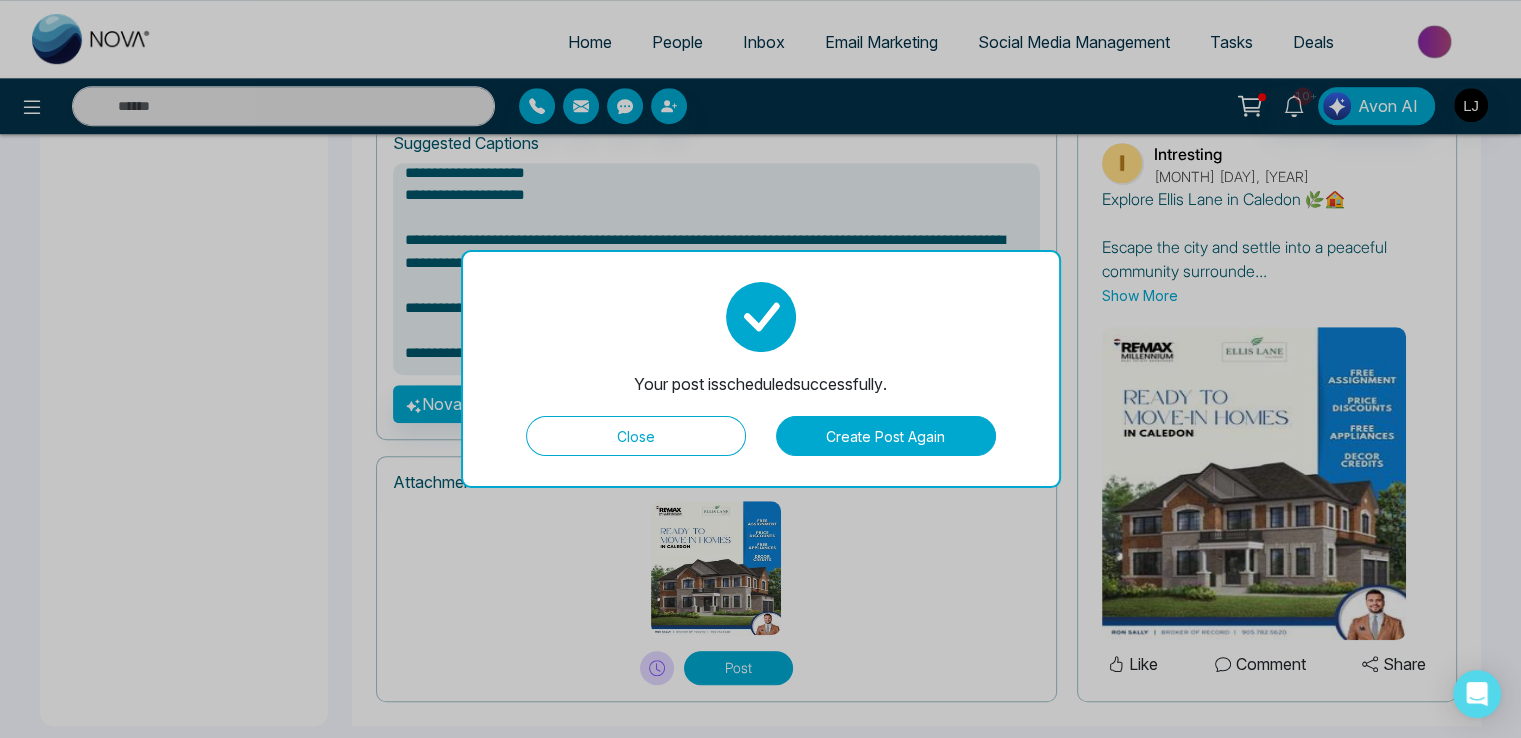 click on "Close" at bounding box center [636, 436] 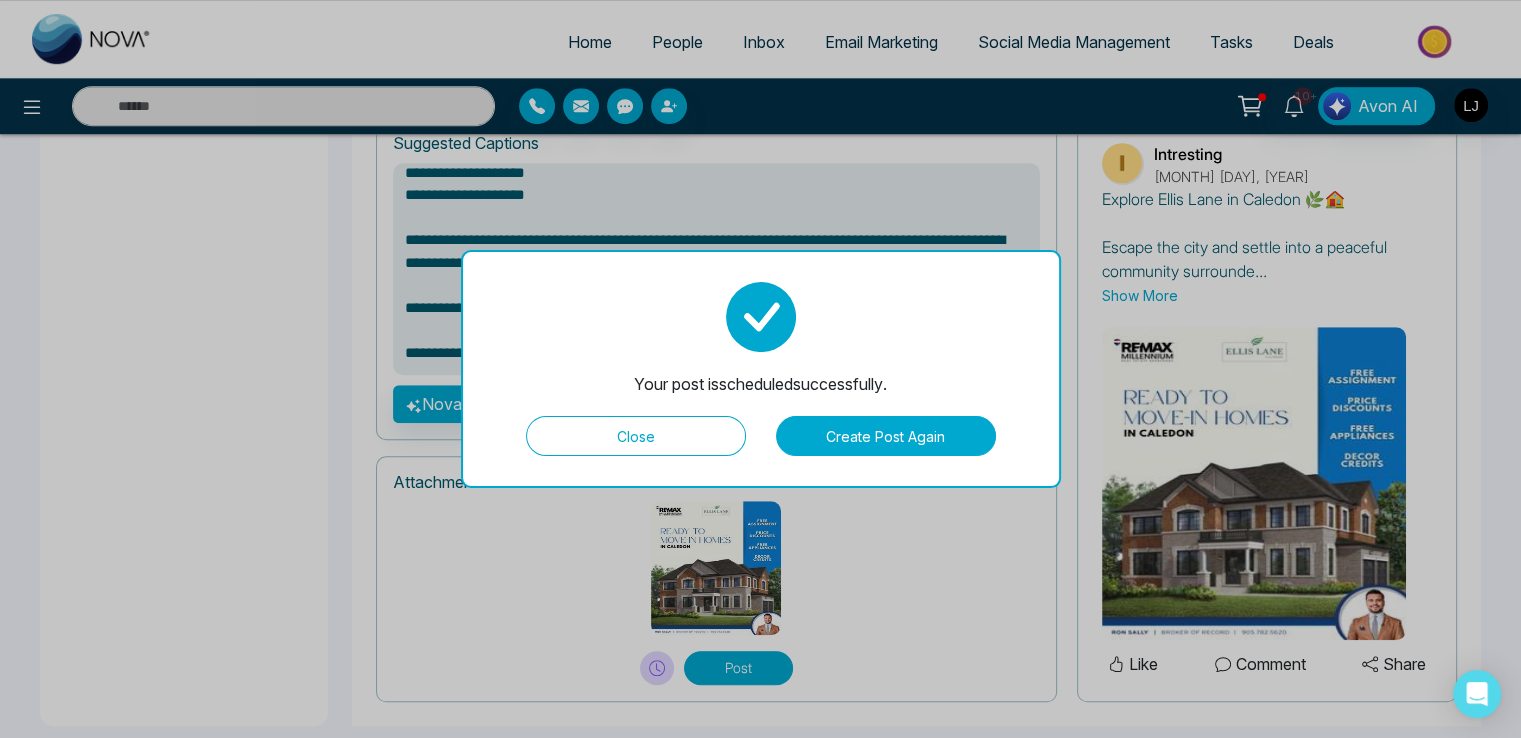 type on "**********" 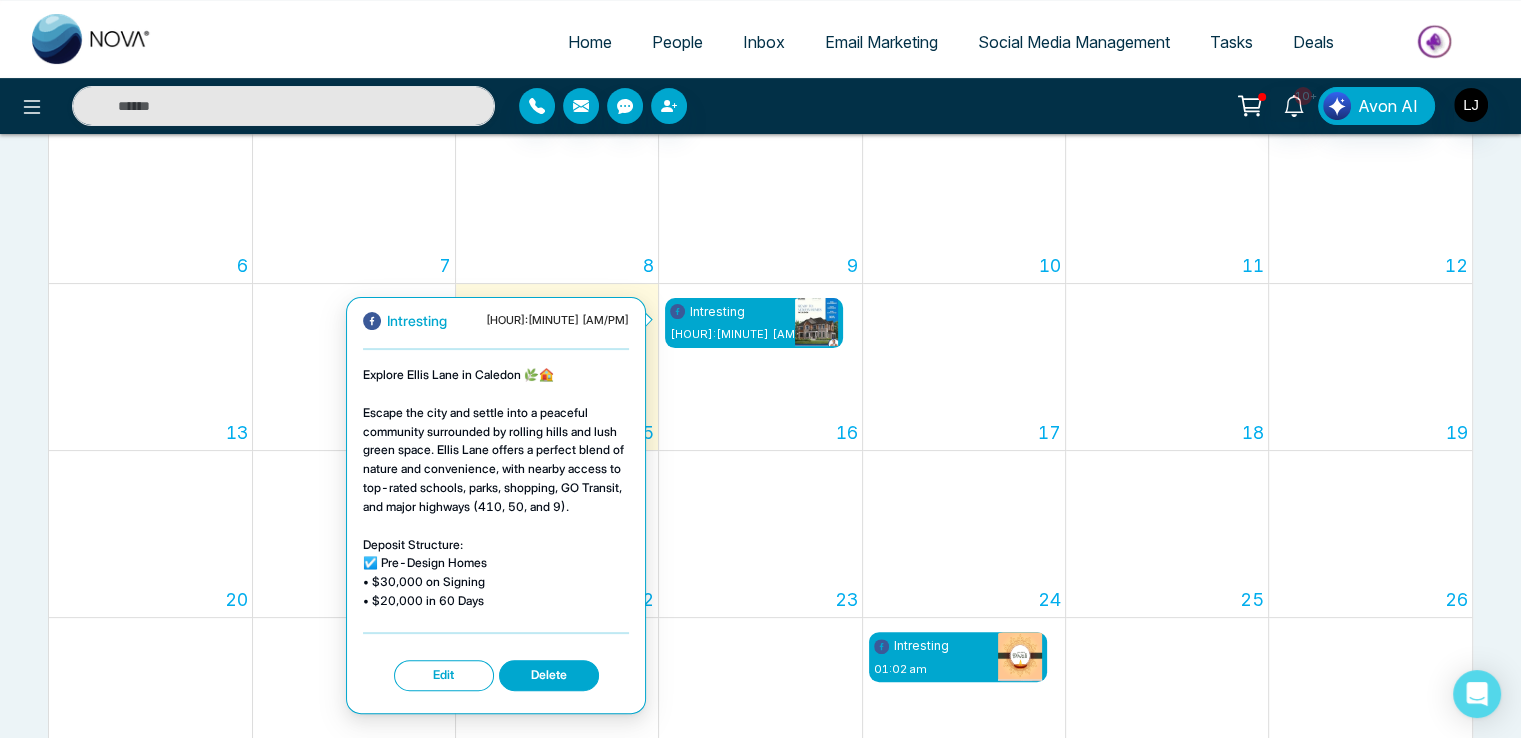scroll, scrollTop: 500, scrollLeft: 0, axis: vertical 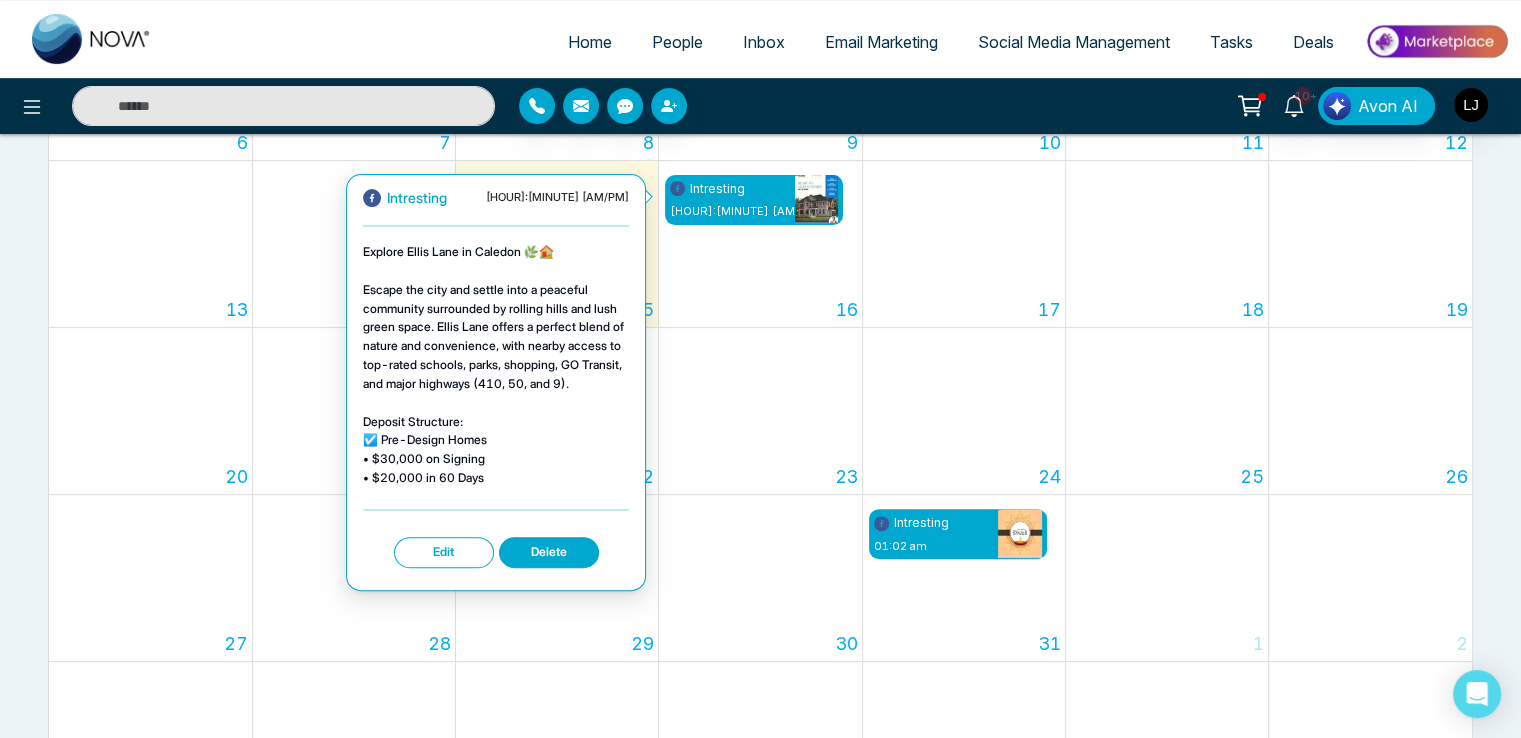 click on "Edit" at bounding box center (444, 552) 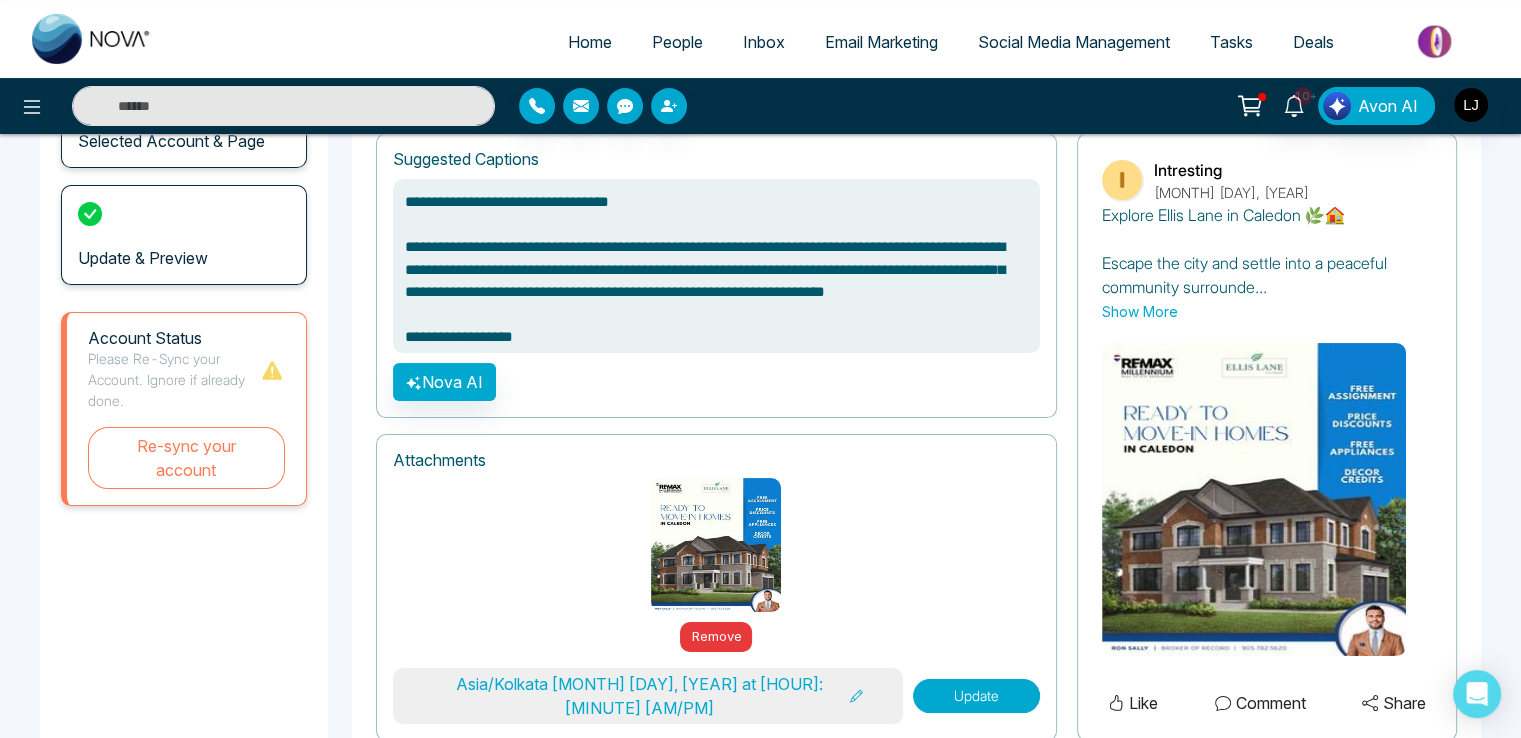 scroll, scrollTop: 251, scrollLeft: 0, axis: vertical 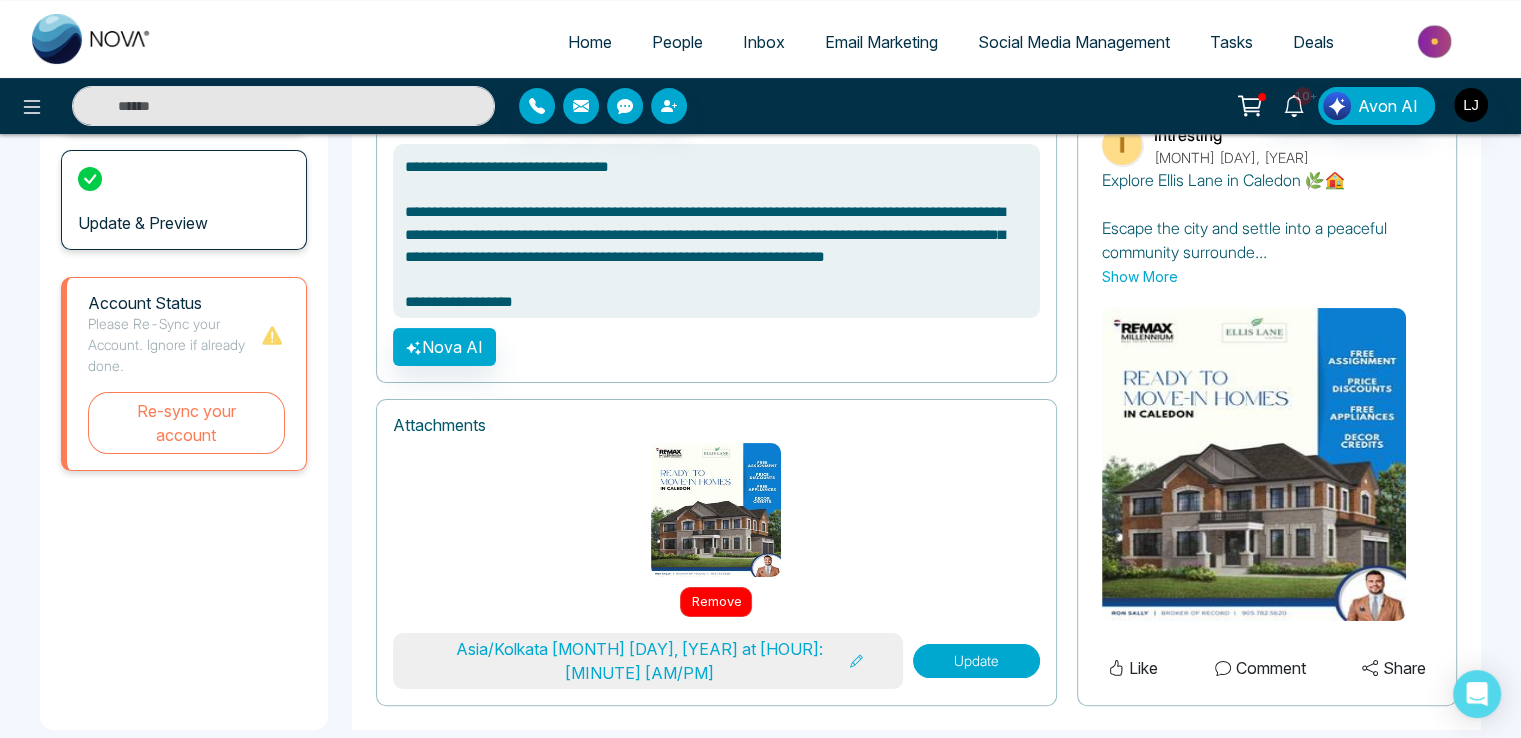 click on "Remove" at bounding box center [716, 602] 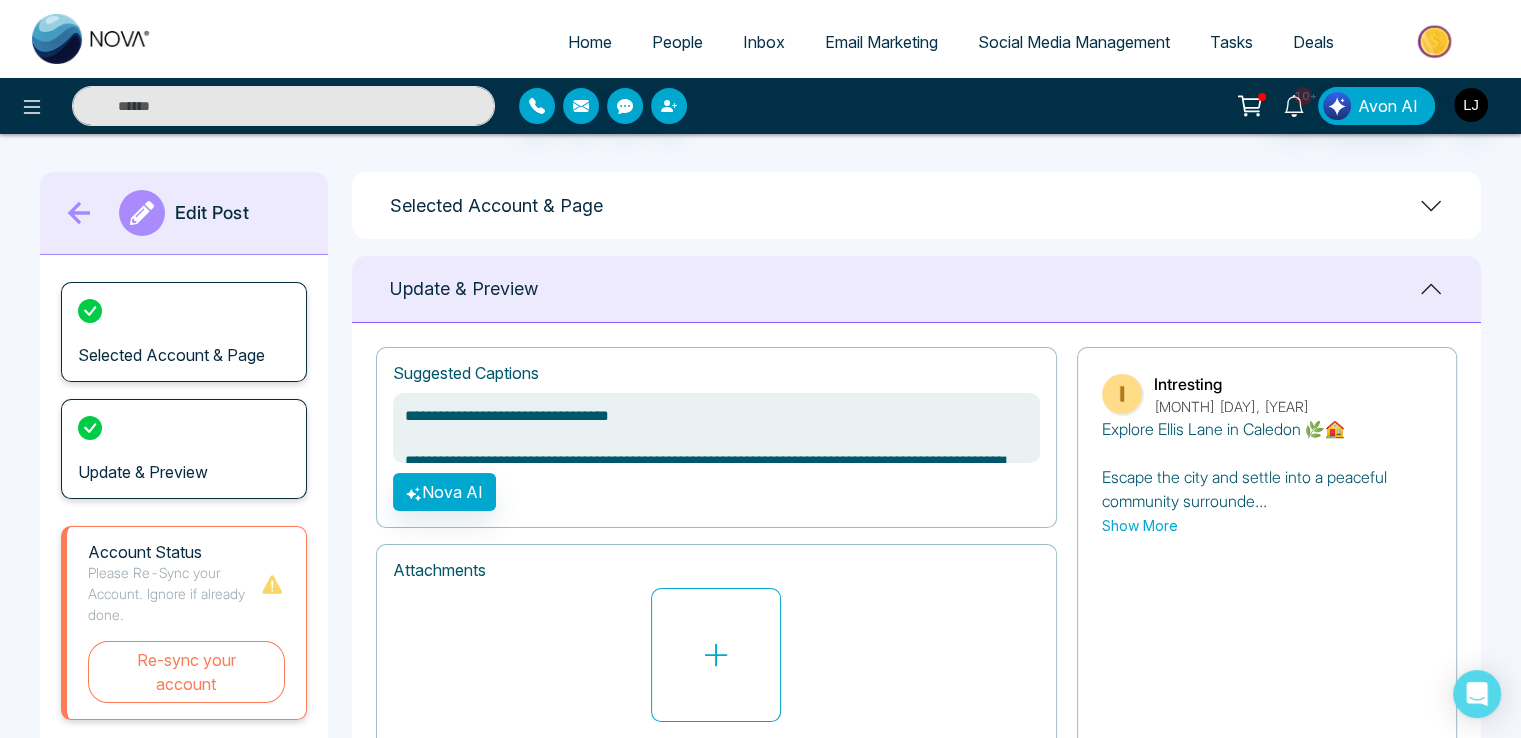 scroll, scrollTop: 0, scrollLeft: 0, axis: both 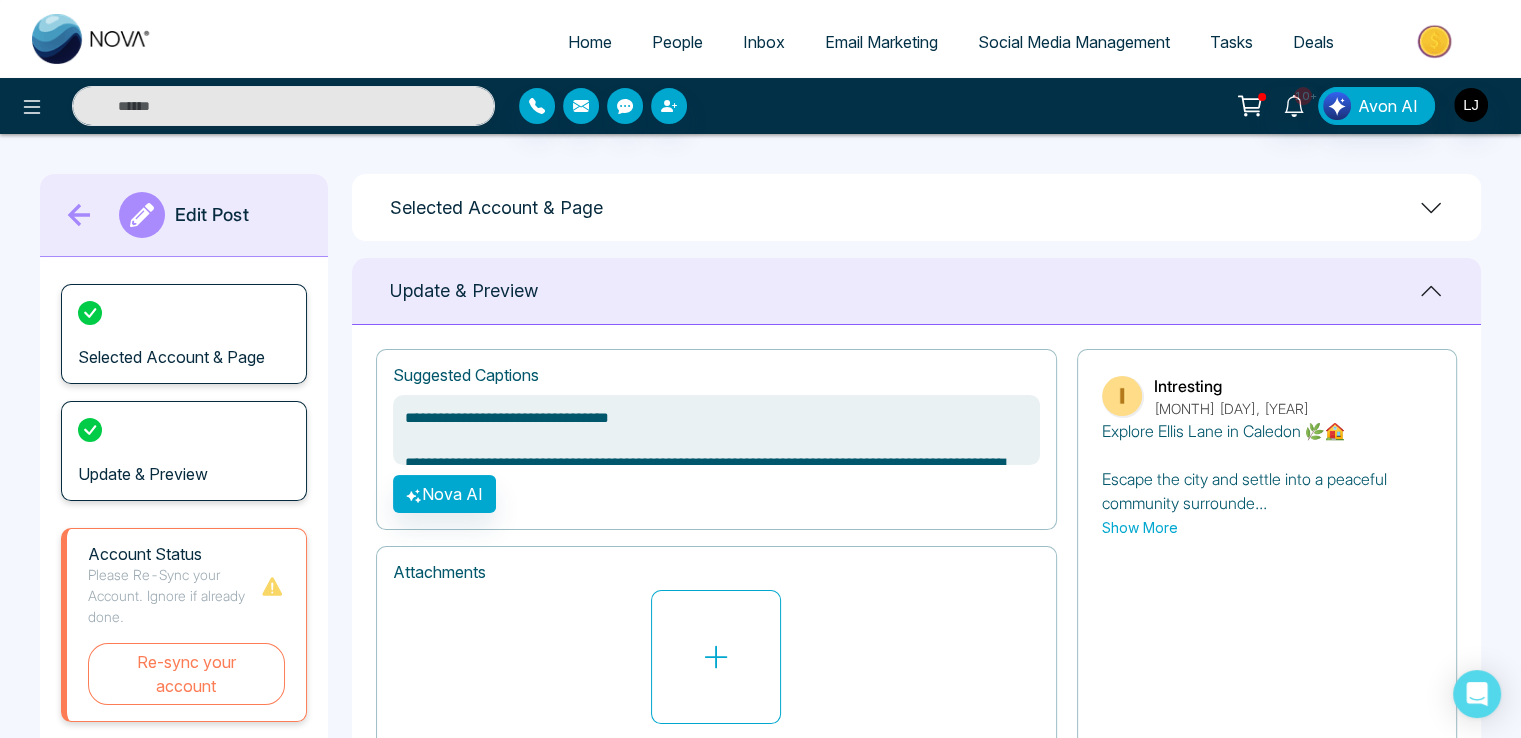 click on "Selected Account & Page" at bounding box center [916, 207] 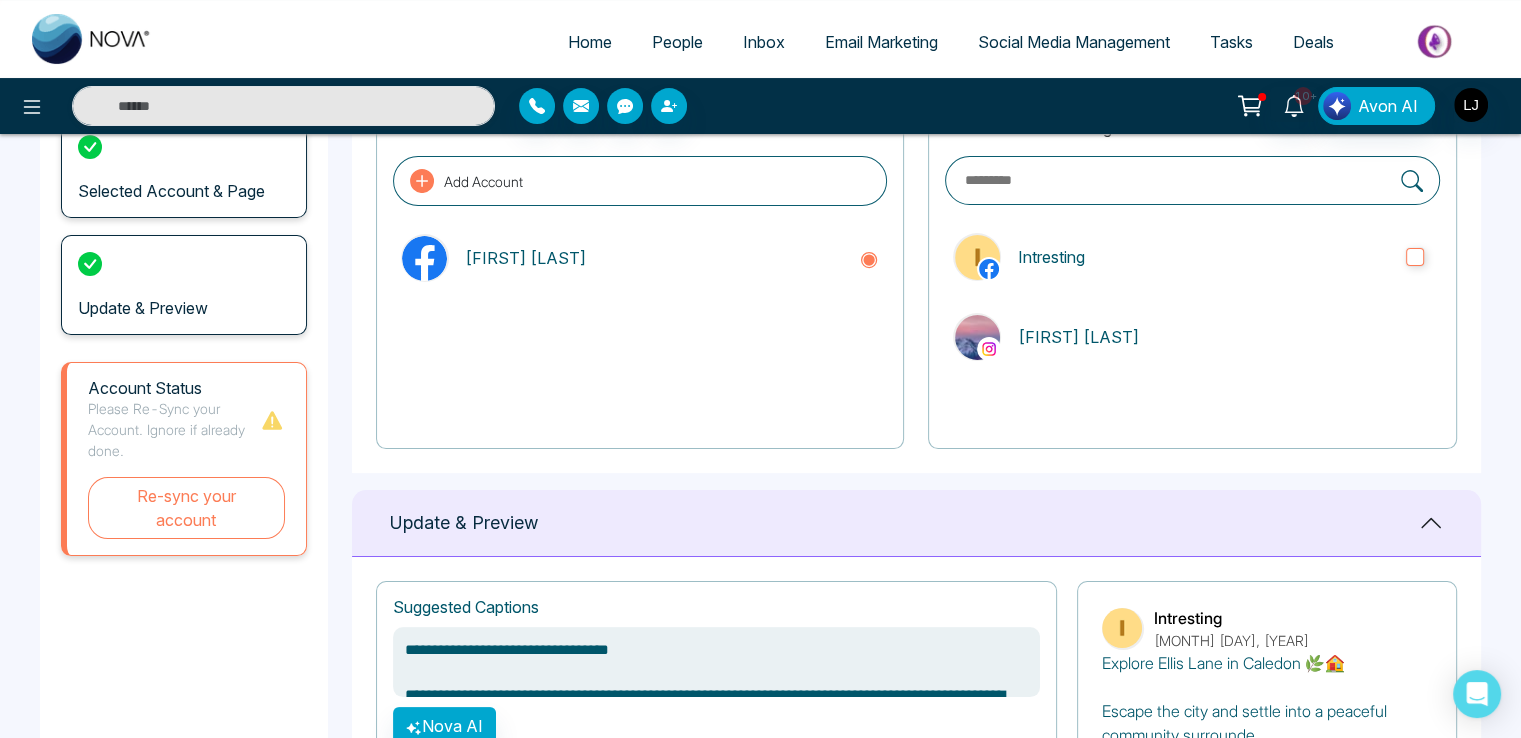 scroll, scrollTop: 200, scrollLeft: 0, axis: vertical 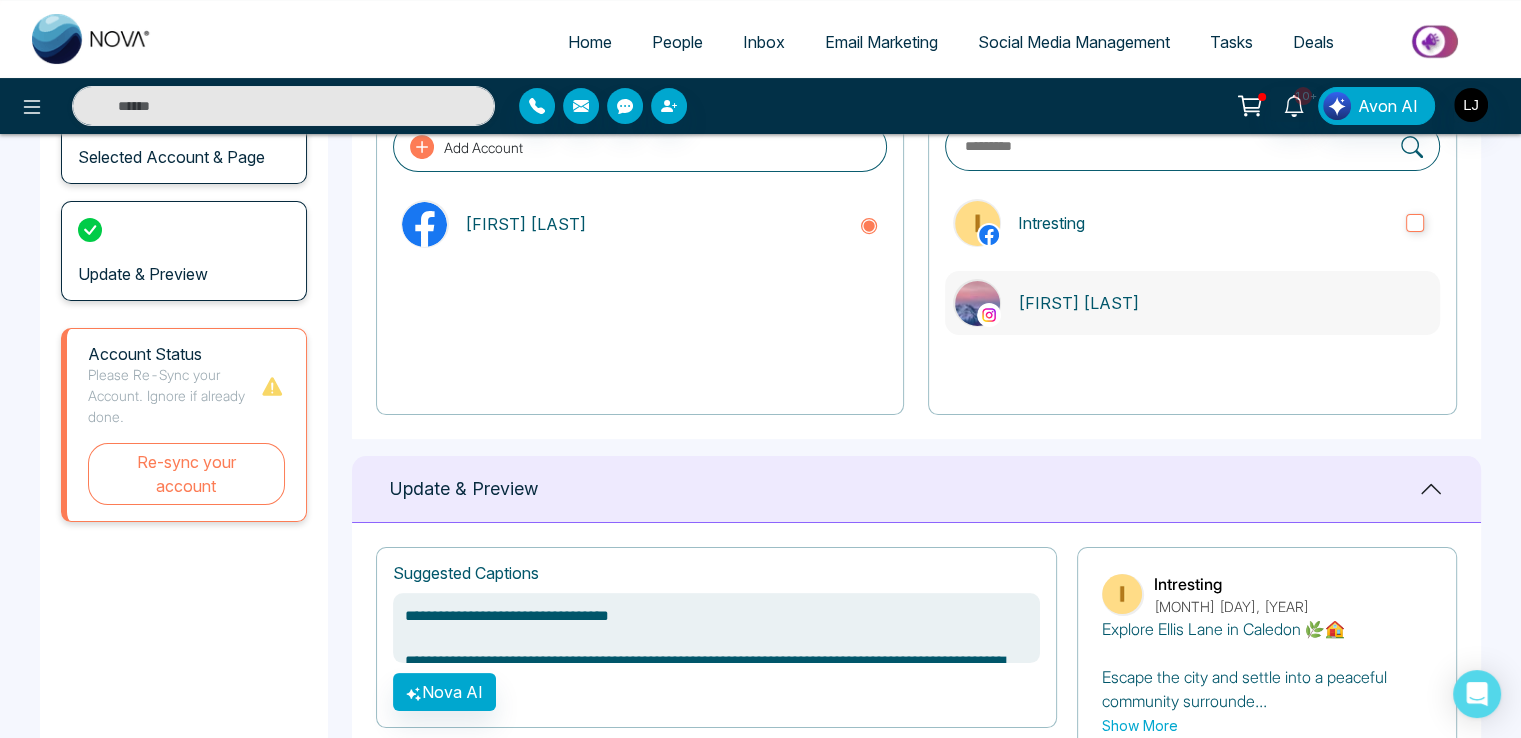 click on "[FIRST] [LAST]" at bounding box center [1192, 303] 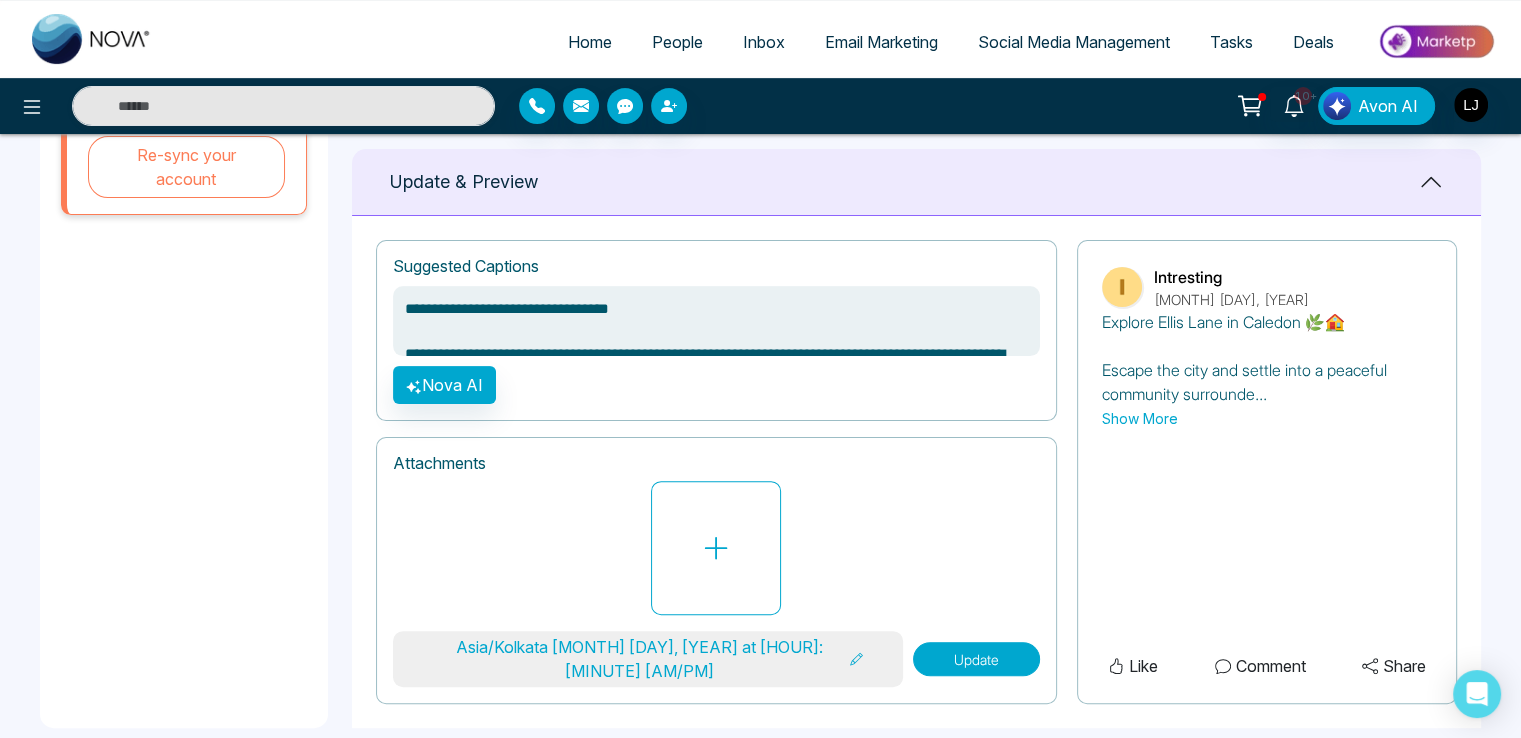 scroll, scrollTop: 514, scrollLeft: 0, axis: vertical 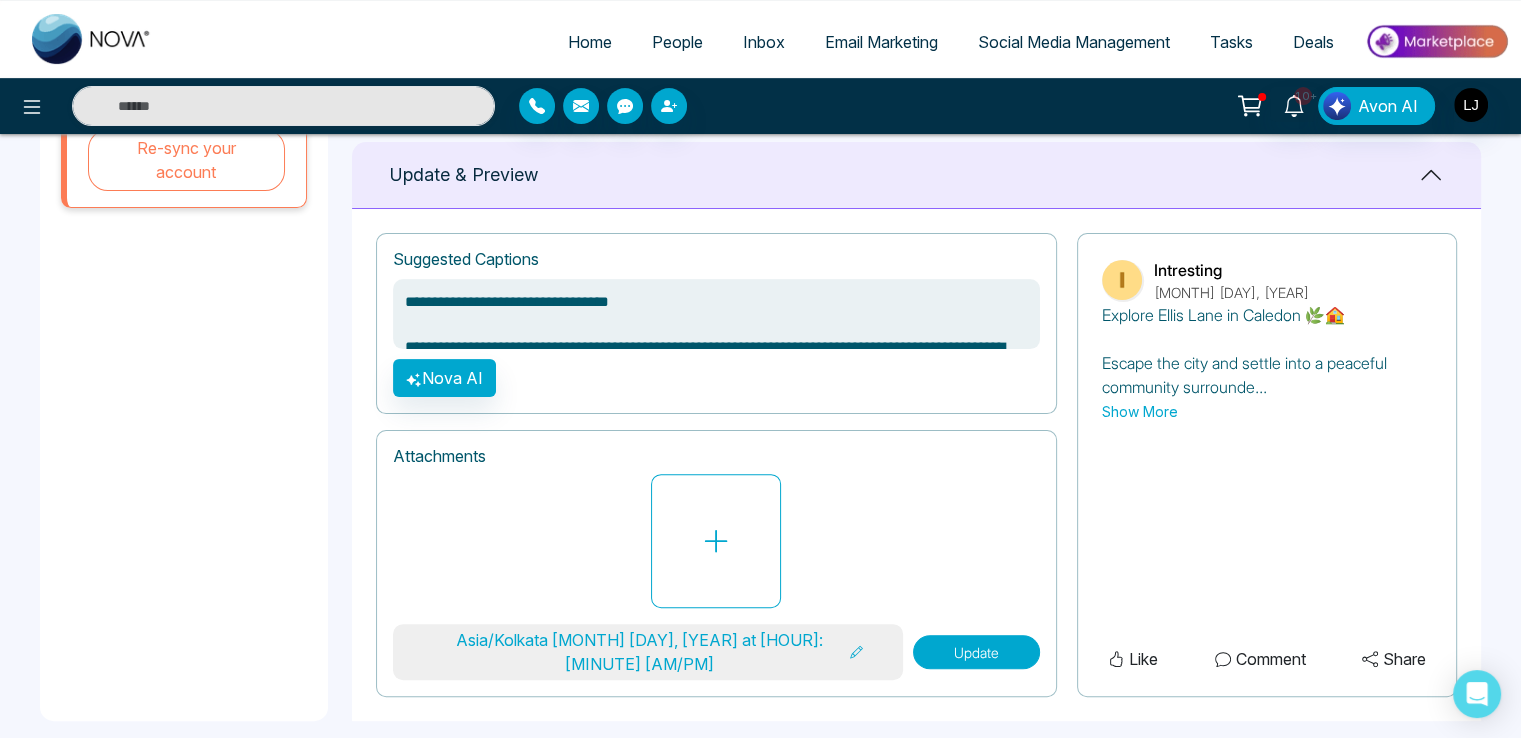 click on "Update" at bounding box center [976, 652] 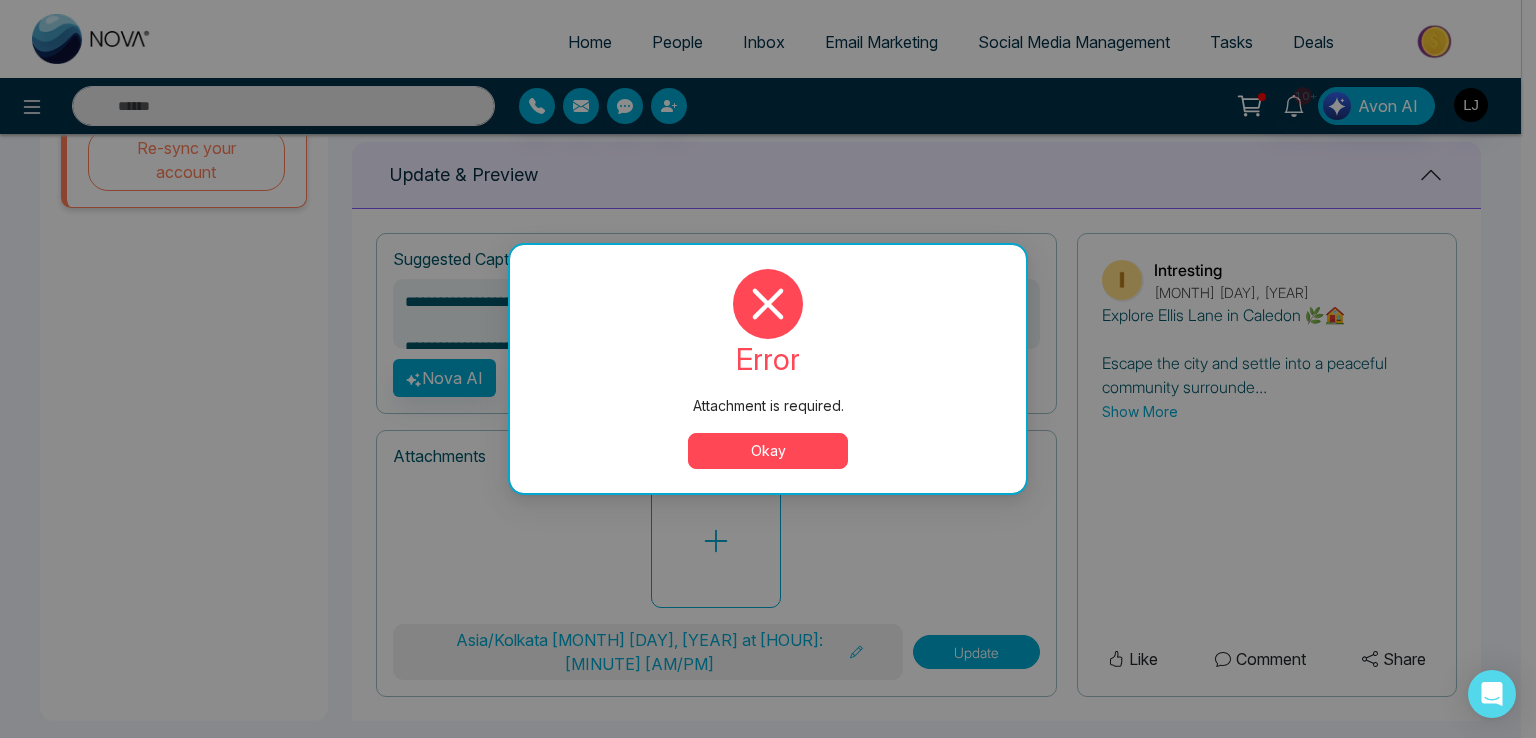 click on "Okay" at bounding box center (768, 451) 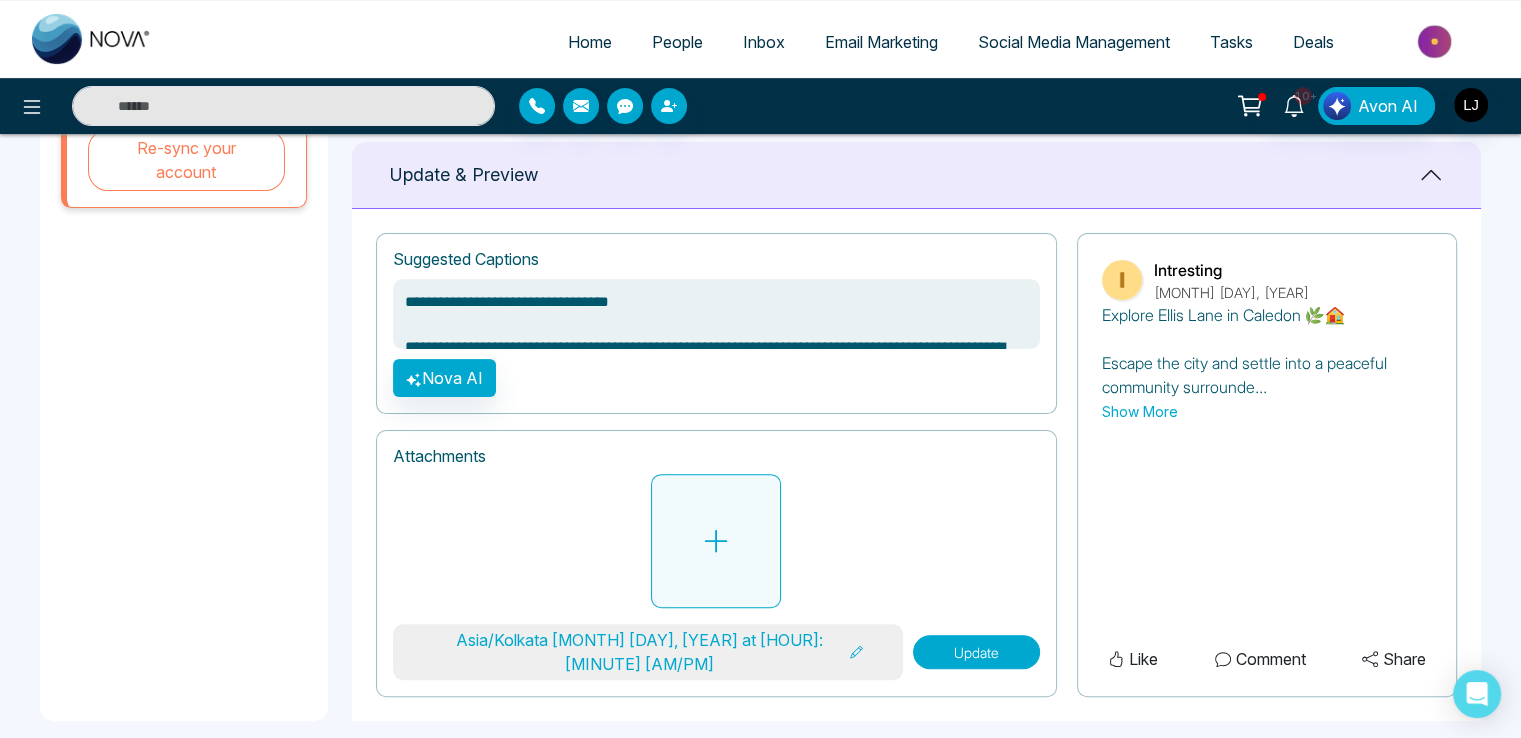 click 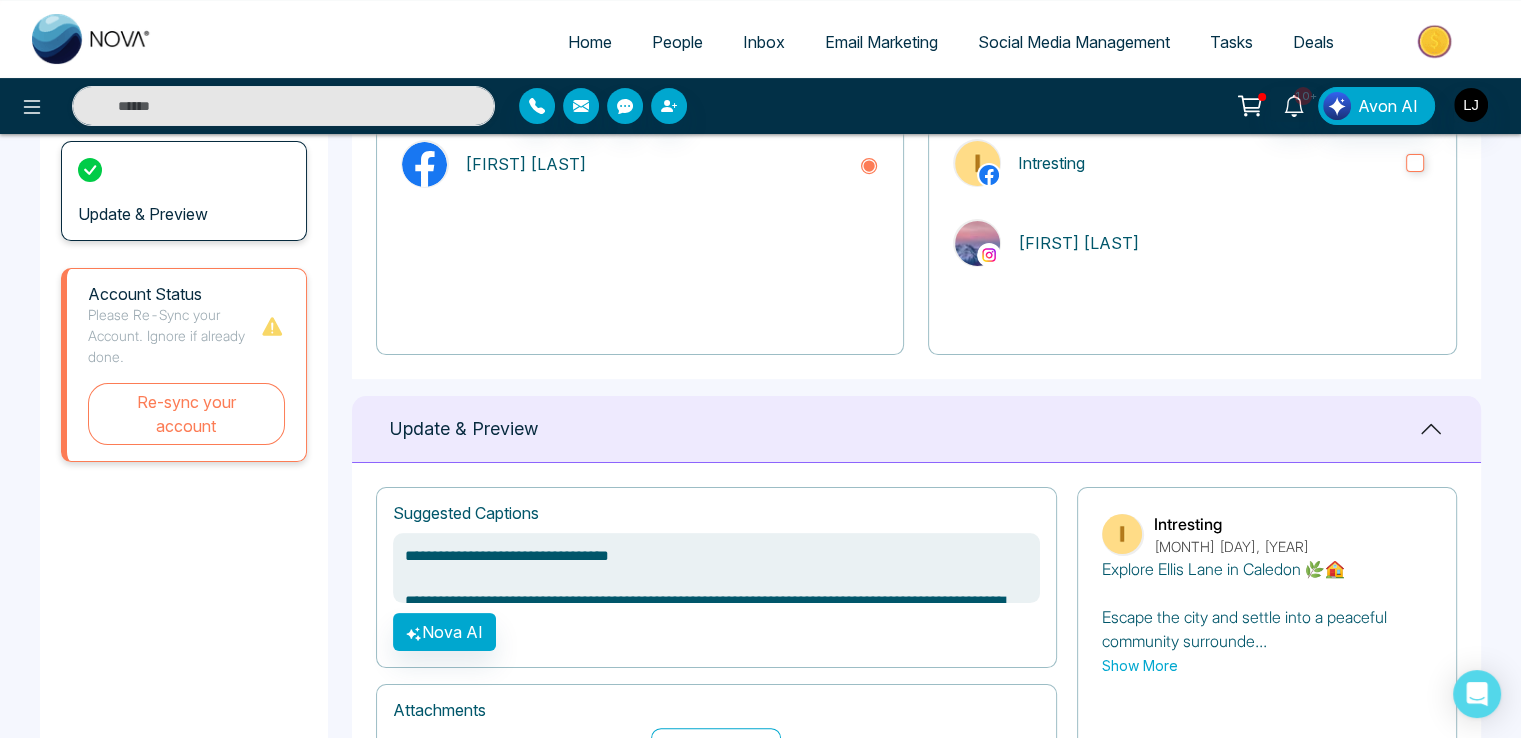 scroll, scrollTop: 0, scrollLeft: 0, axis: both 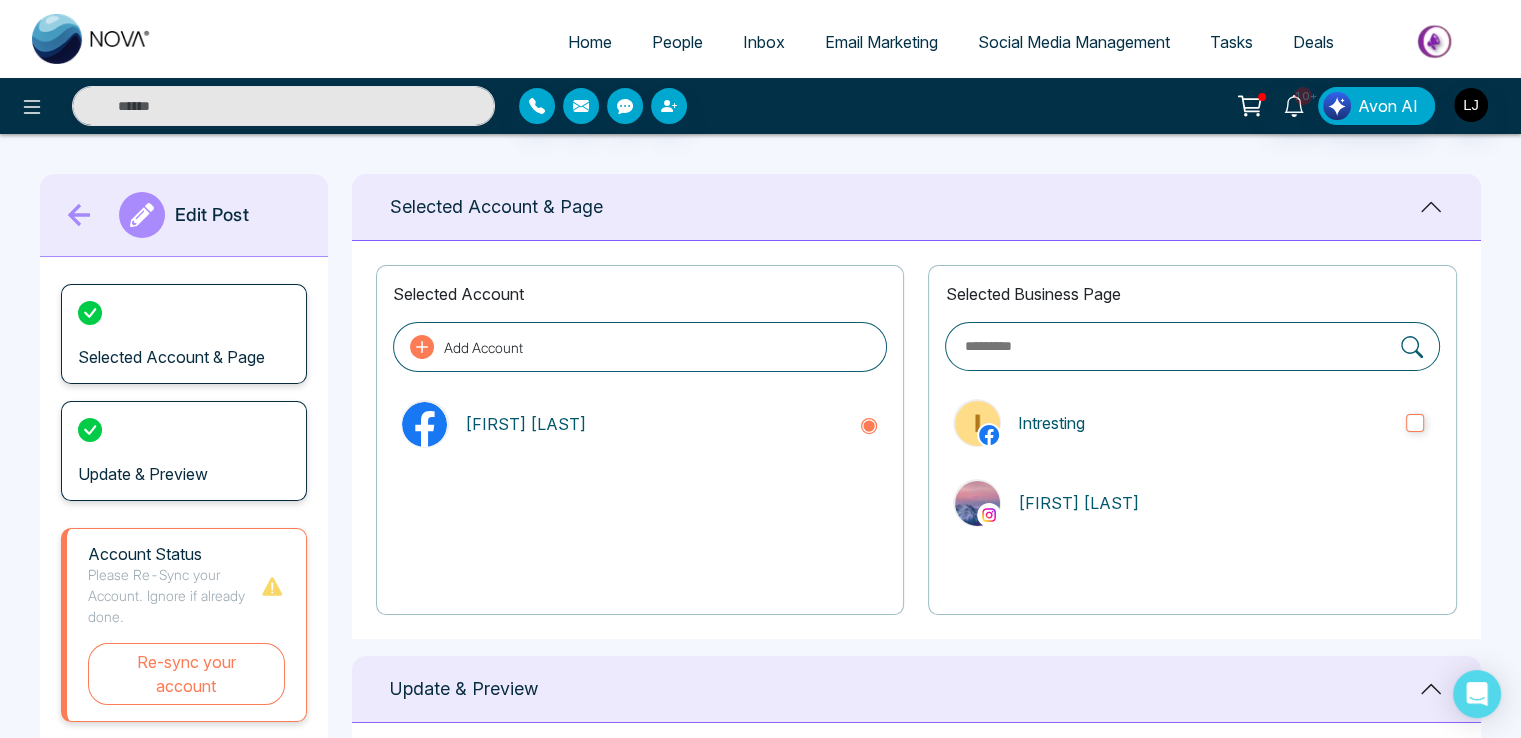 type on "**********" 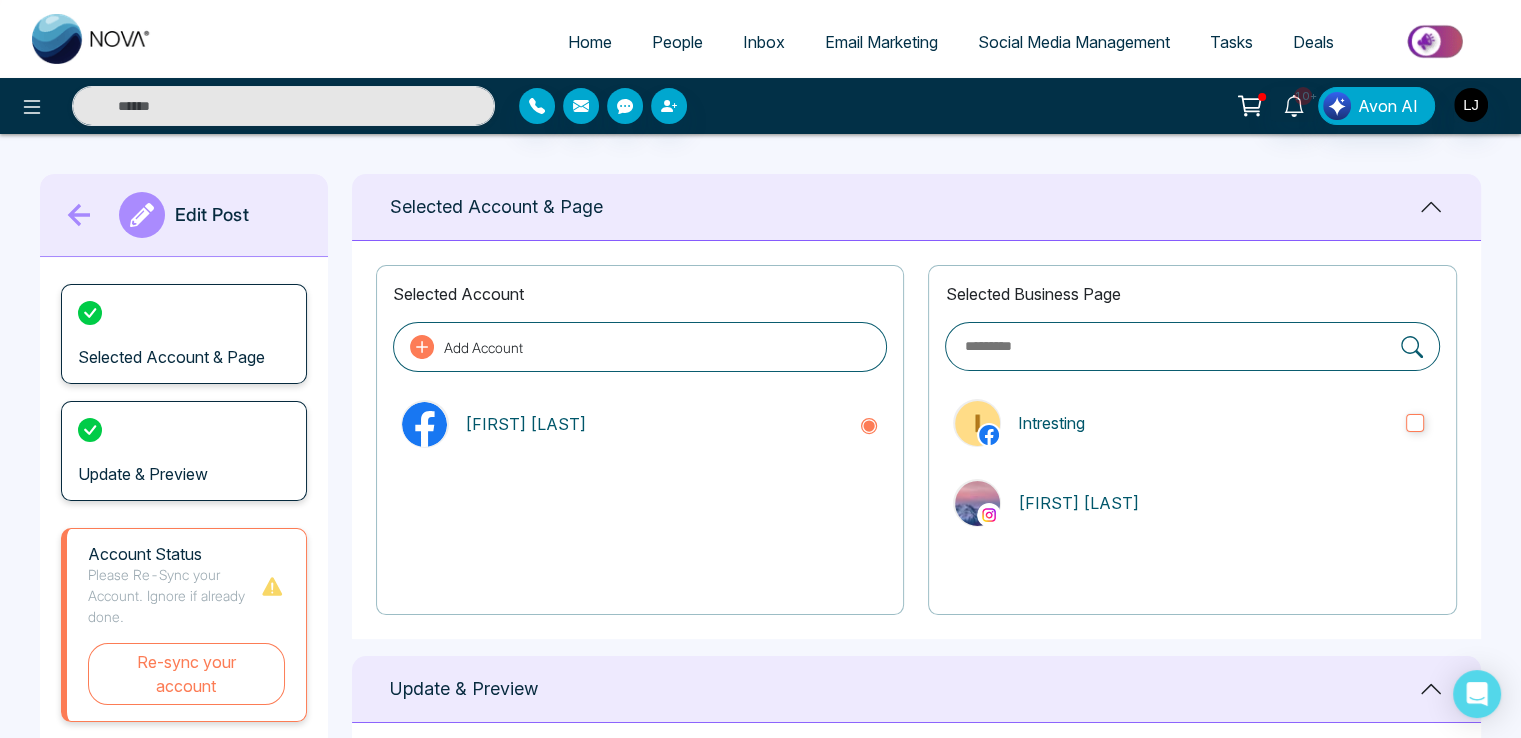 click 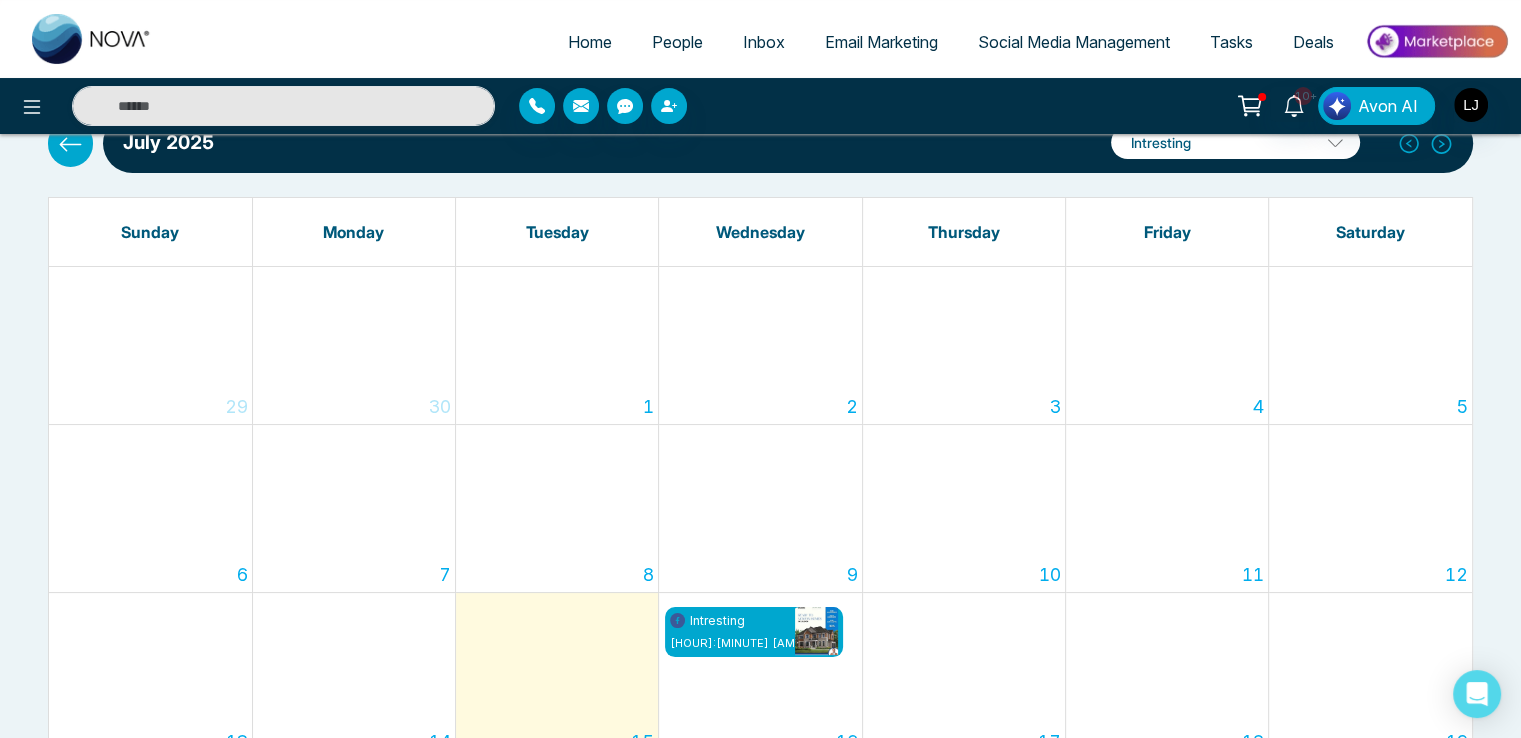 scroll, scrollTop: 300, scrollLeft: 0, axis: vertical 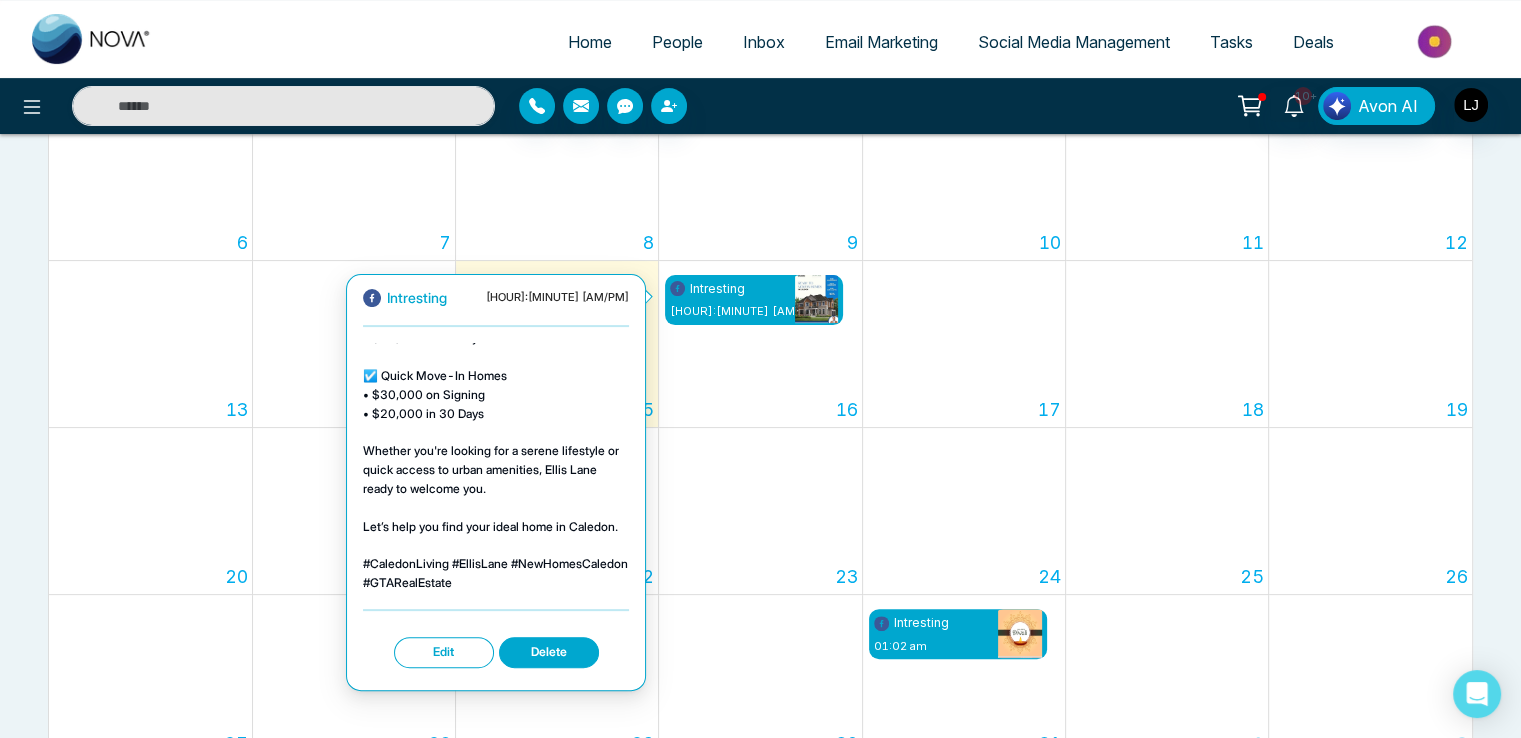 click on "Edit" at bounding box center [444, 652] 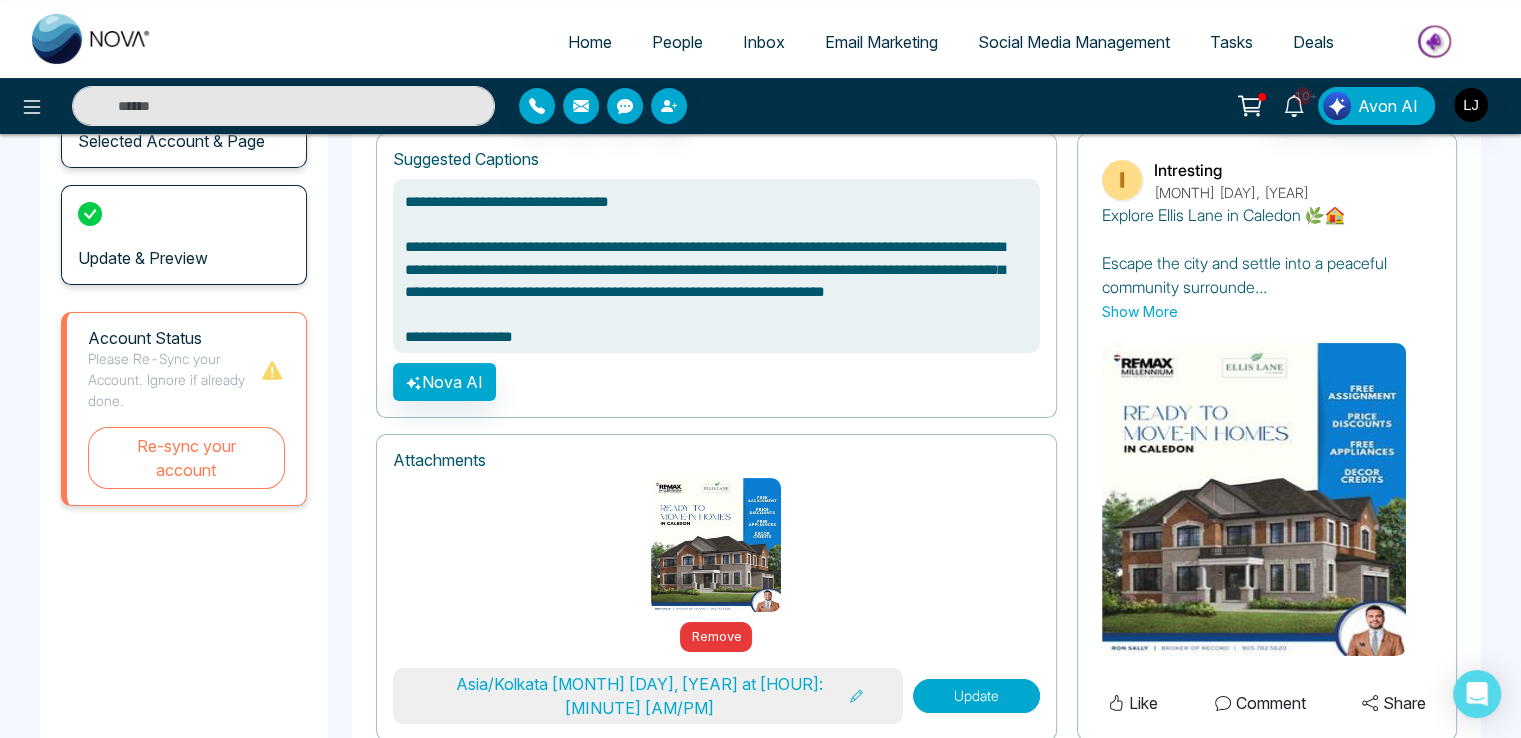 scroll, scrollTop: 259, scrollLeft: 0, axis: vertical 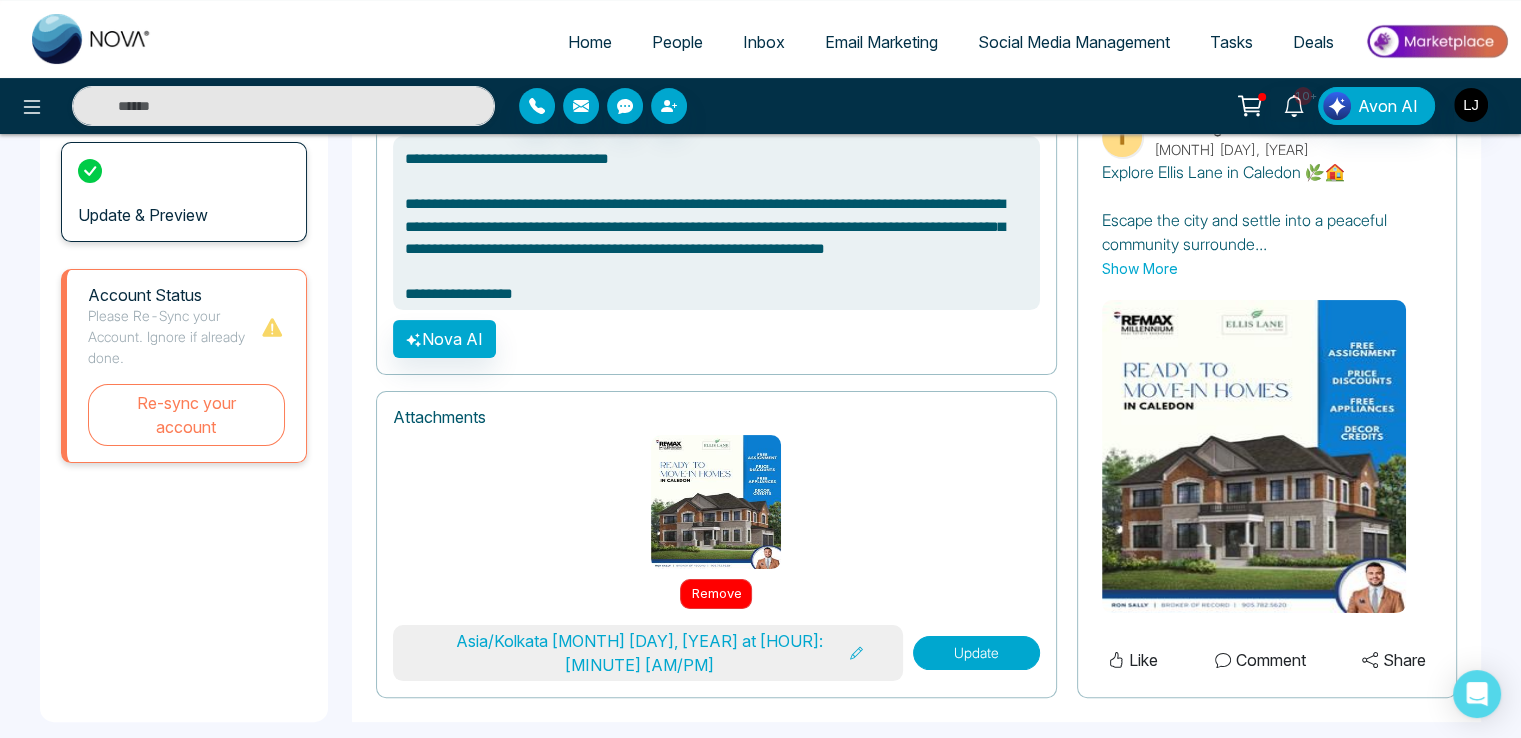 click on "Remove" at bounding box center (716, 594) 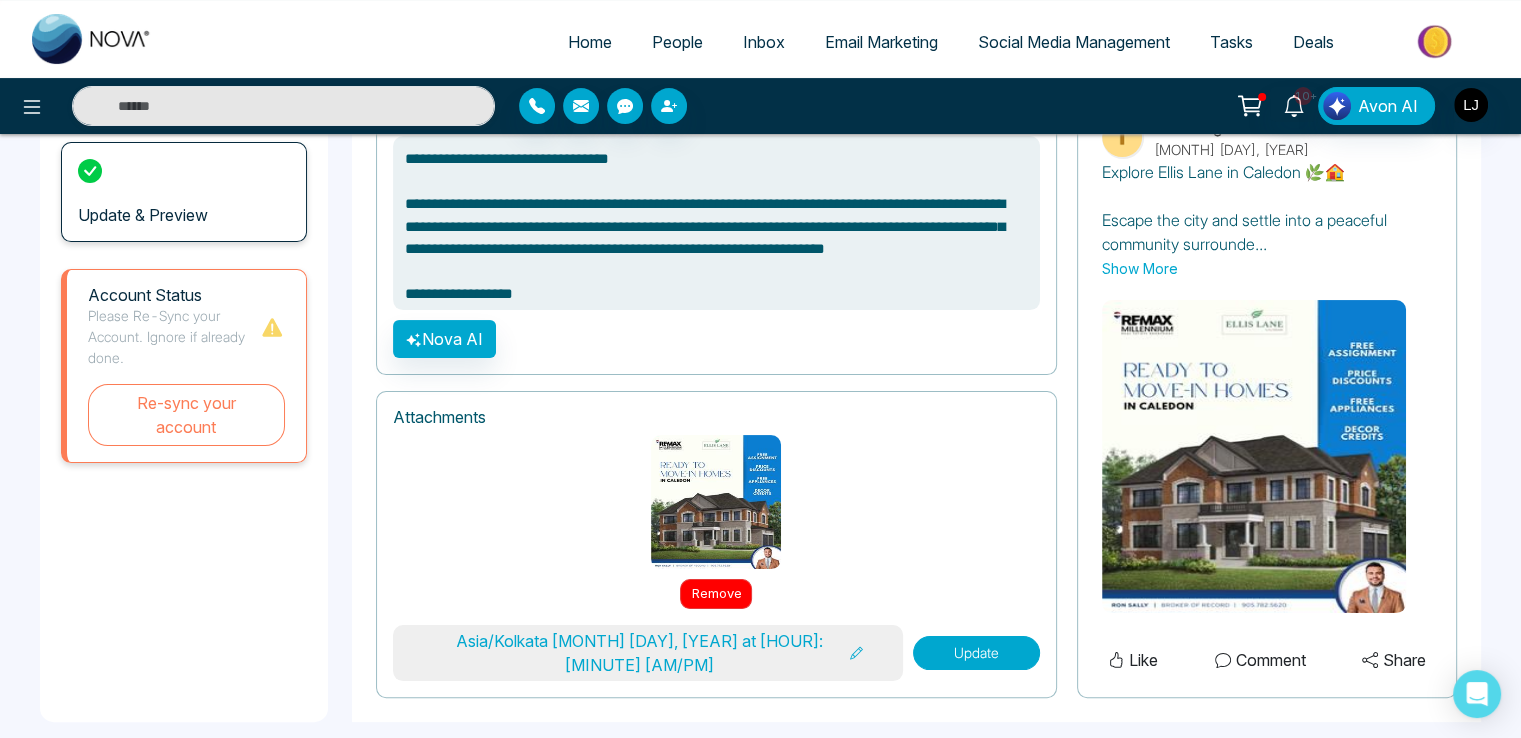 scroll, scrollTop: 116, scrollLeft: 0, axis: vertical 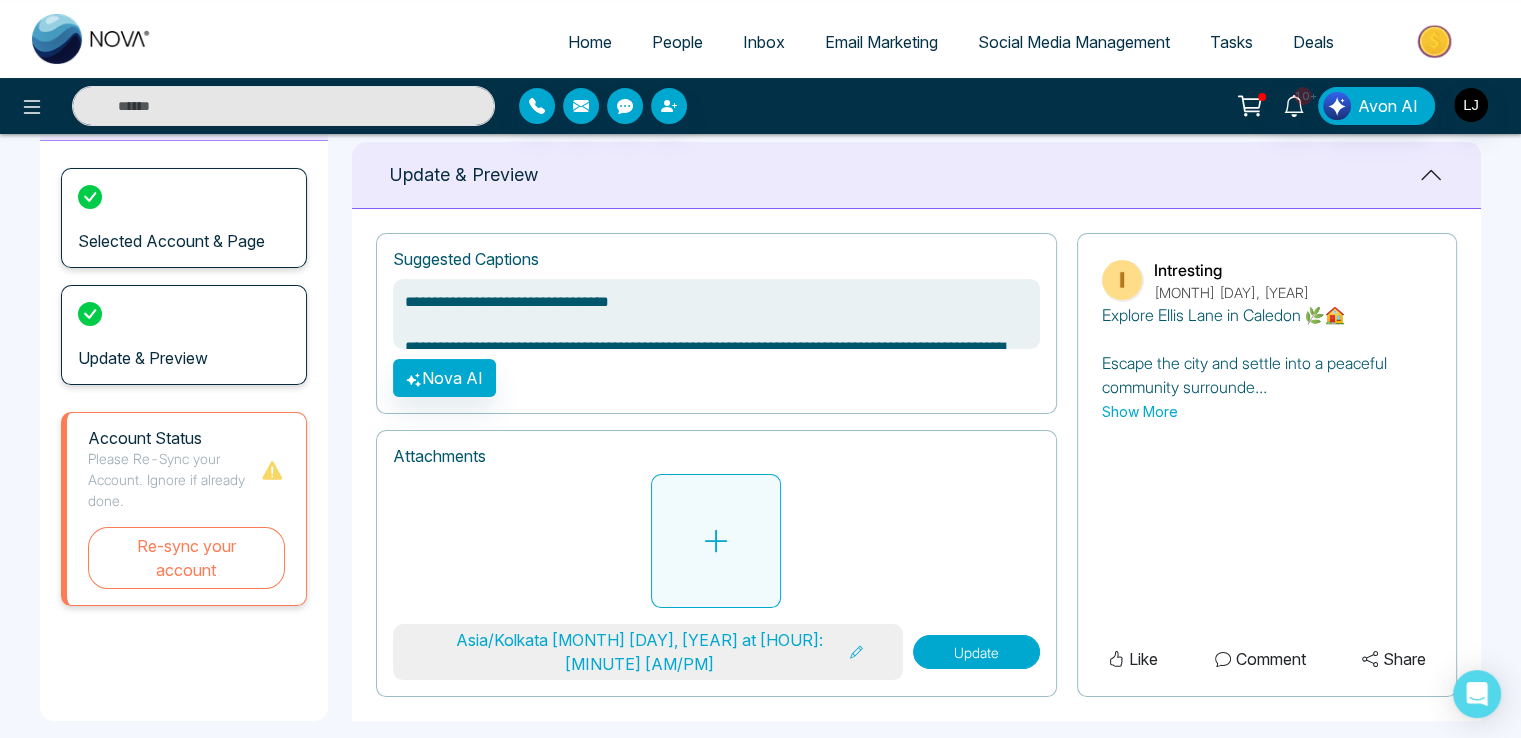 click at bounding box center (716, 541) 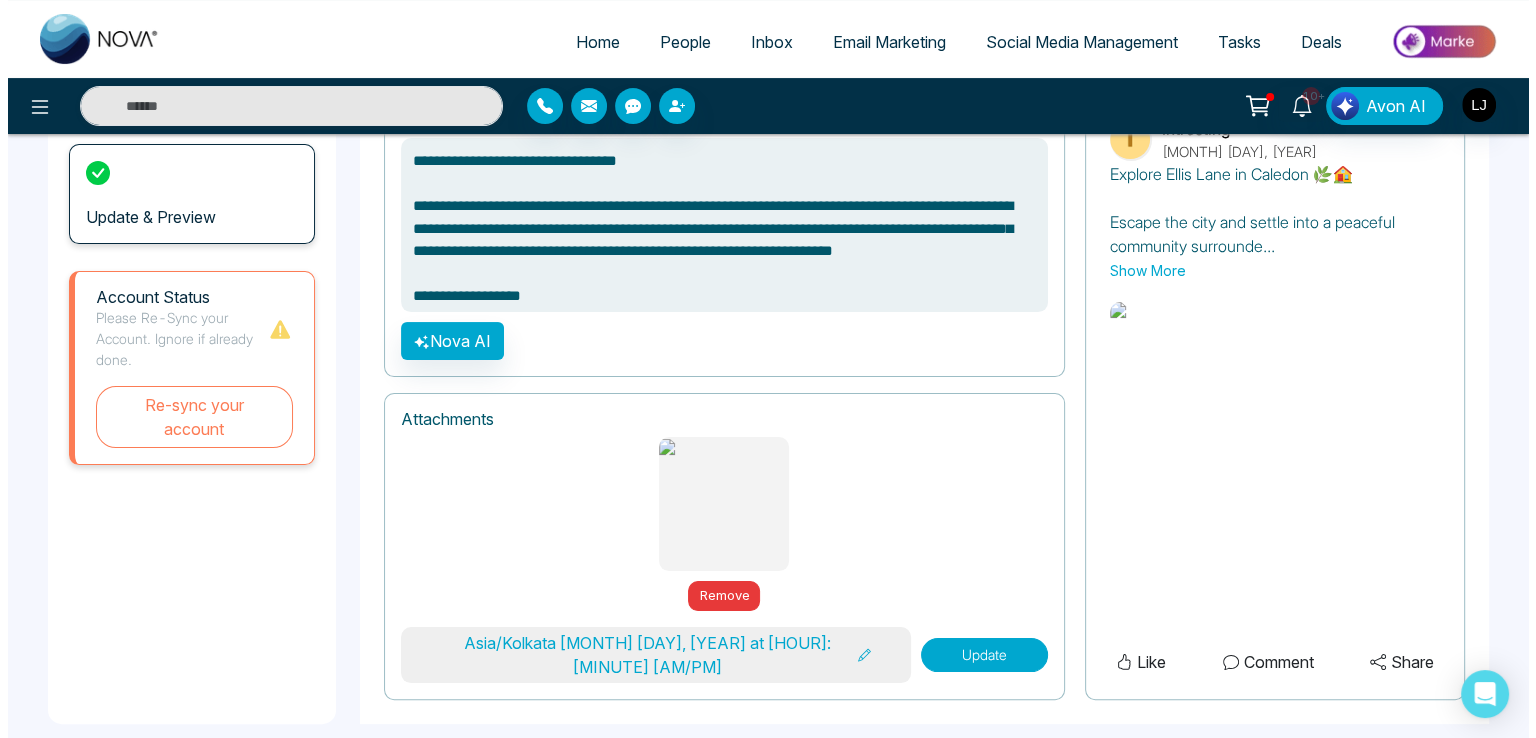 scroll, scrollTop: 259, scrollLeft: 0, axis: vertical 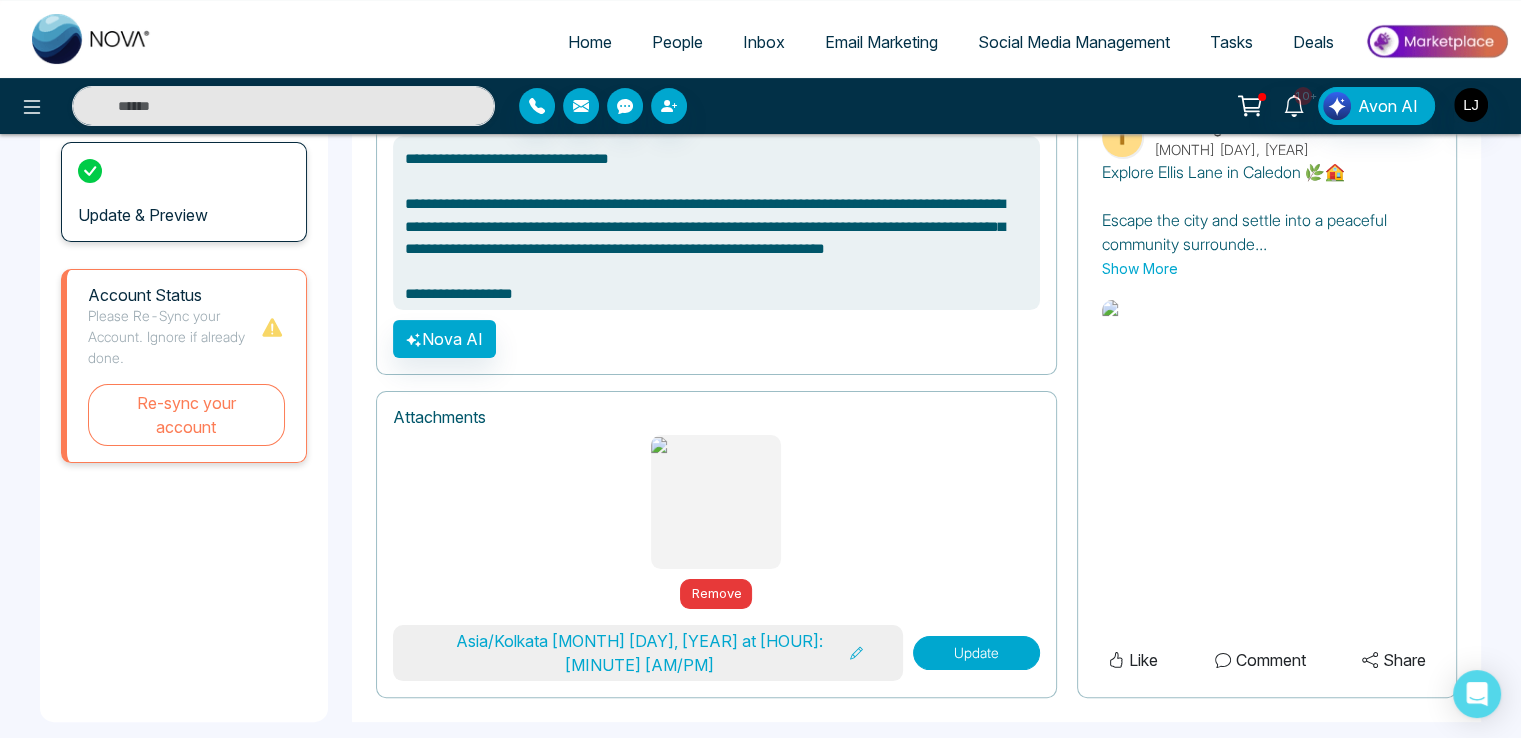 click on "Update" at bounding box center (976, 653) 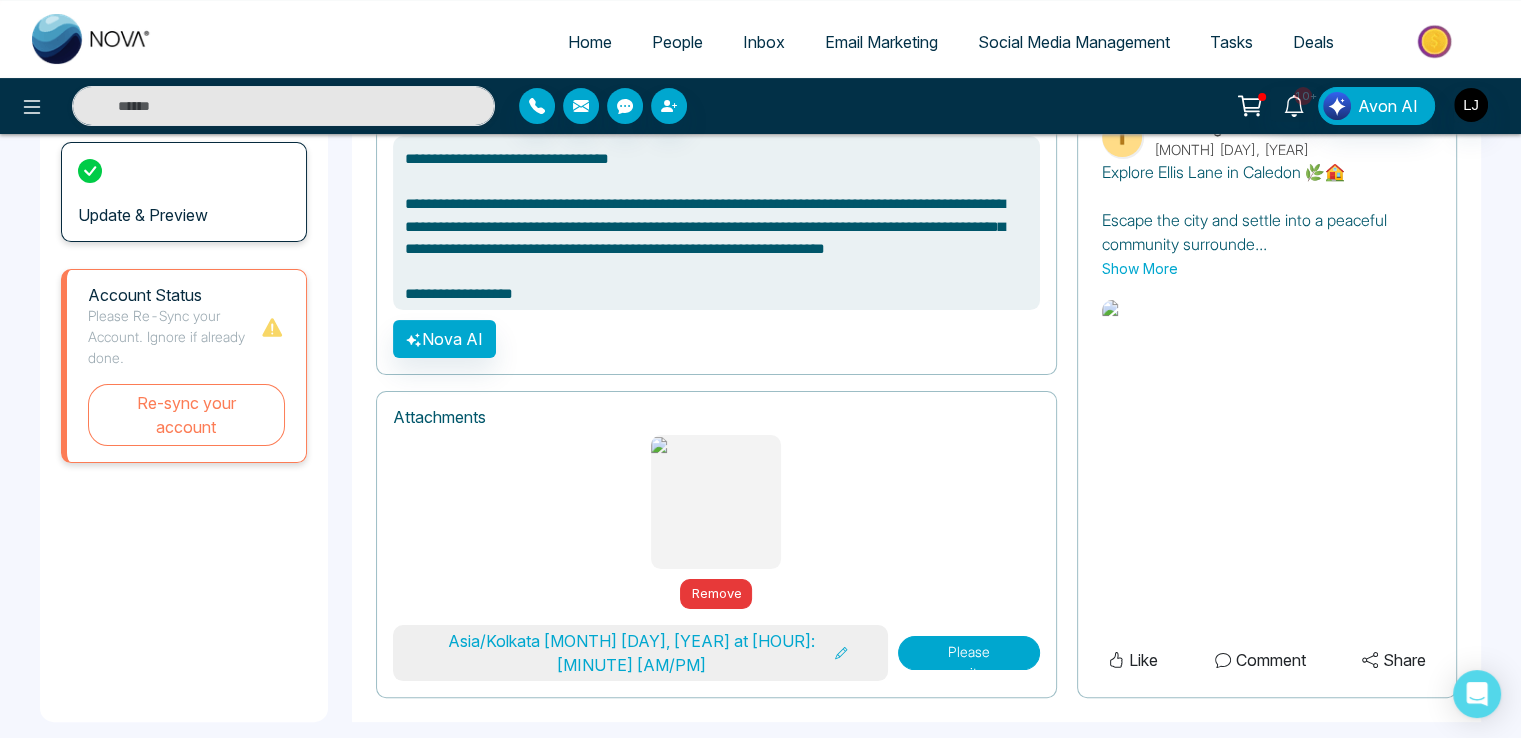 type on "**********" 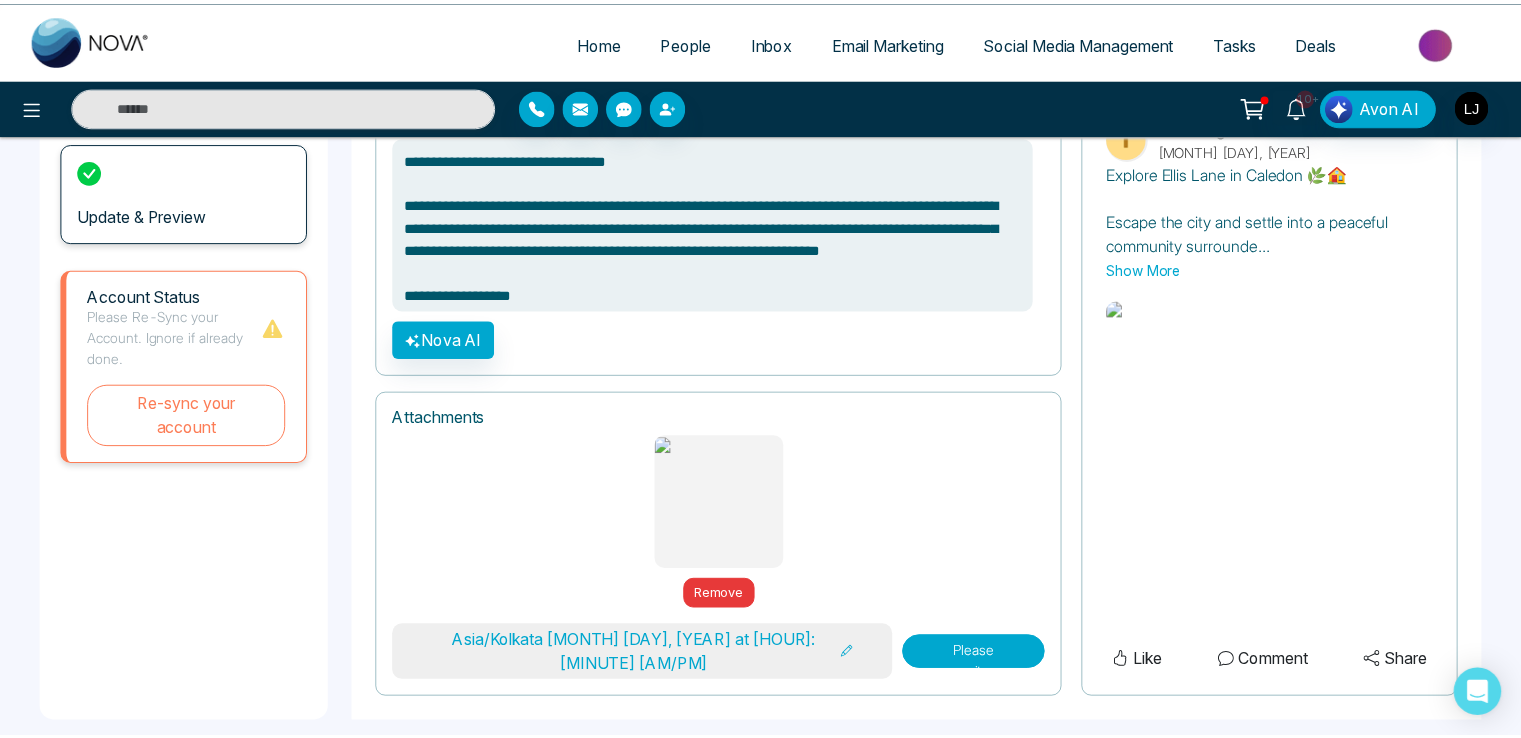scroll, scrollTop: 0, scrollLeft: 0, axis: both 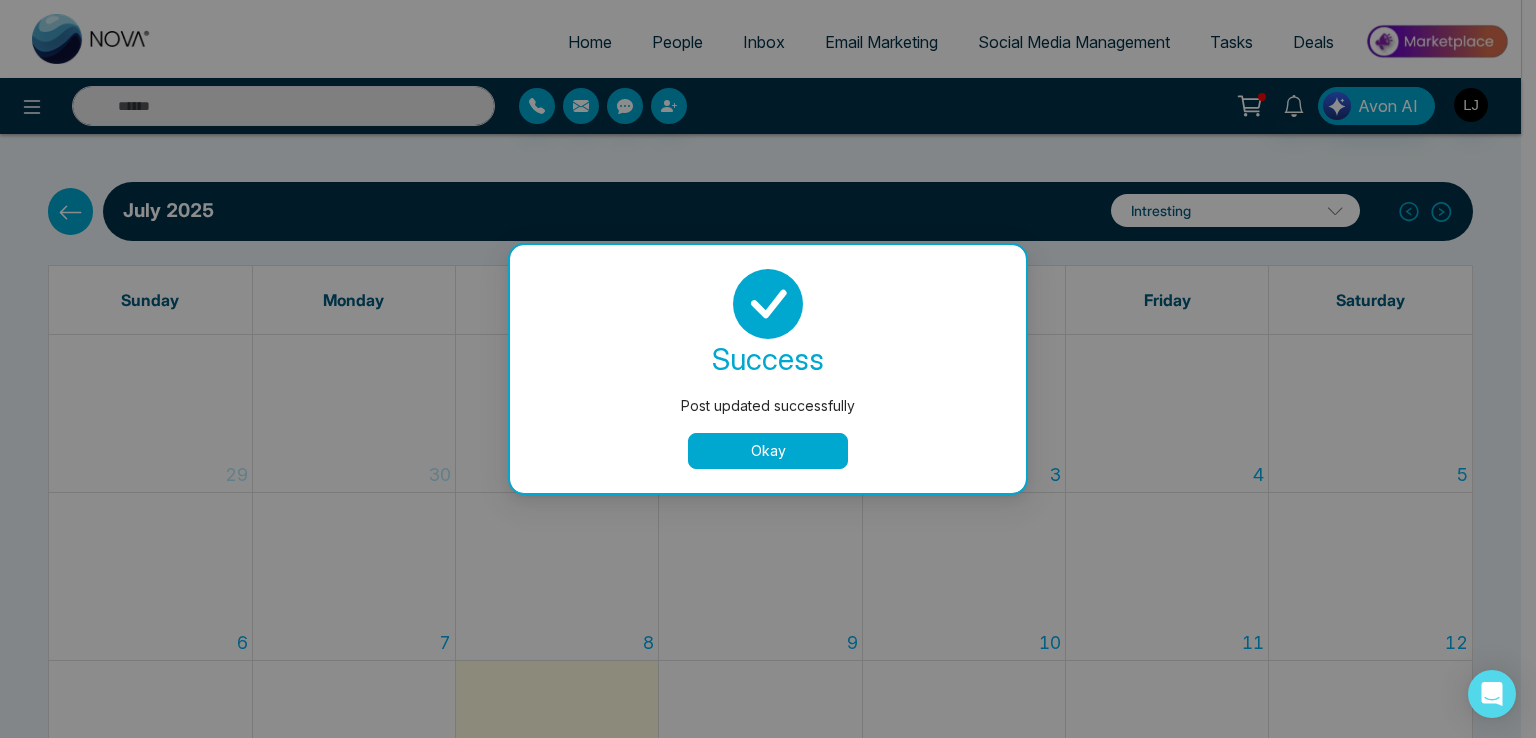 click on "Okay" at bounding box center (768, 451) 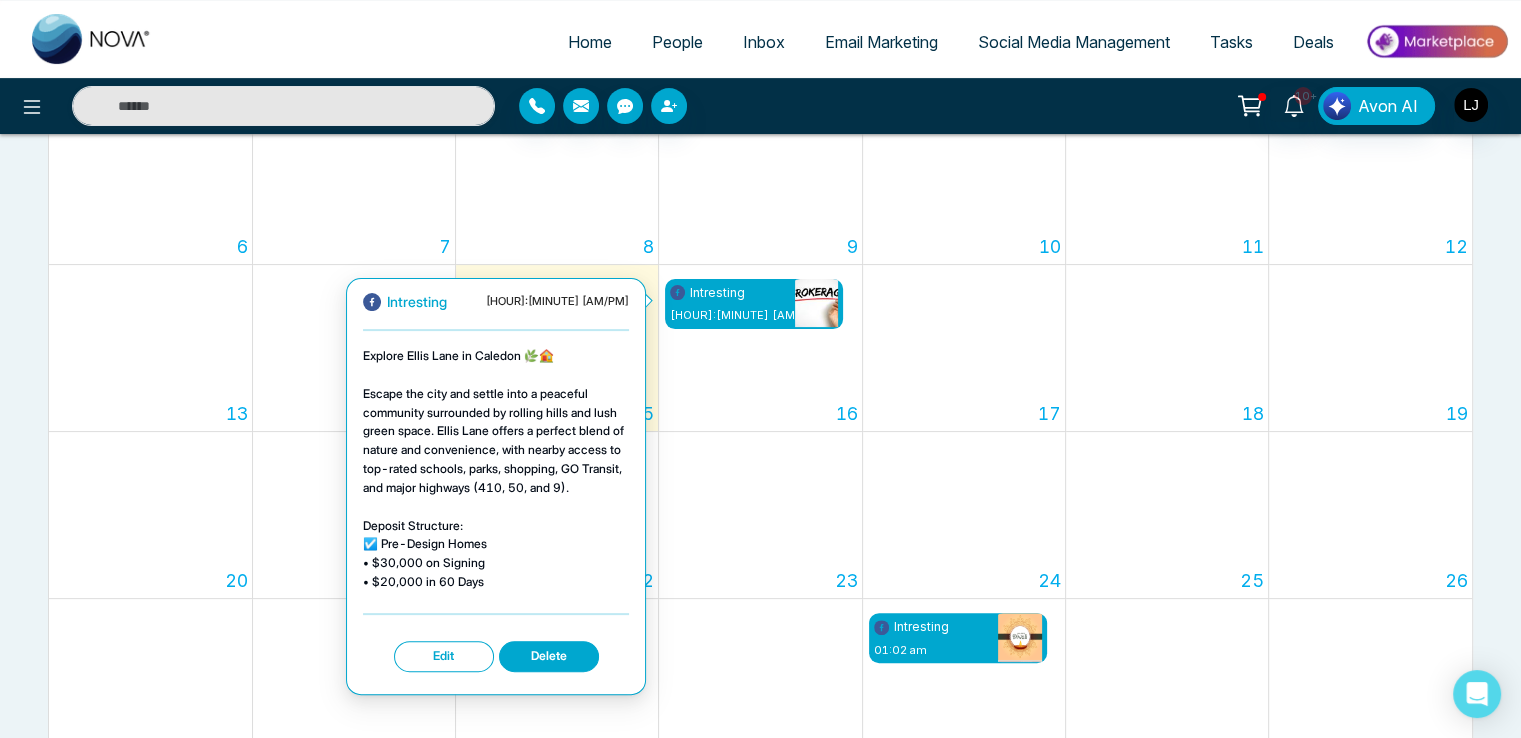 scroll, scrollTop: 400, scrollLeft: 0, axis: vertical 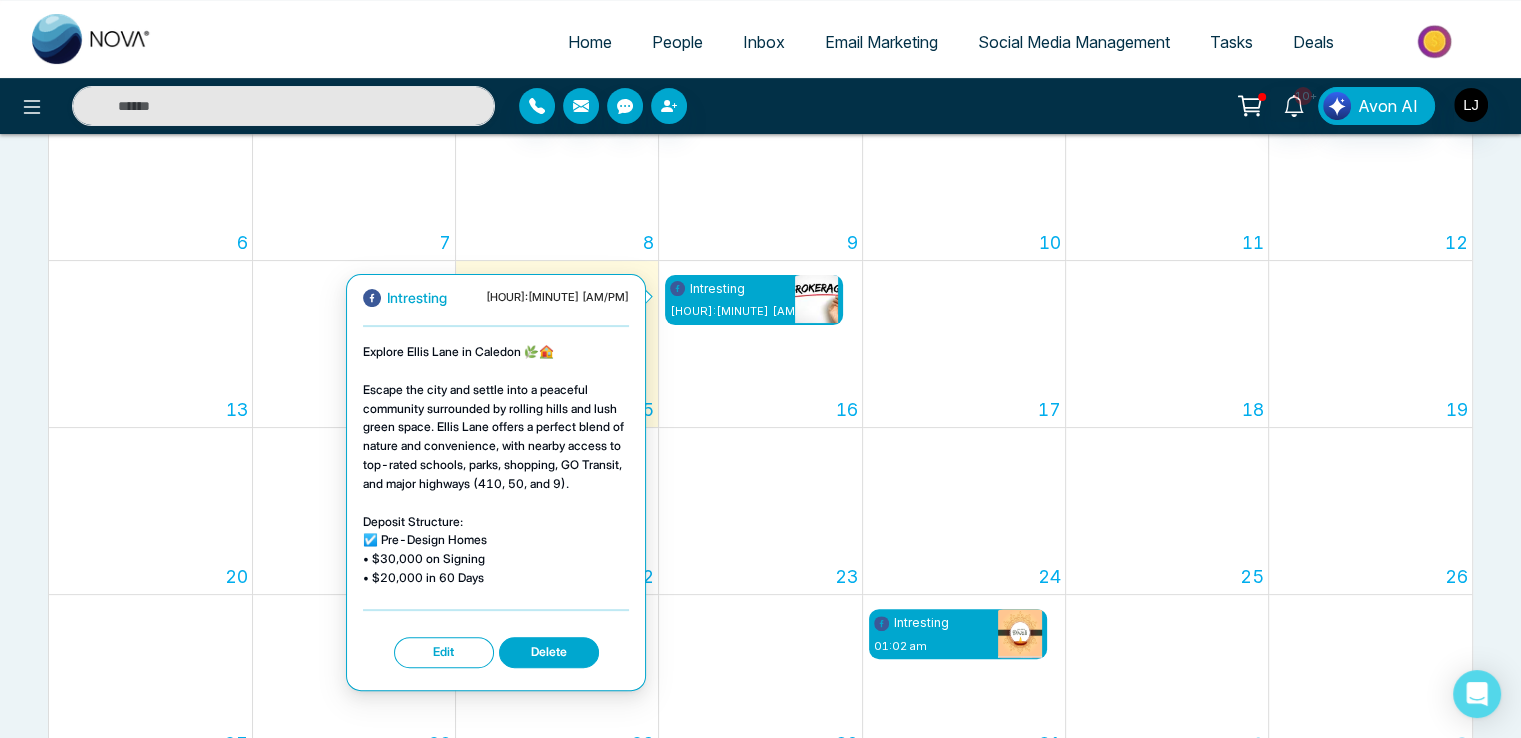click on "Edit" at bounding box center (444, 652) 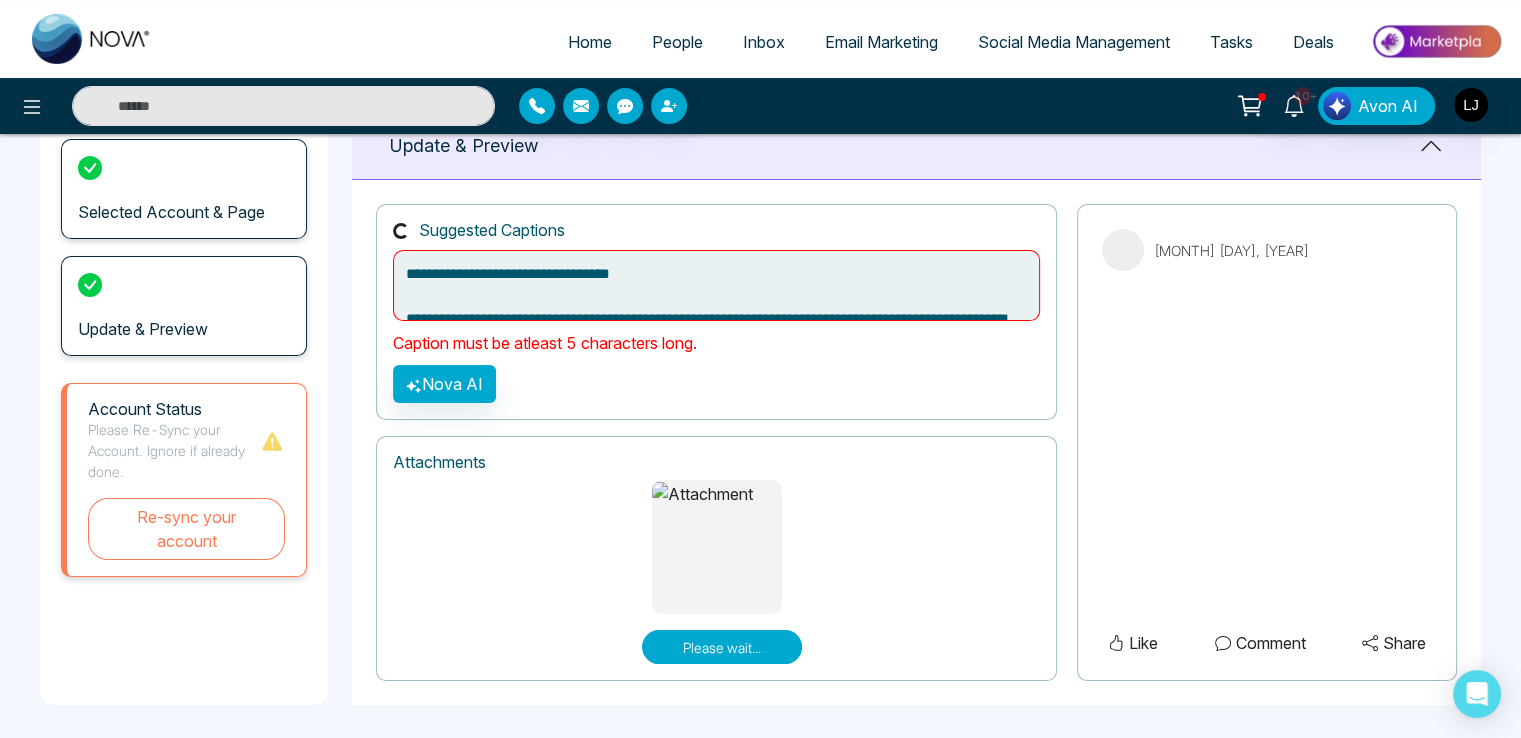 scroll, scrollTop: 151, scrollLeft: 0, axis: vertical 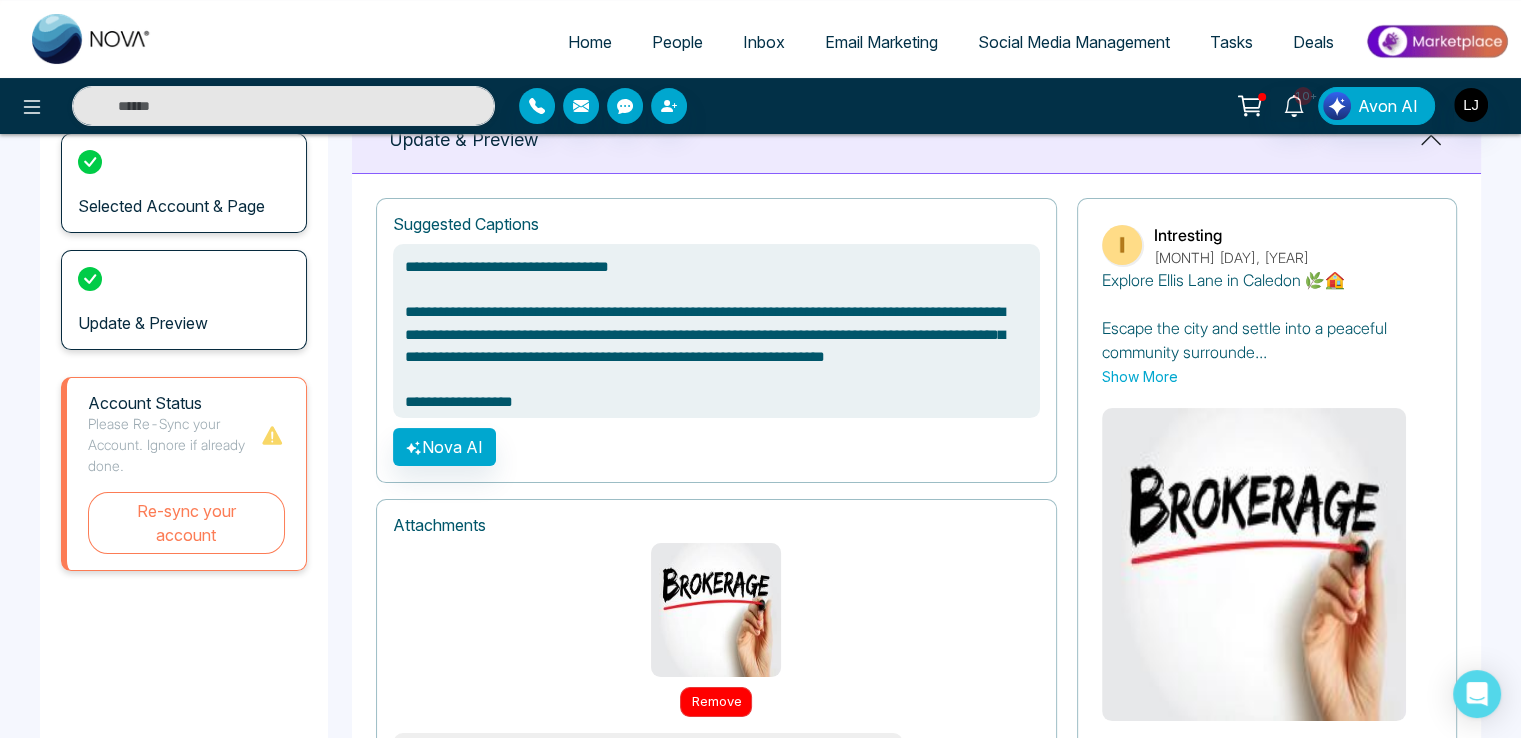 click on "Remove" at bounding box center [716, 702] 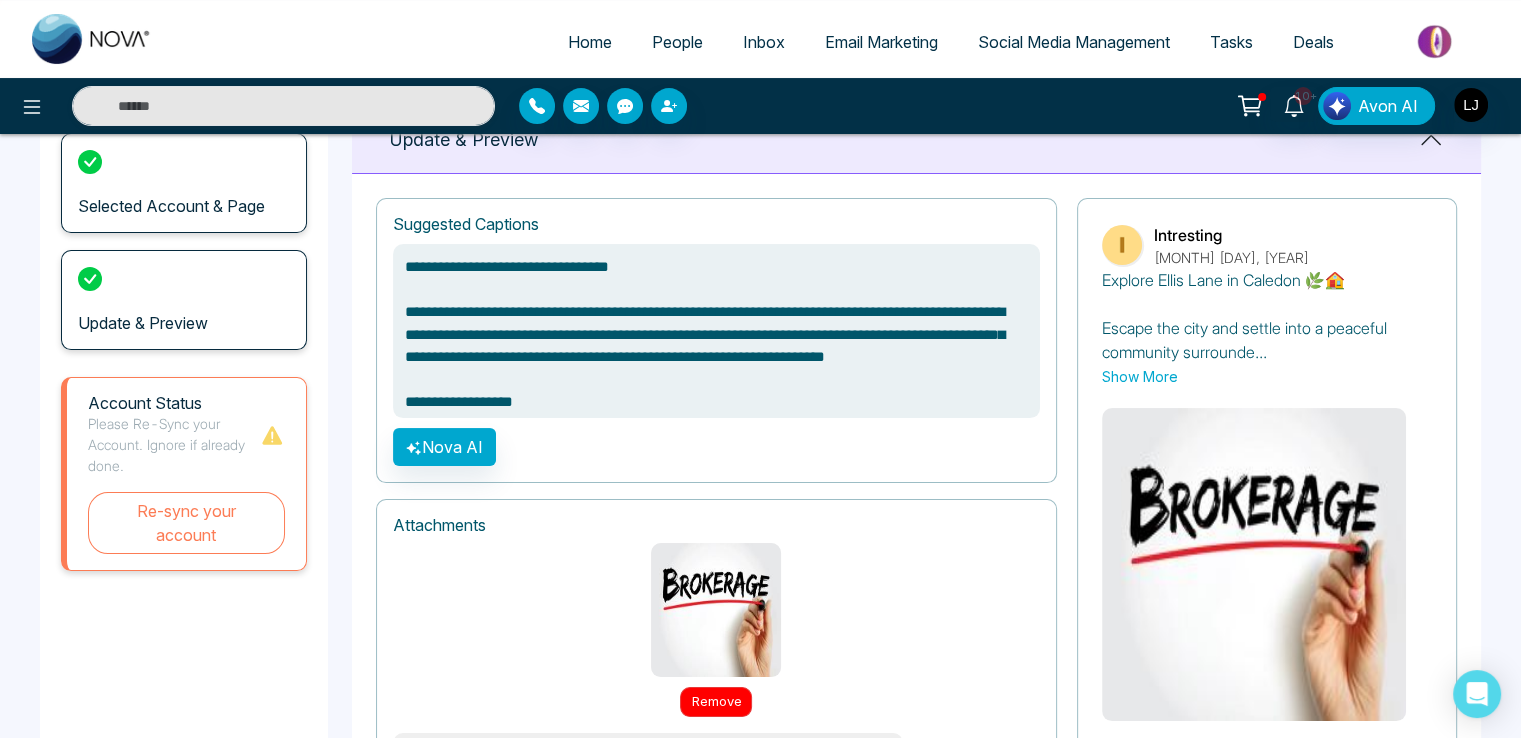 scroll, scrollTop: 116, scrollLeft: 0, axis: vertical 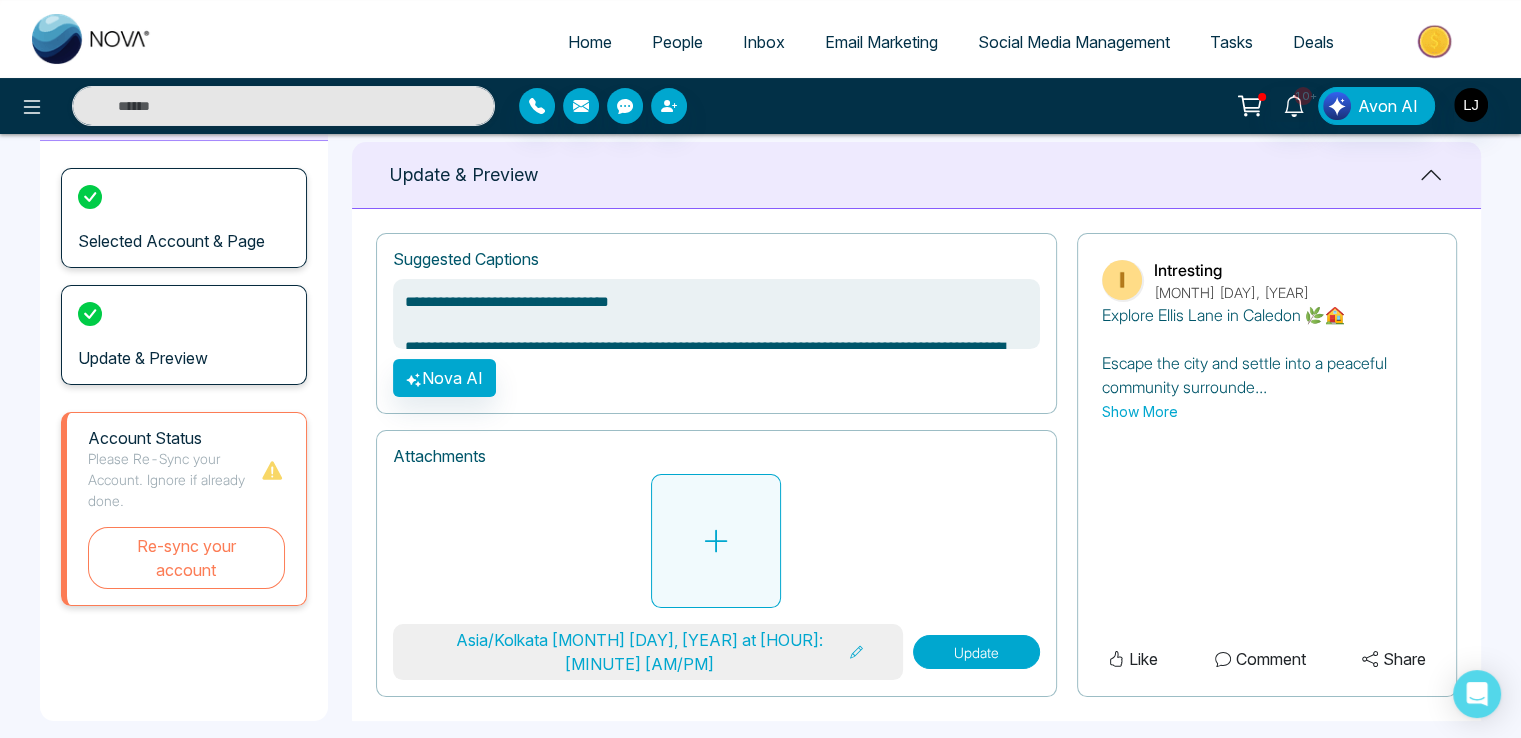 click 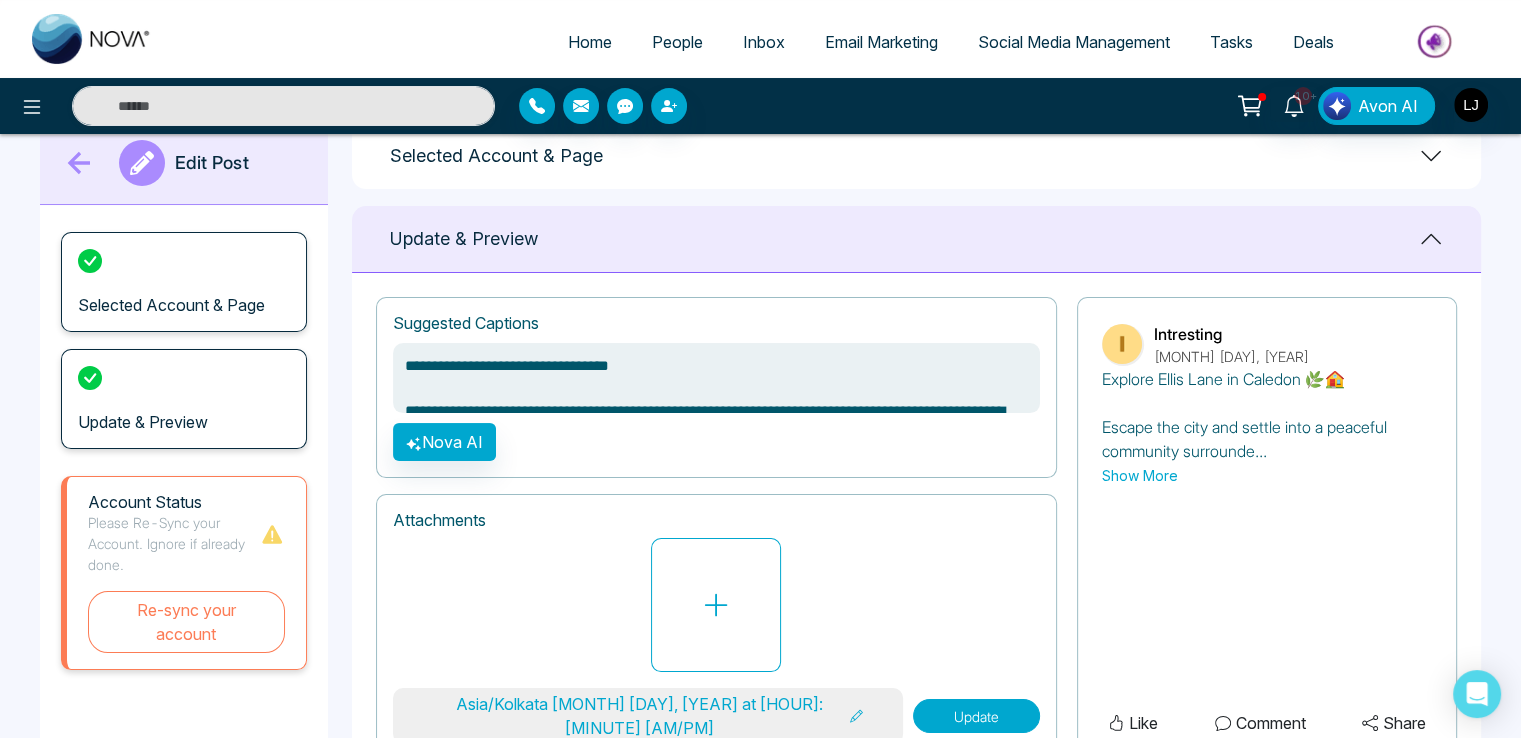 scroll, scrollTop: 0, scrollLeft: 0, axis: both 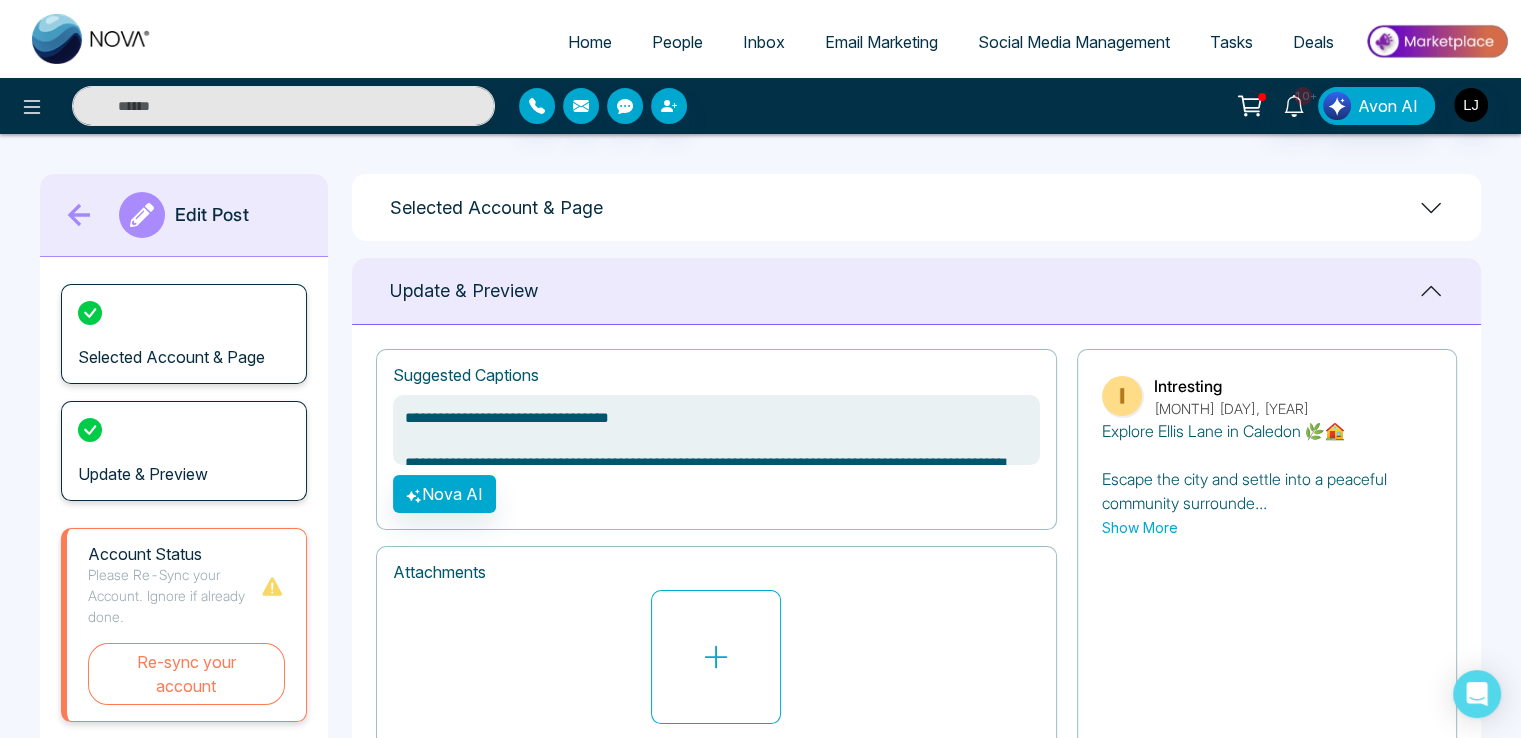 click on "Selected Account & Page" at bounding box center (916, 207) 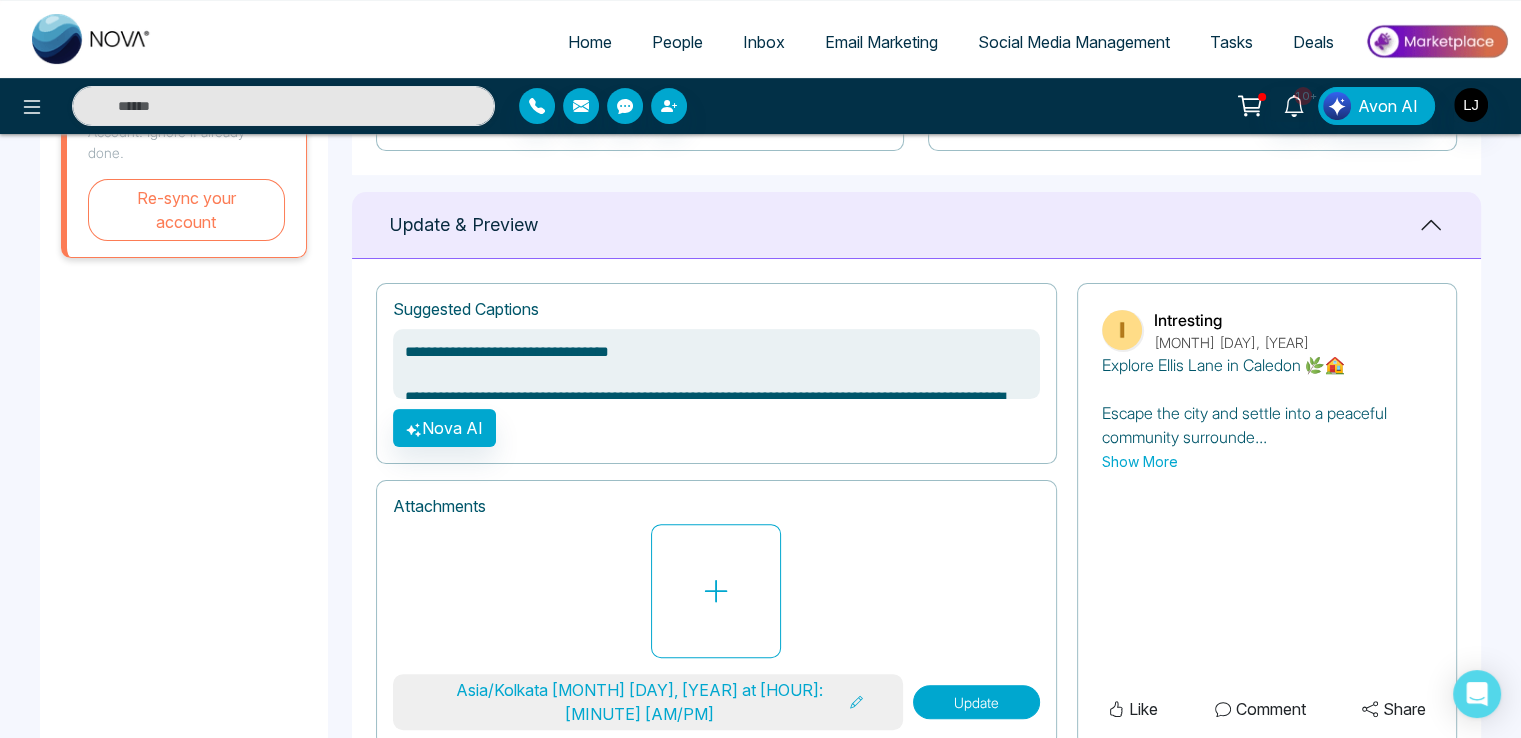 scroll, scrollTop: 514, scrollLeft: 0, axis: vertical 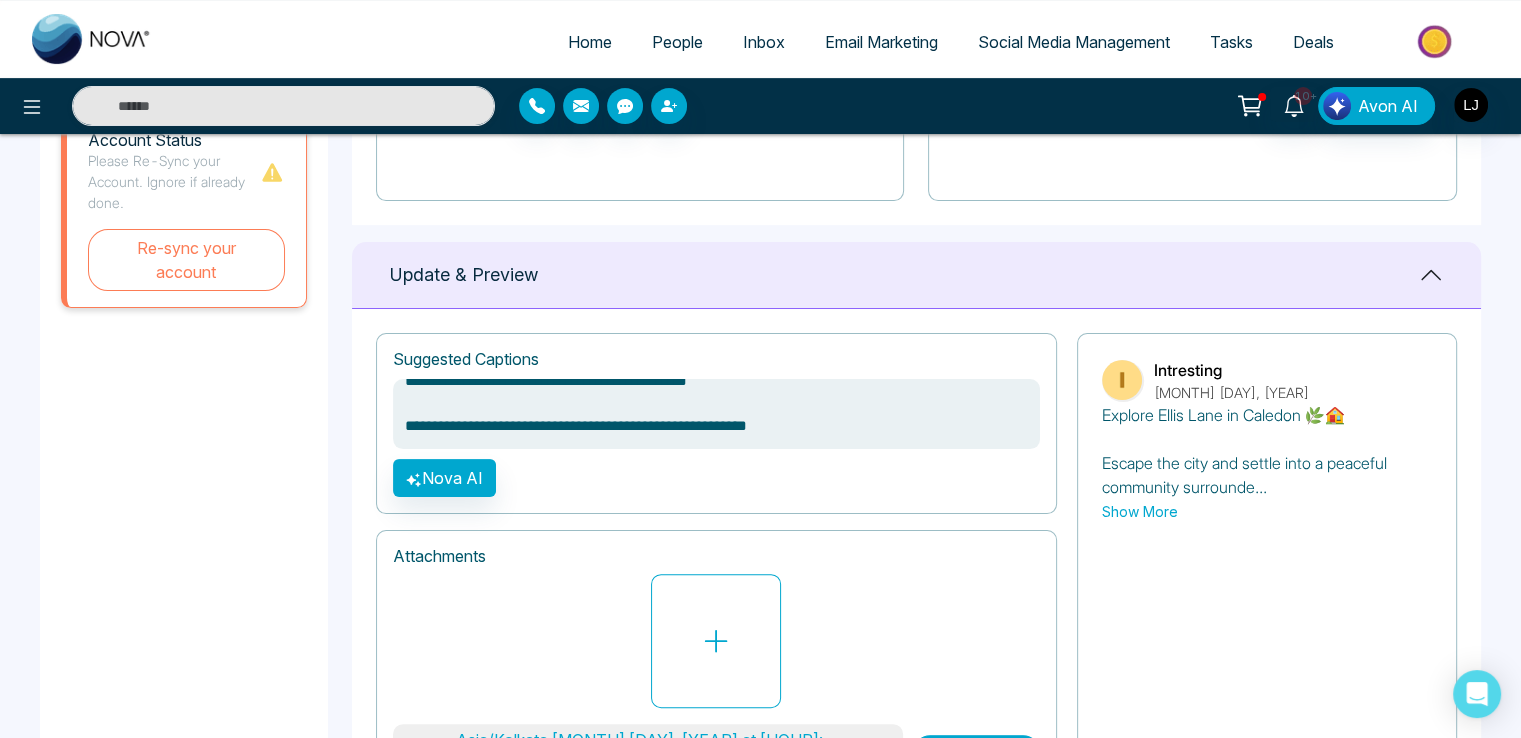 drag, startPoint x: 841, startPoint y: 425, endPoint x: 828, endPoint y: 423, distance: 13.152946 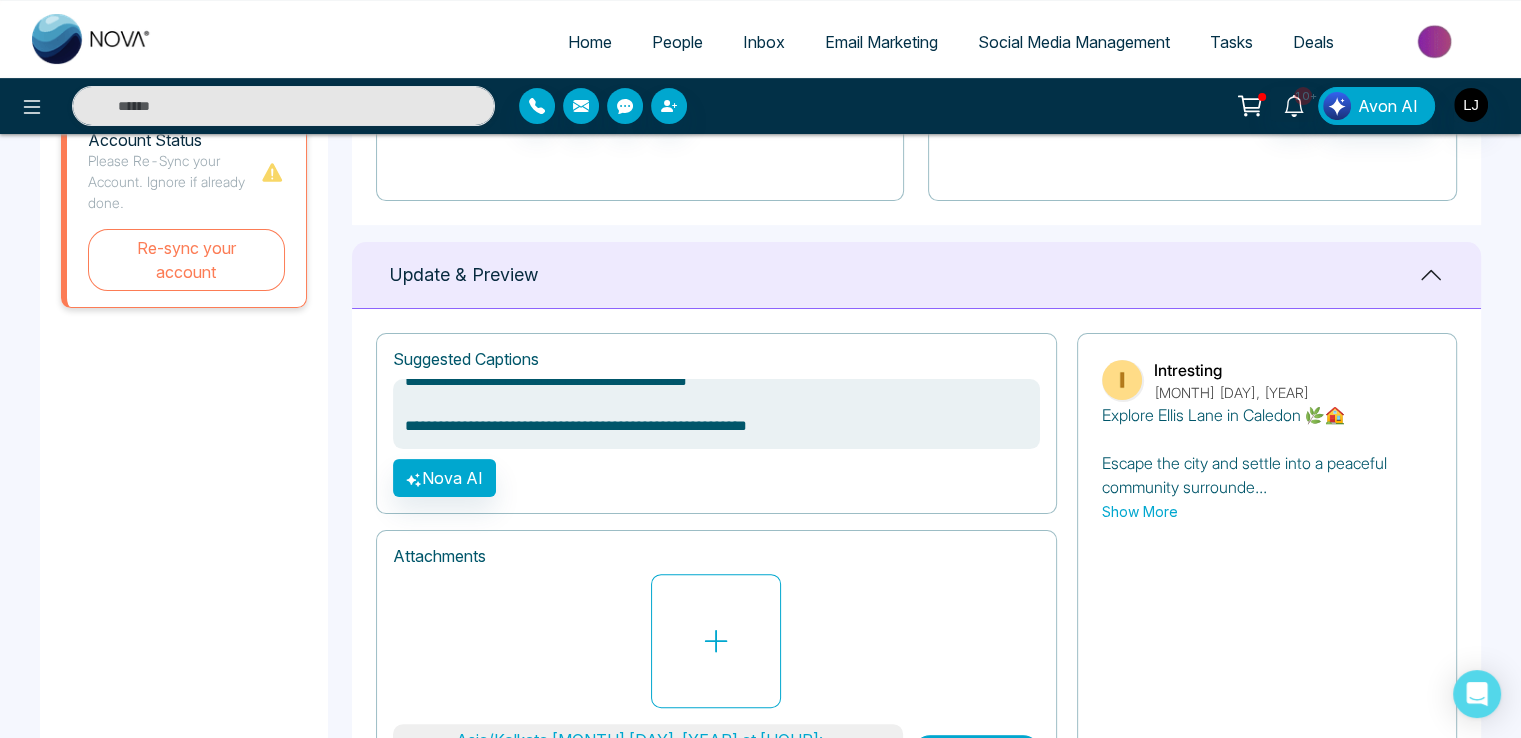 click on "**********" at bounding box center [716, 414] 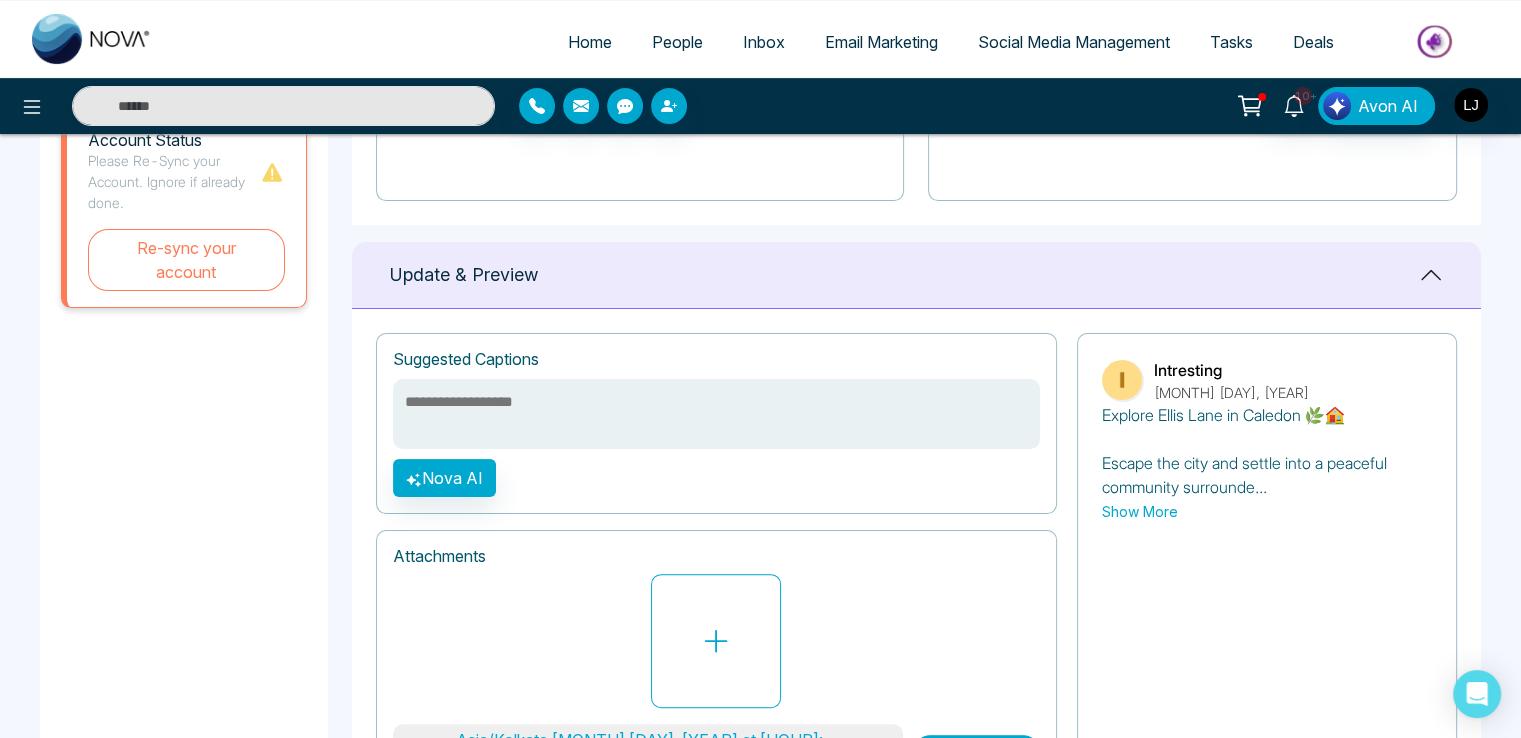 scroll, scrollTop: 0, scrollLeft: 0, axis: both 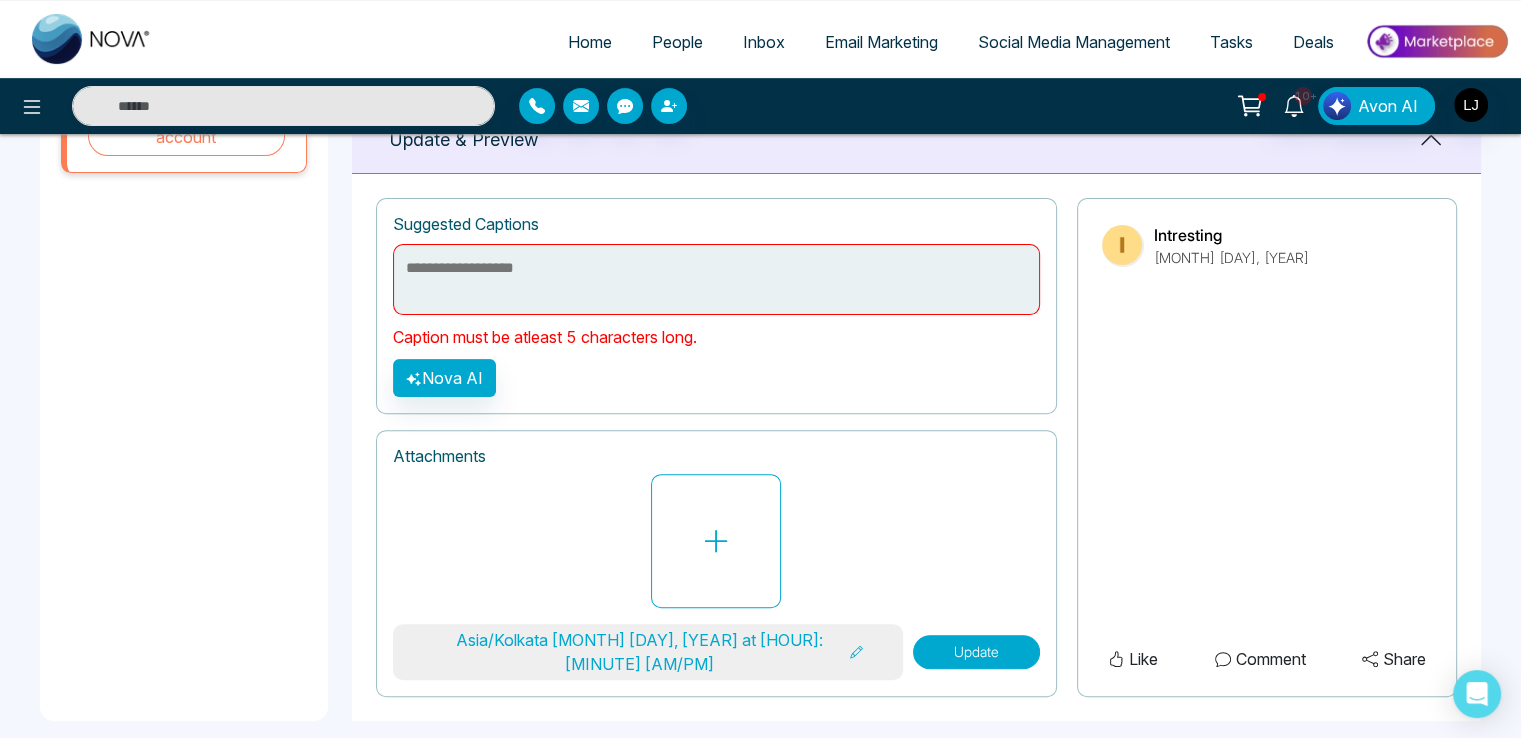click on "Update" at bounding box center [976, 652] 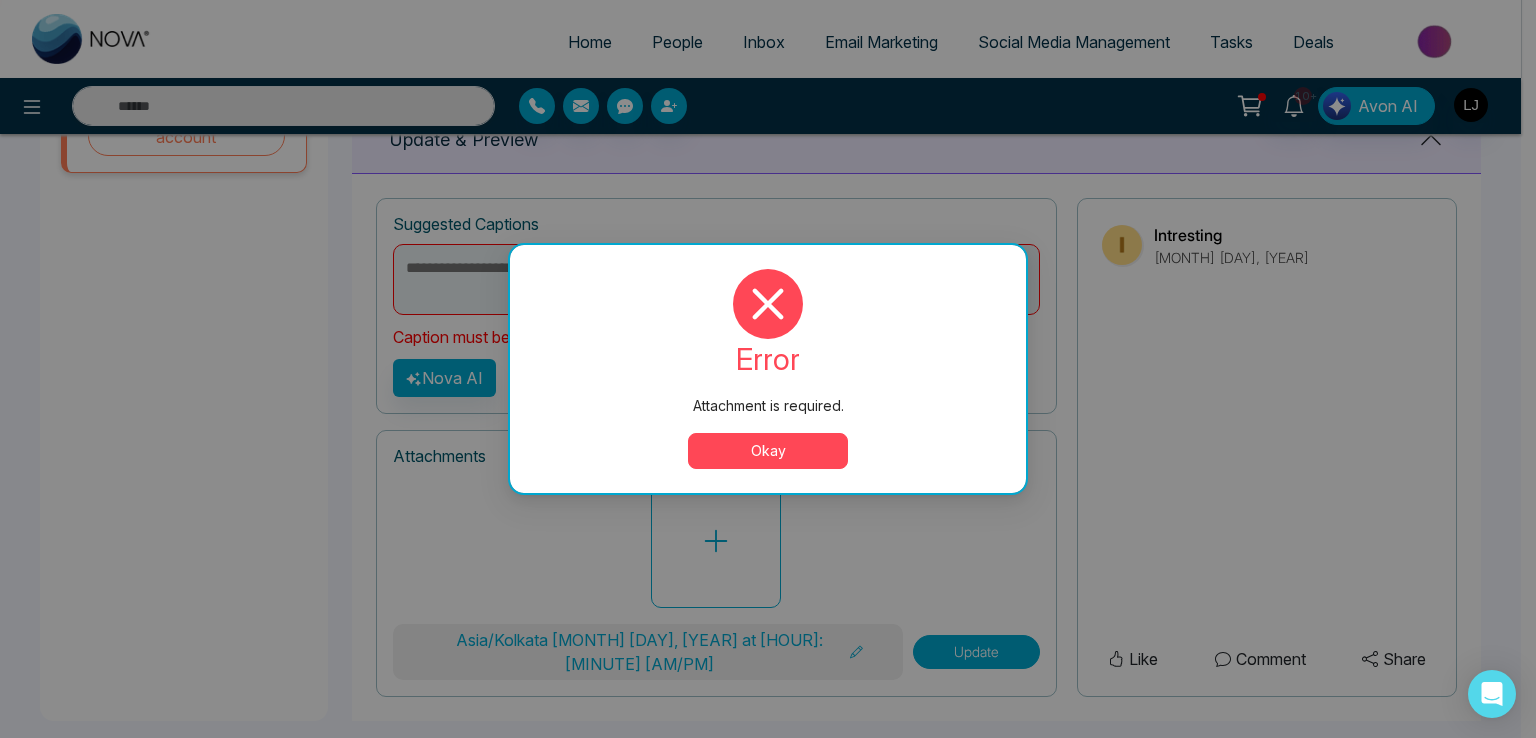click on "Attachment is required. error Attachment is required. Okay" at bounding box center (768, 369) 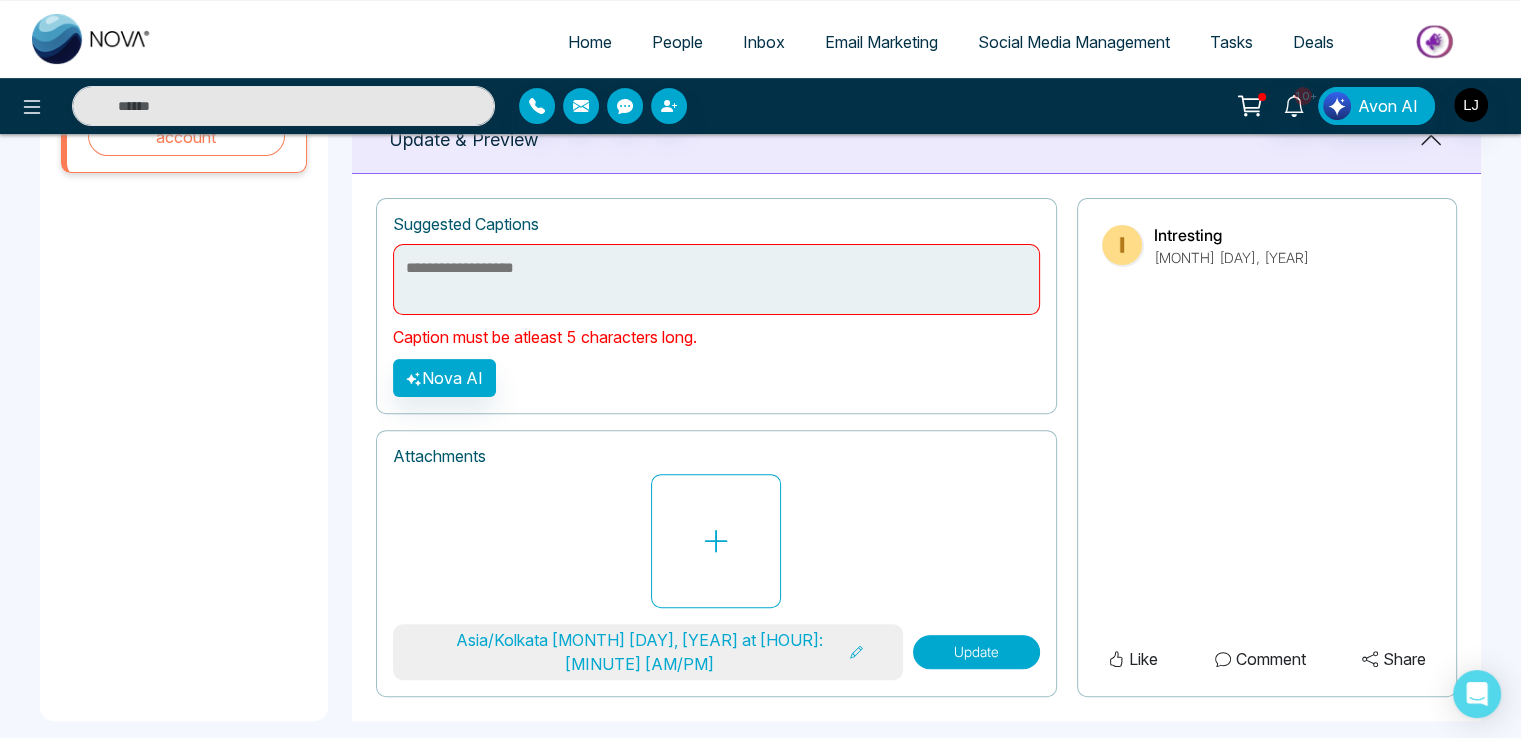 click on "Update" at bounding box center [976, 652] 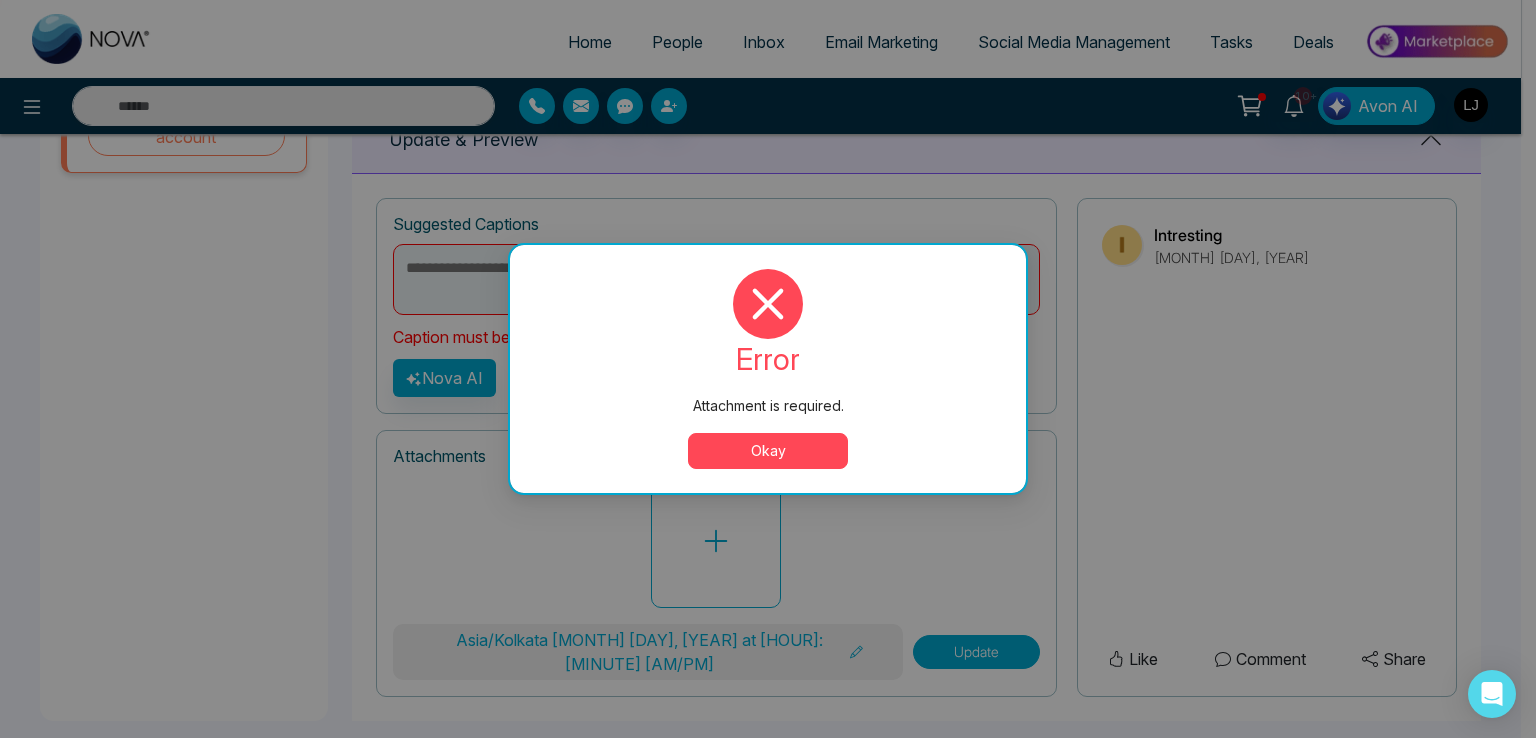 drag, startPoint x: 780, startPoint y: 466, endPoint x: 685, endPoint y: 413, distance: 108.78419 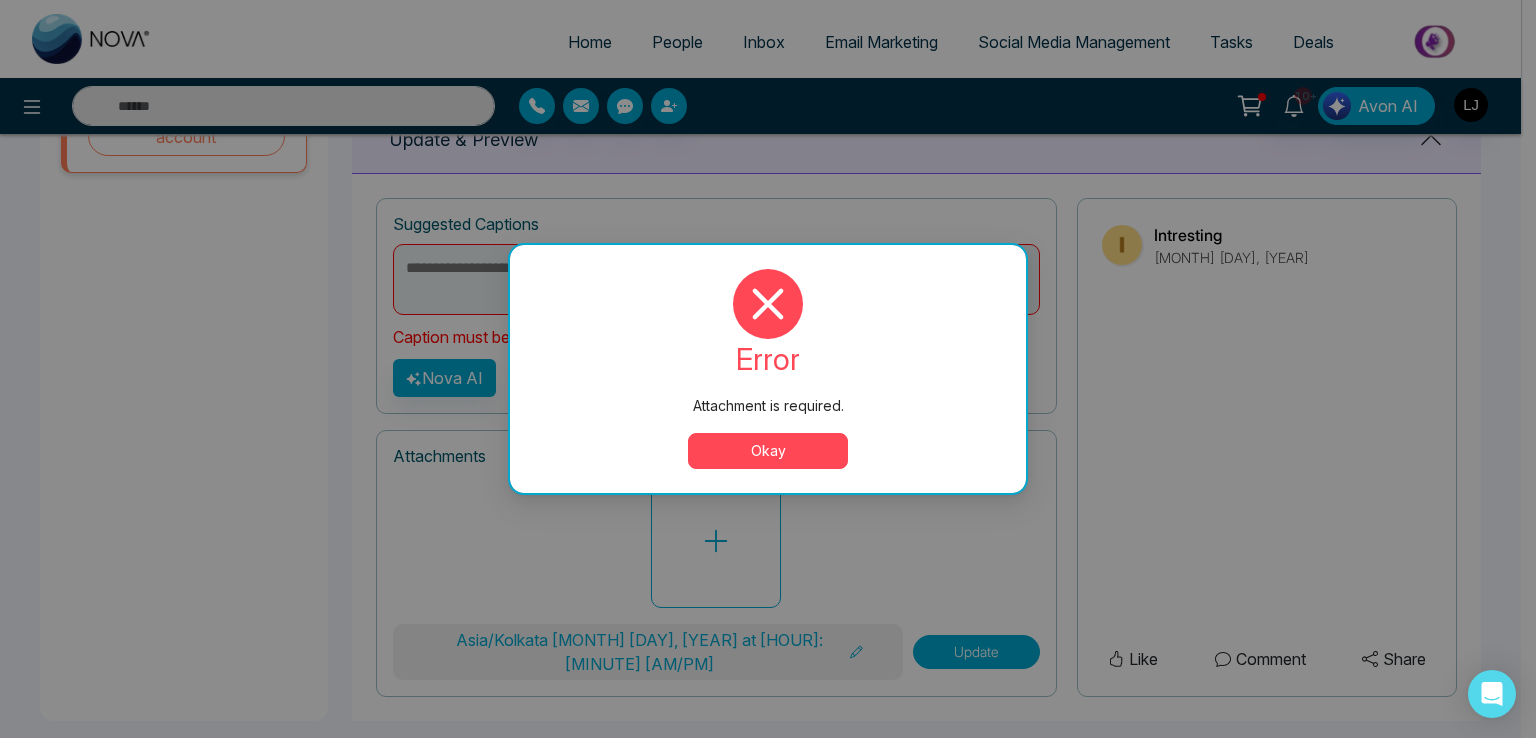 click on "Okay" at bounding box center (768, 451) 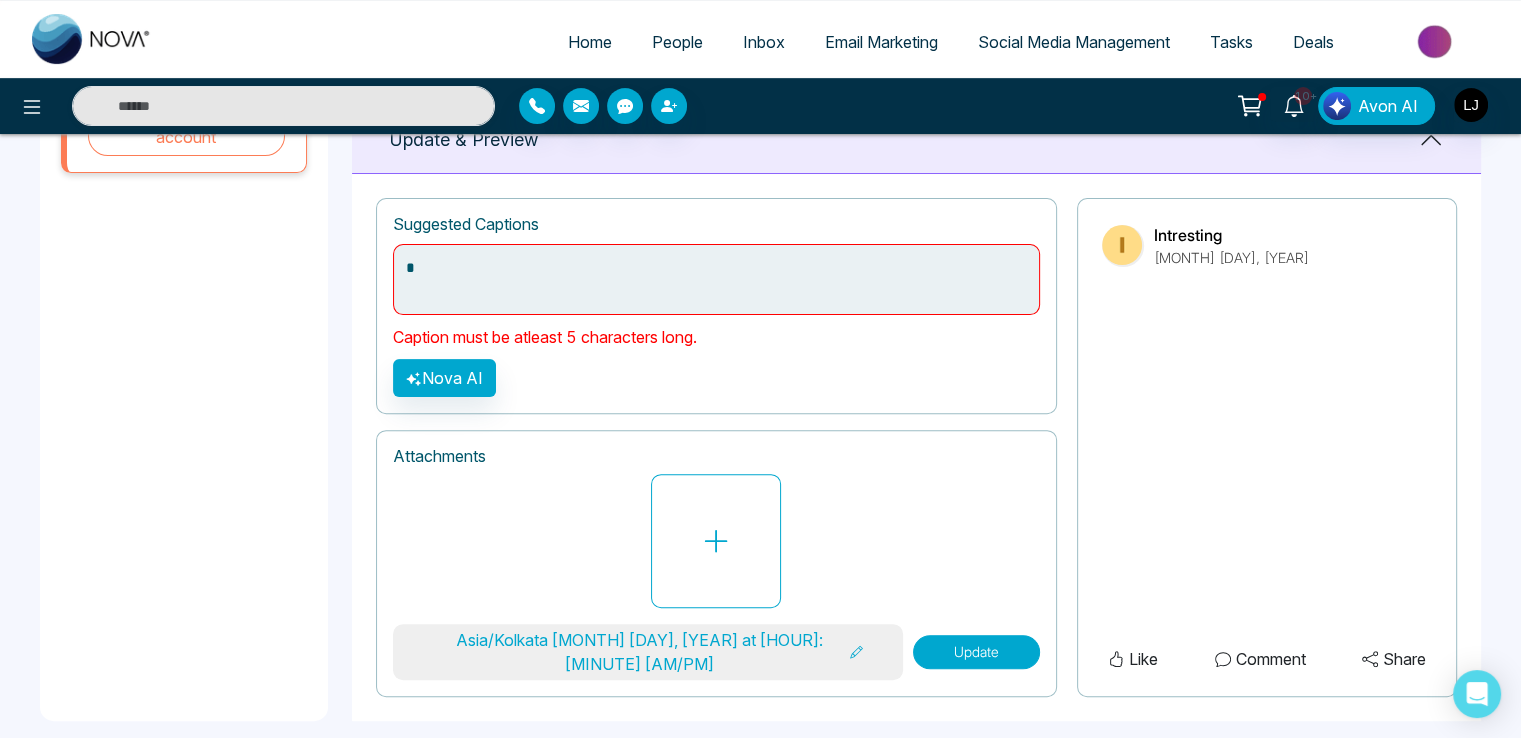 click at bounding box center (716, 279) 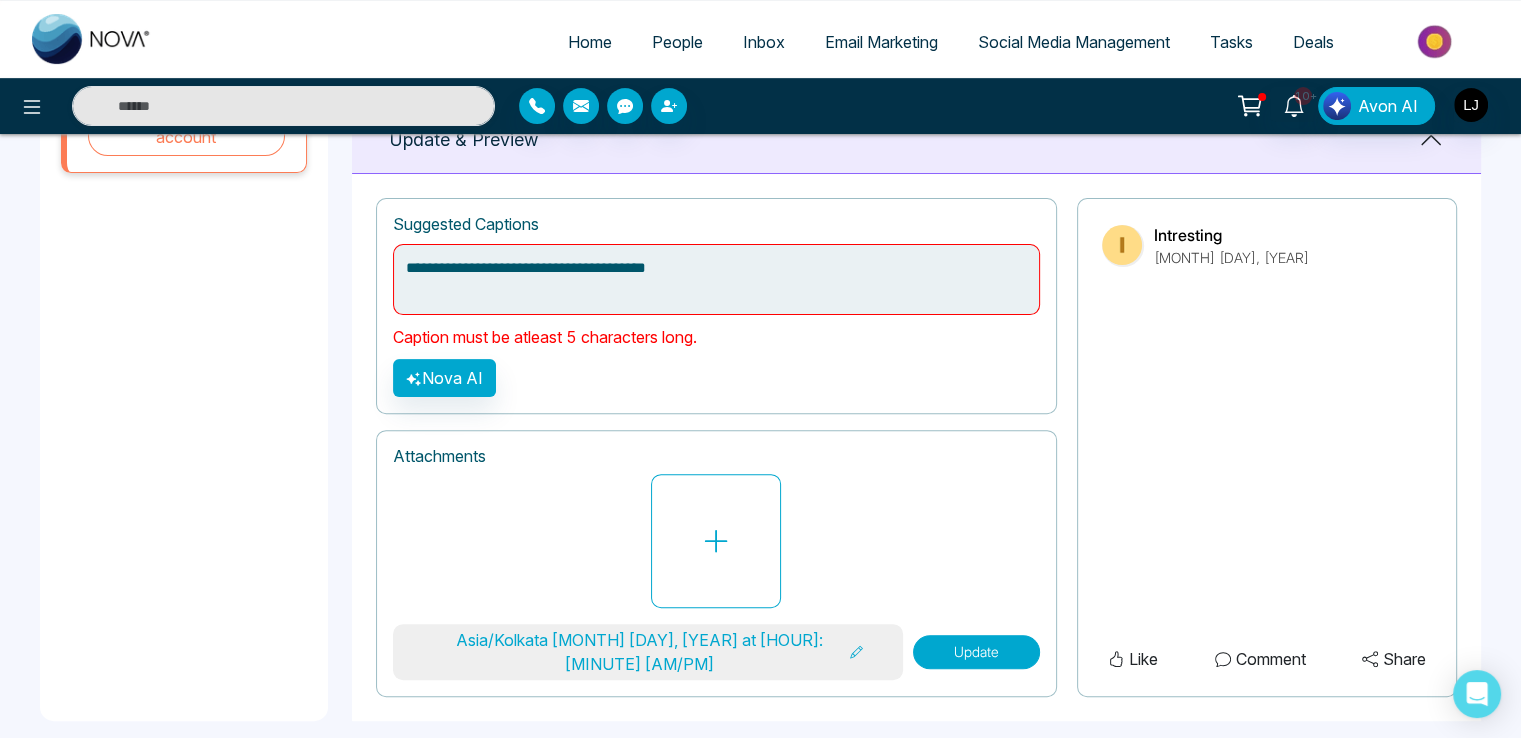 click on "Asia/Kolkata [MONTH] [DAY], [YEAR] at [HOUR]:[MINUTE] [AM/PM] Update" at bounding box center (716, 644) 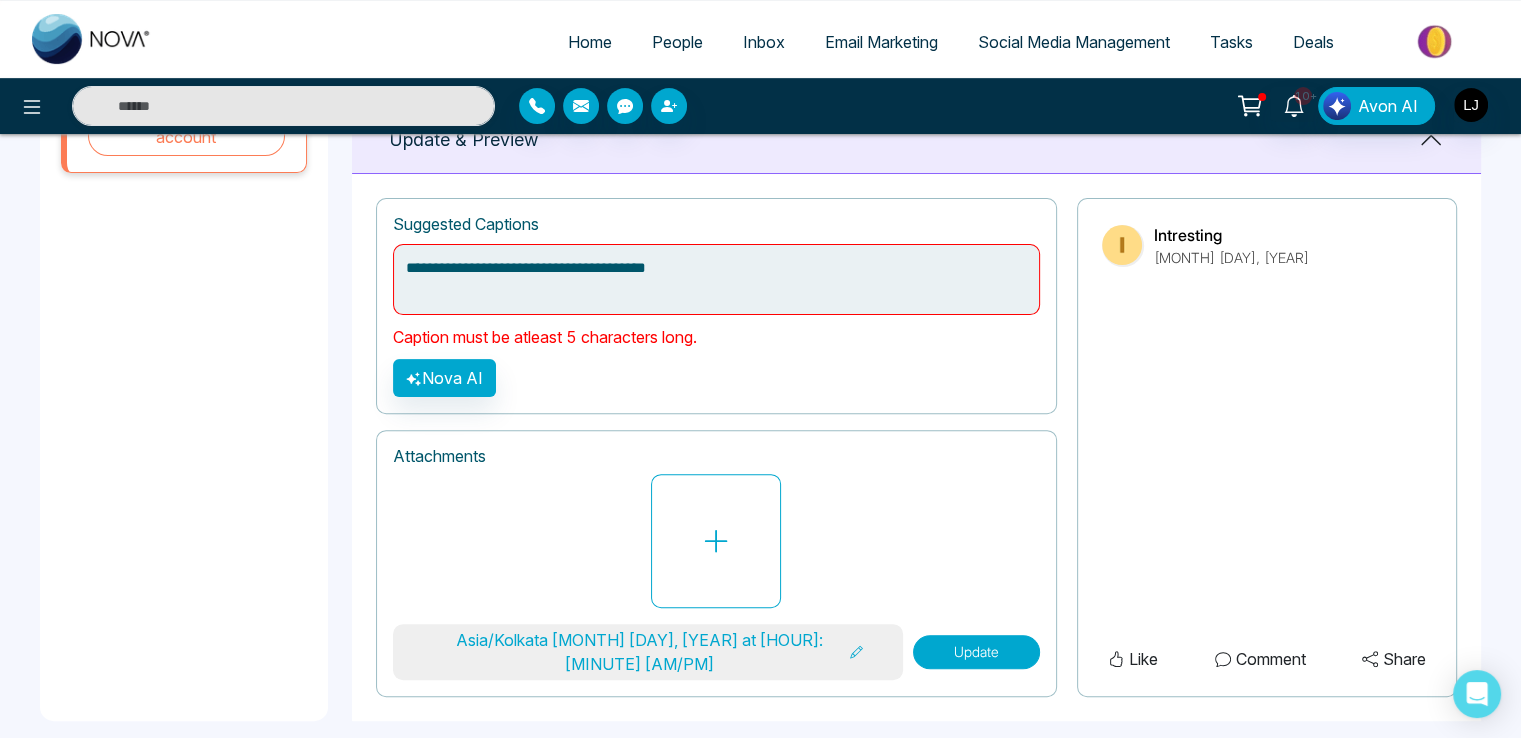 click on "Update" at bounding box center [976, 652] 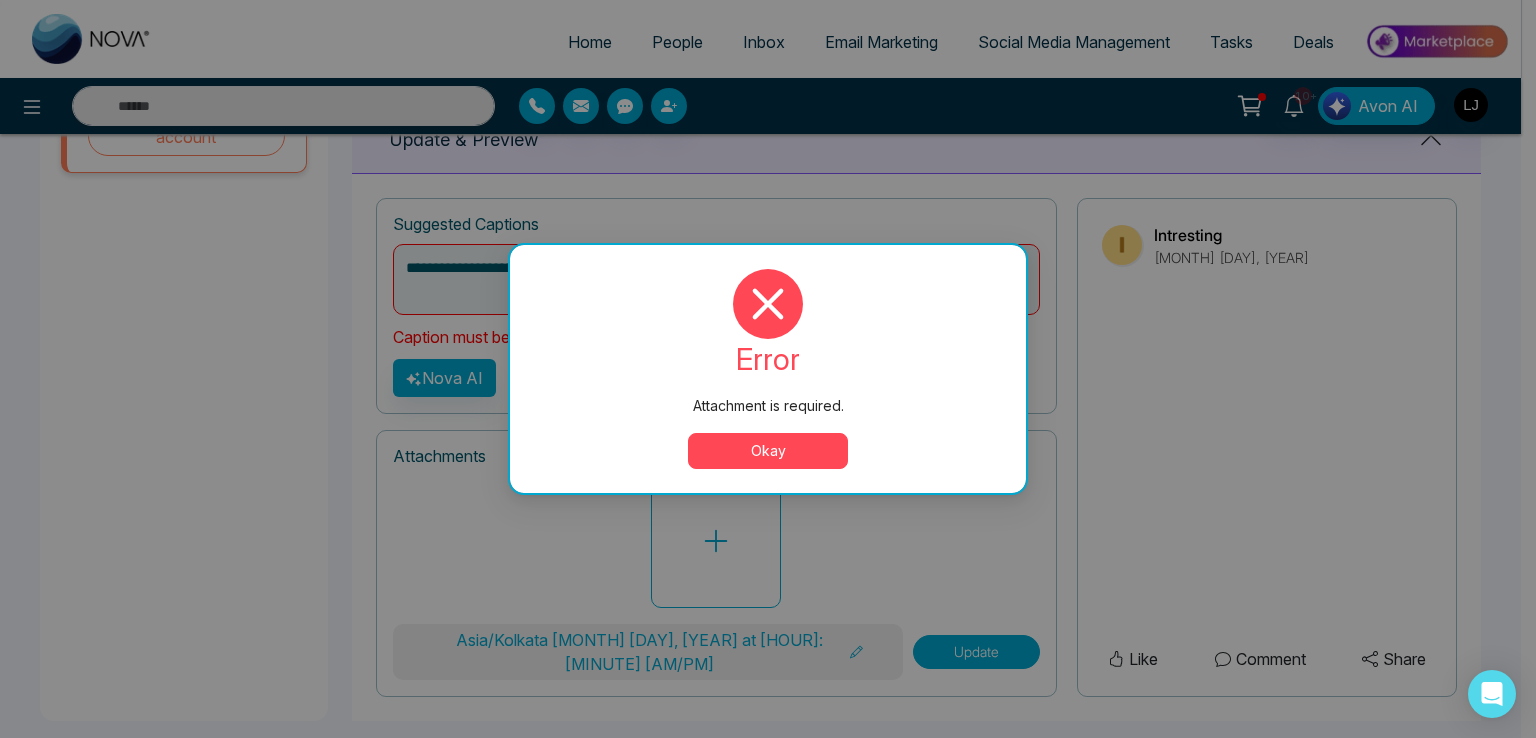 click on "Okay" at bounding box center [768, 451] 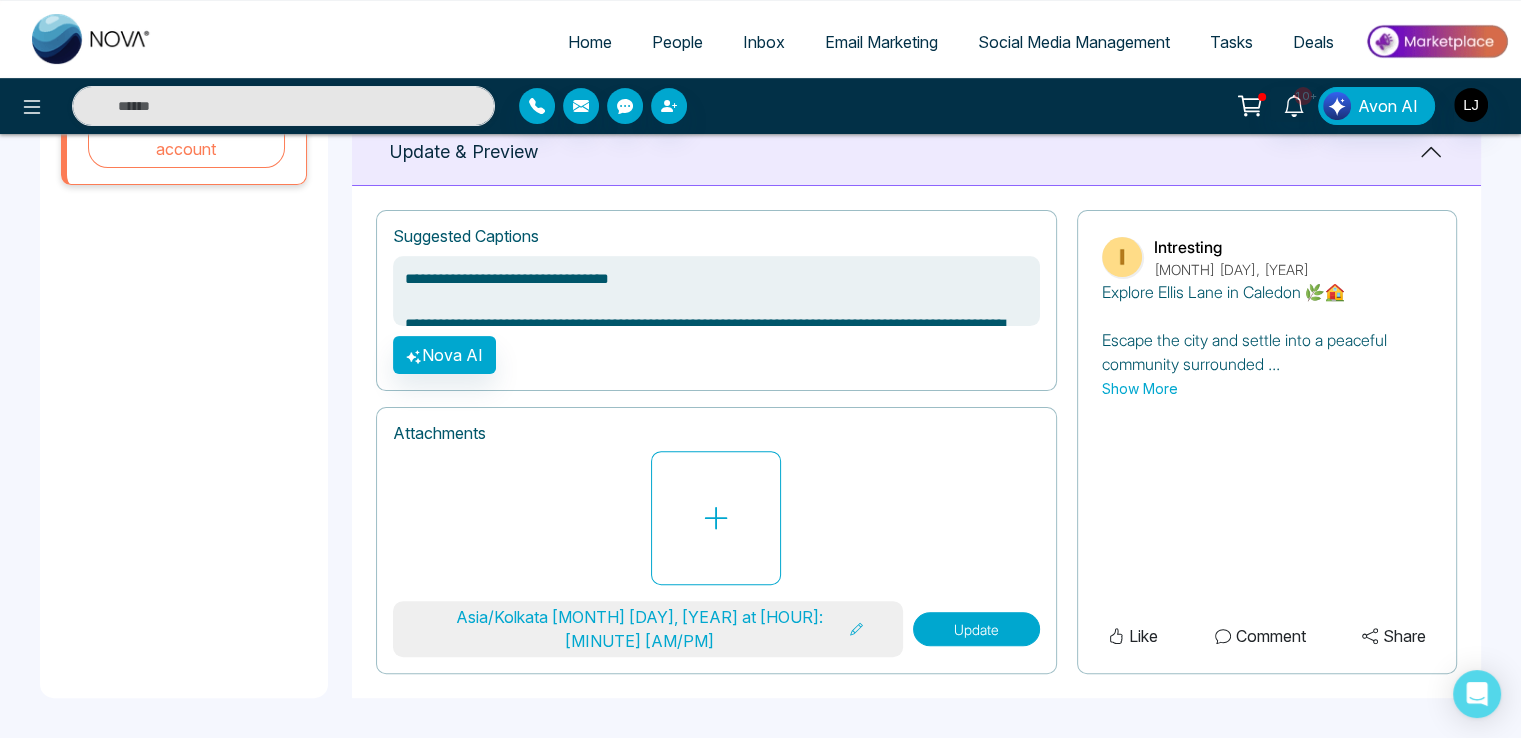 scroll, scrollTop: 514, scrollLeft: 0, axis: vertical 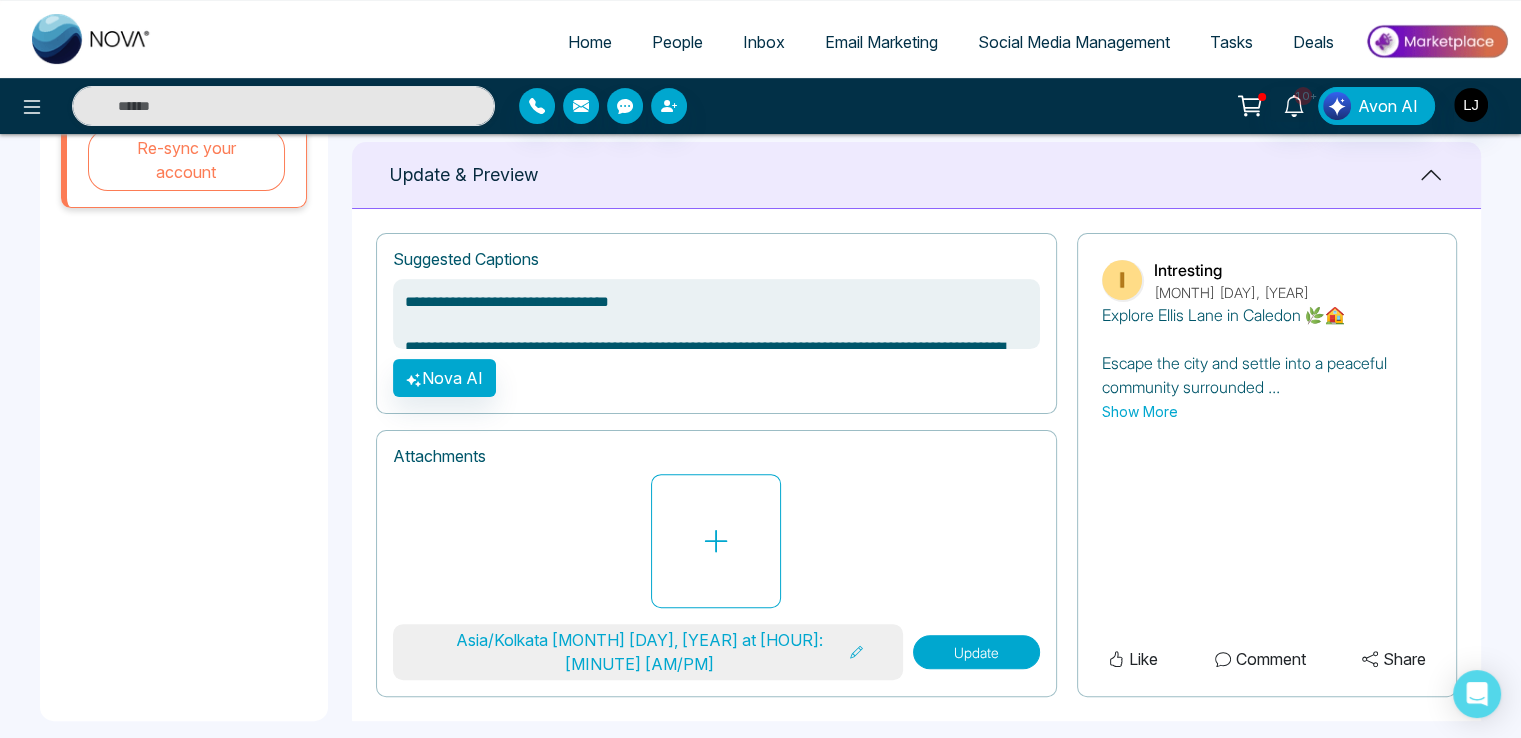 type on "**********" 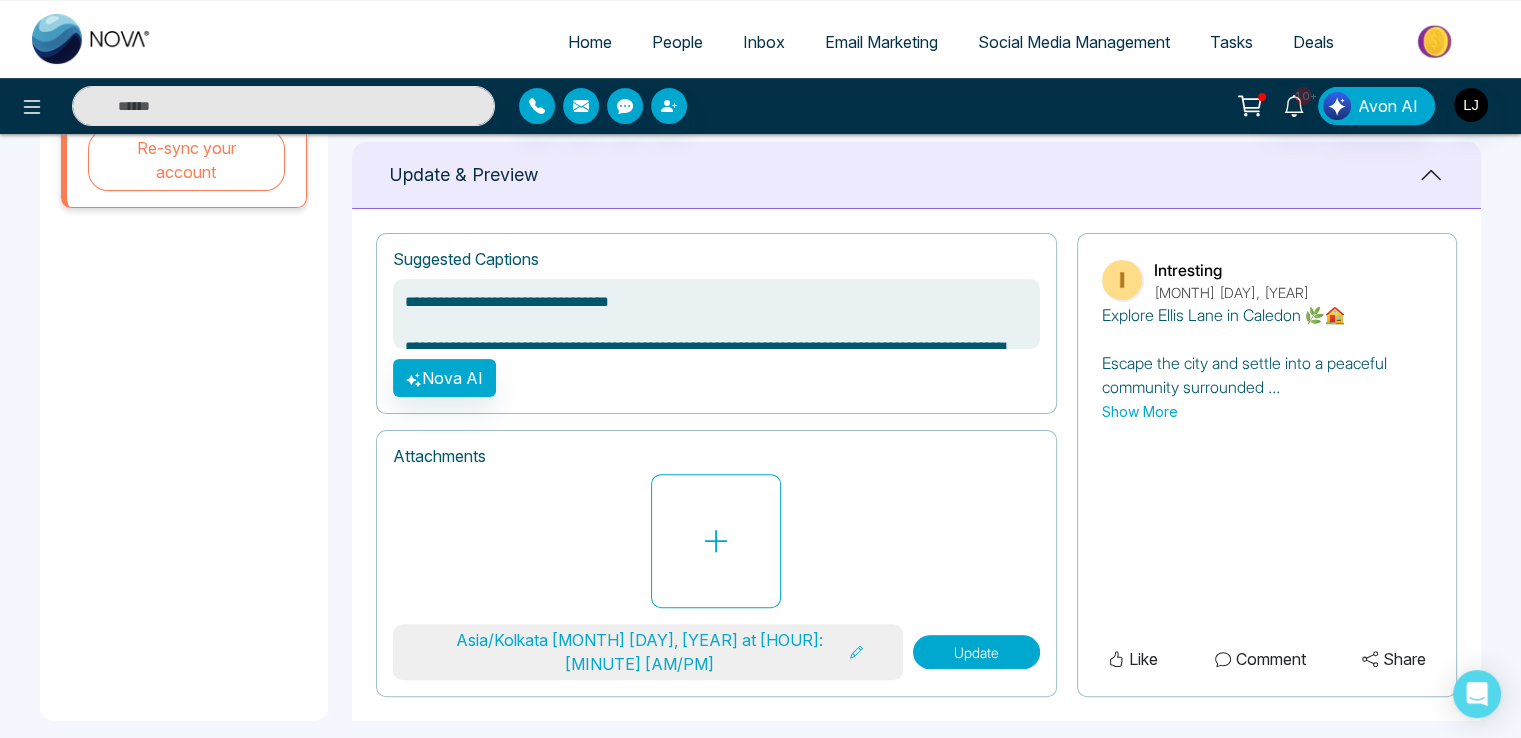 click on "Update" at bounding box center (976, 652) 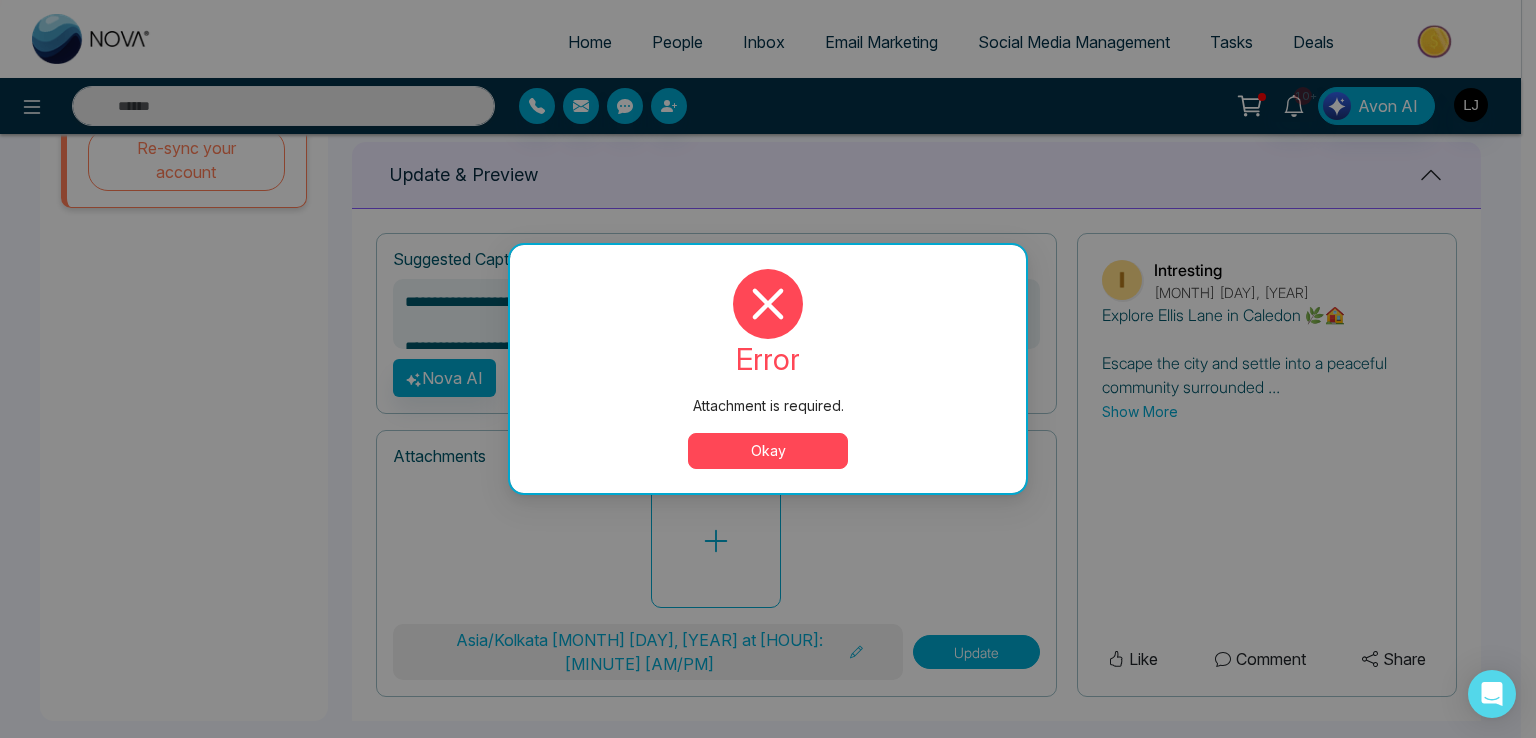 click on "Okay" at bounding box center (768, 451) 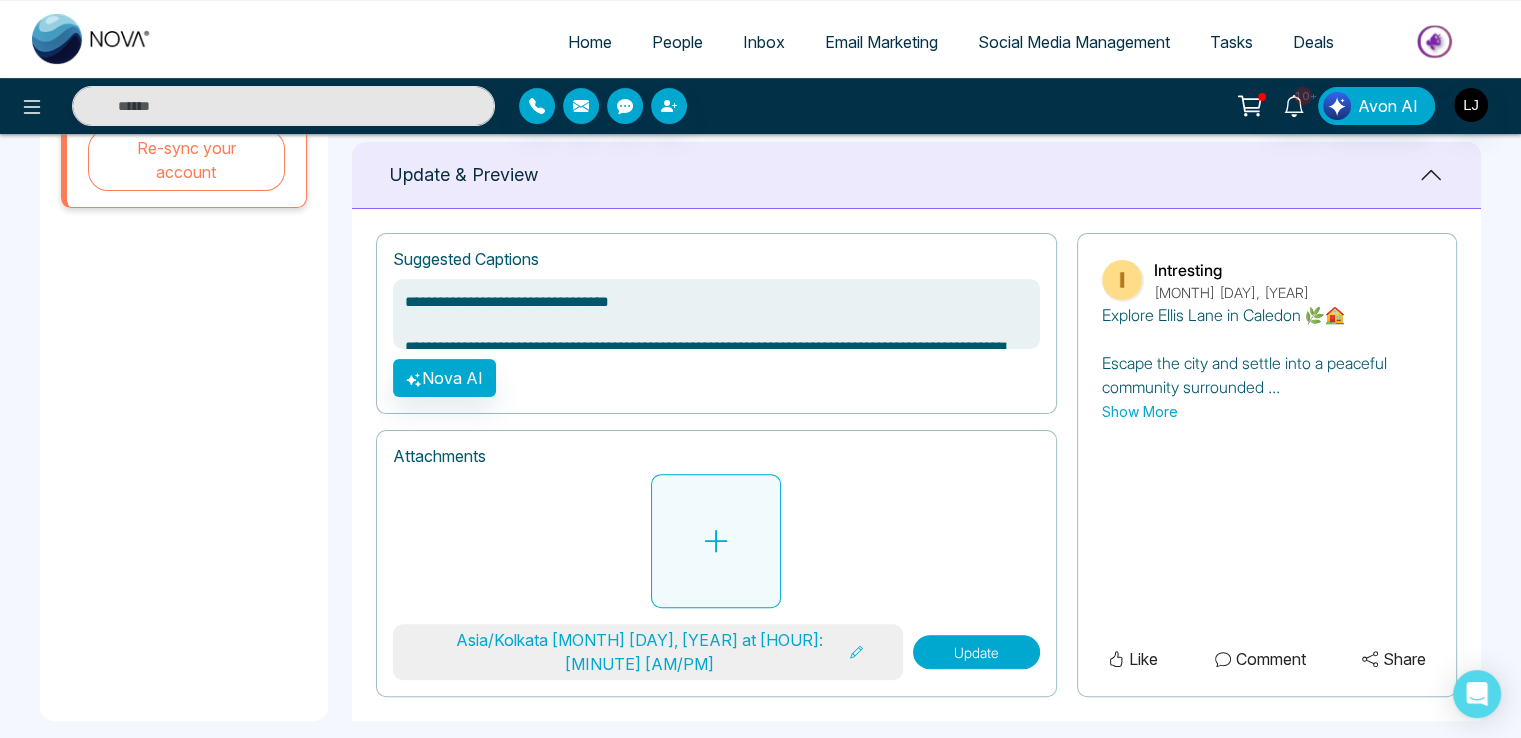 click at bounding box center (716, 541) 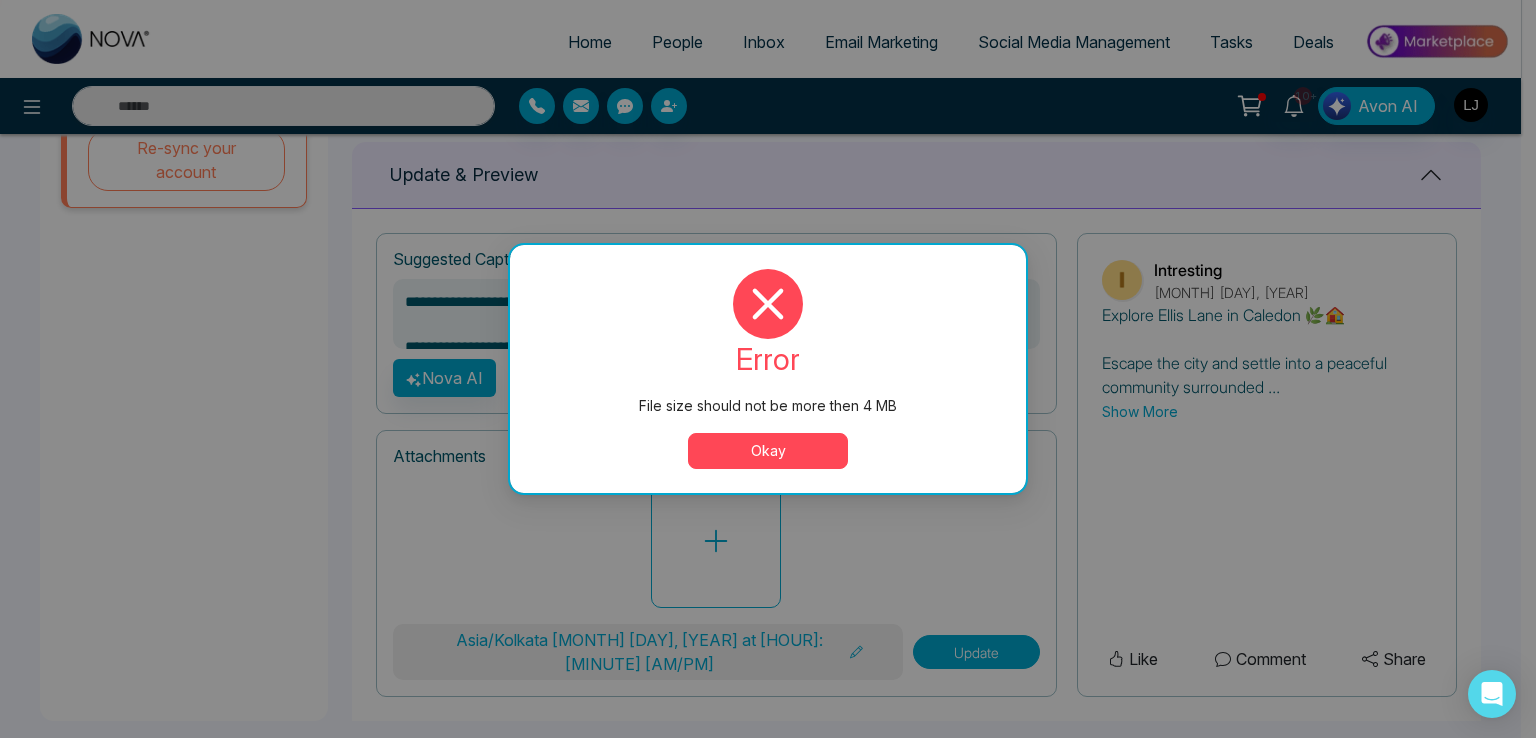 click on "Okay" at bounding box center (768, 451) 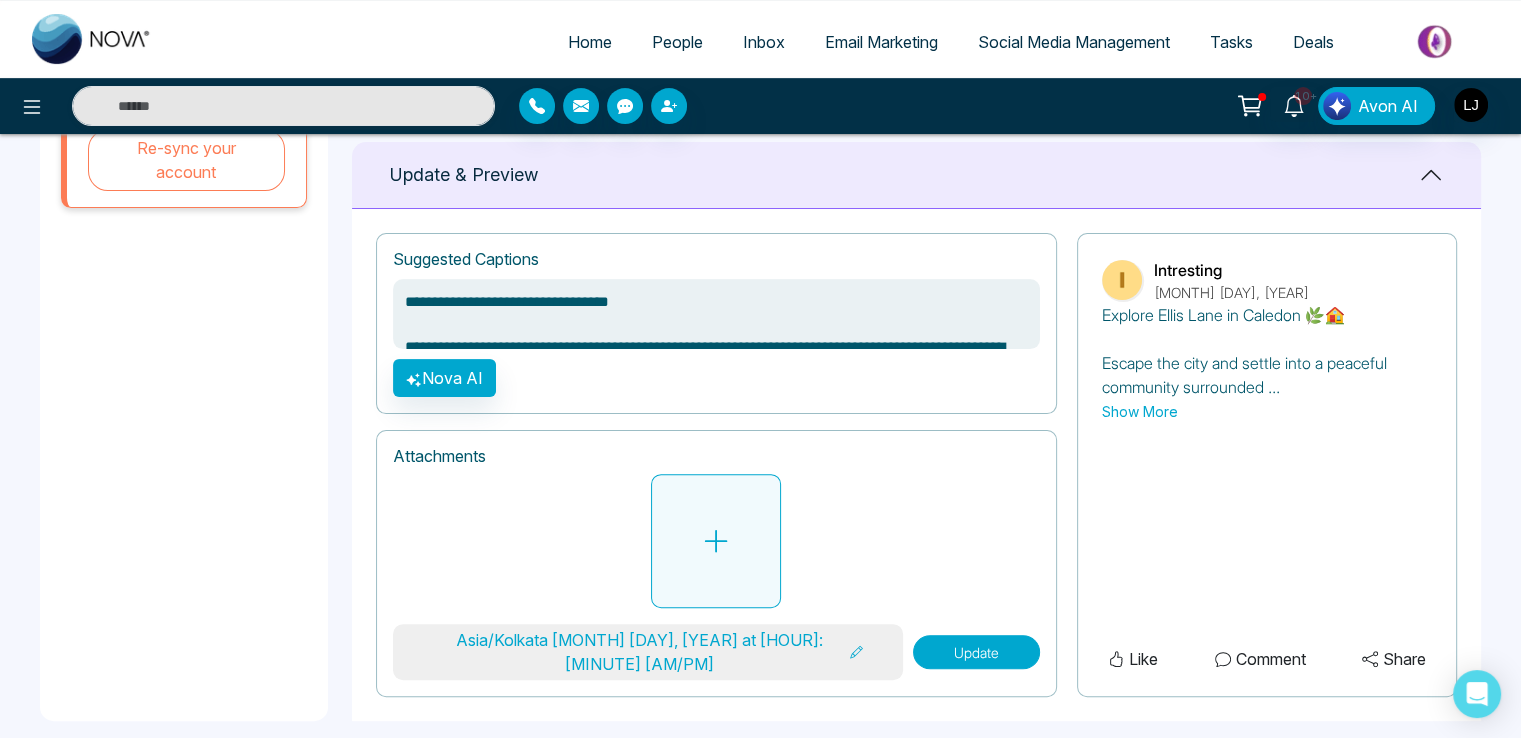 click 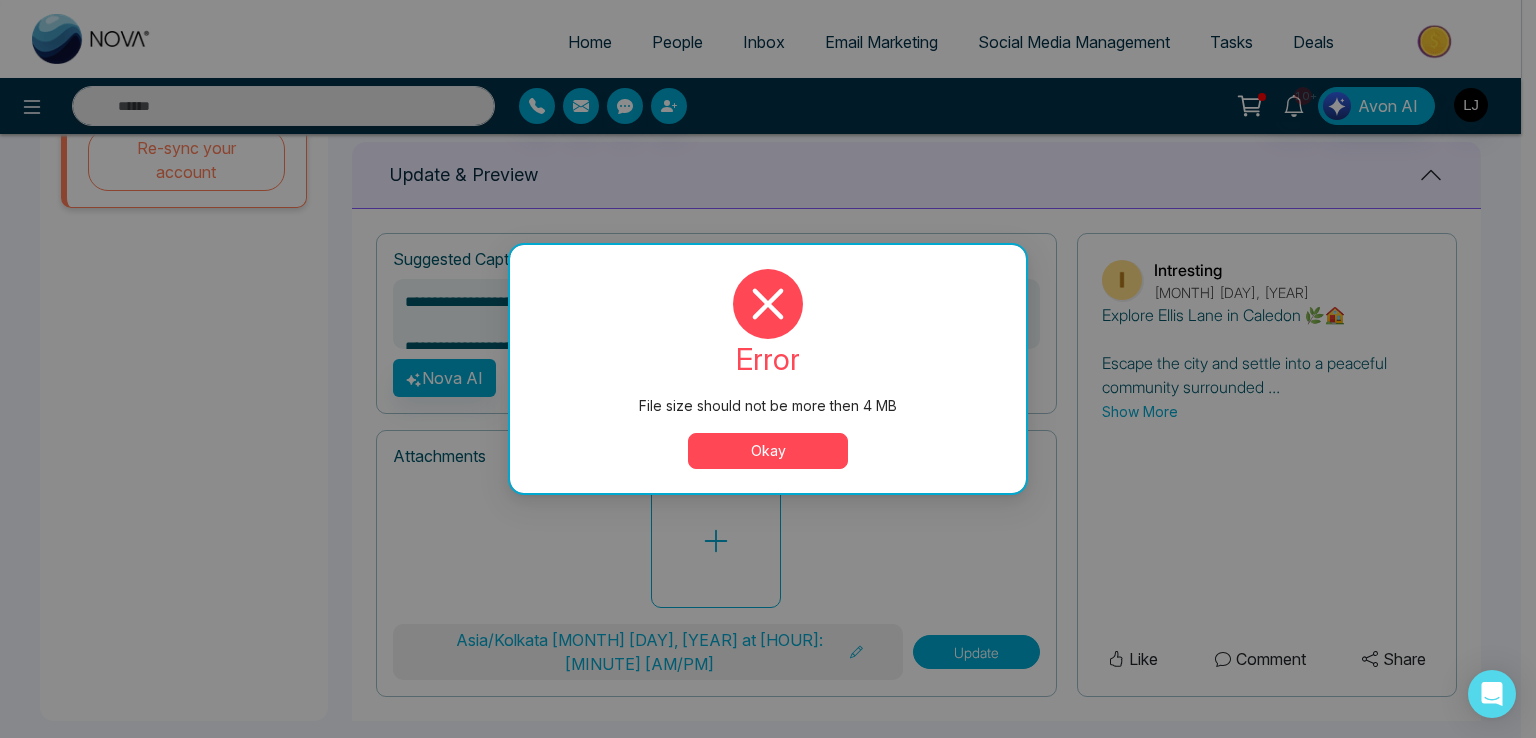 click on "Okay" at bounding box center (768, 451) 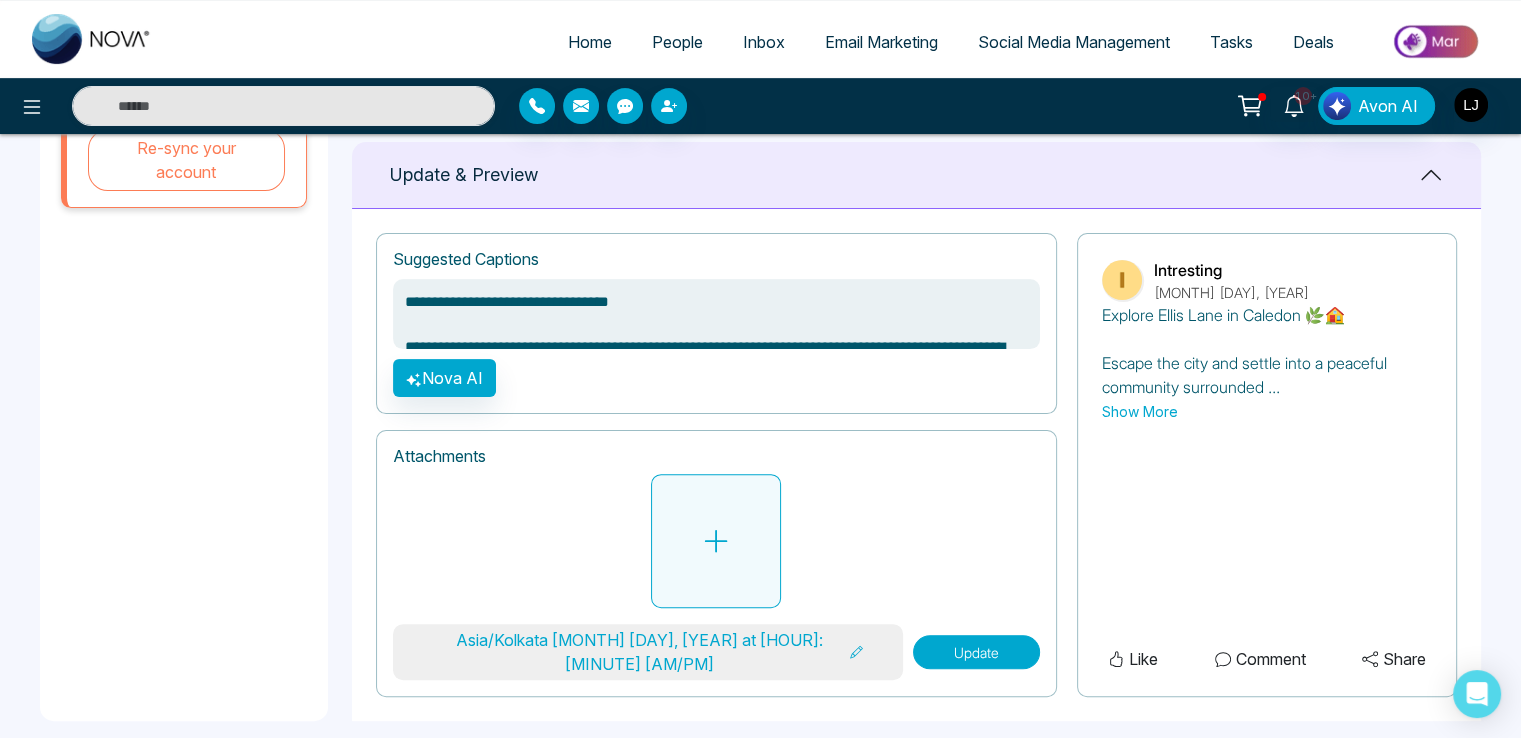 click at bounding box center (716, 541) 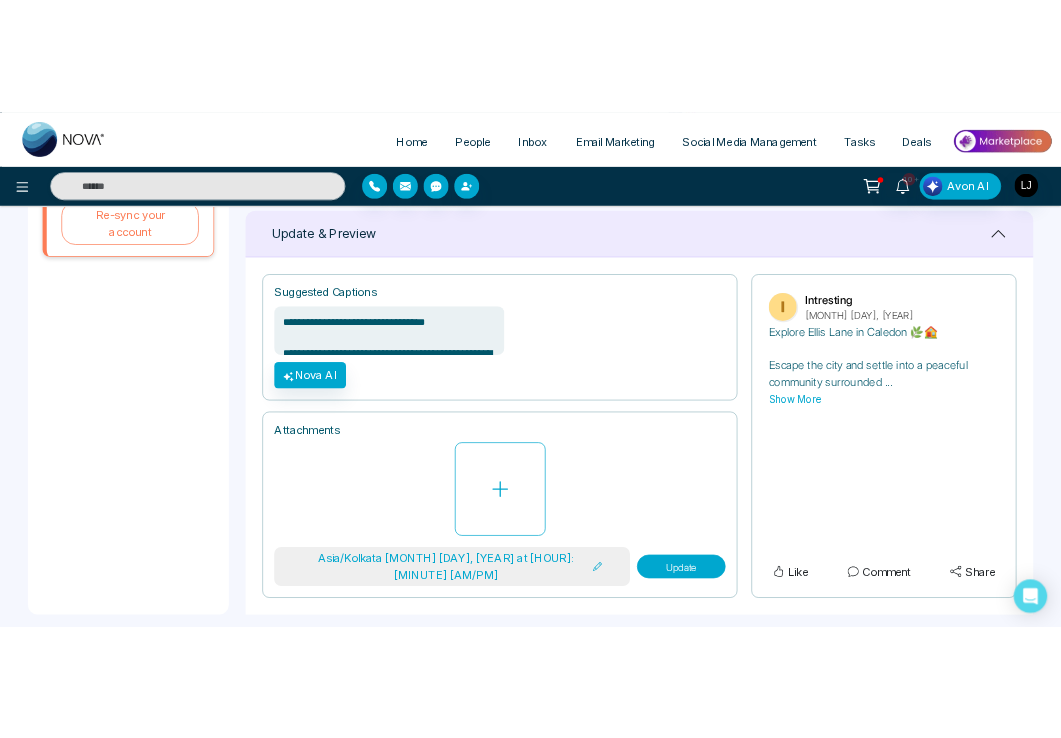 scroll, scrollTop: 528, scrollLeft: 0, axis: vertical 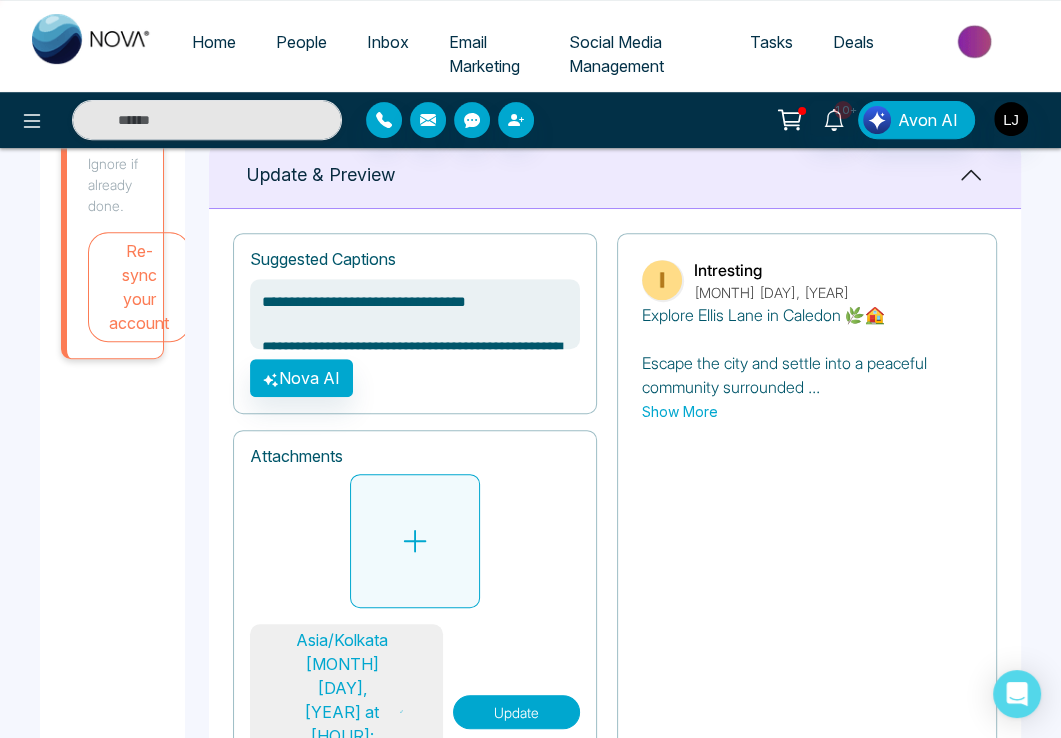 click 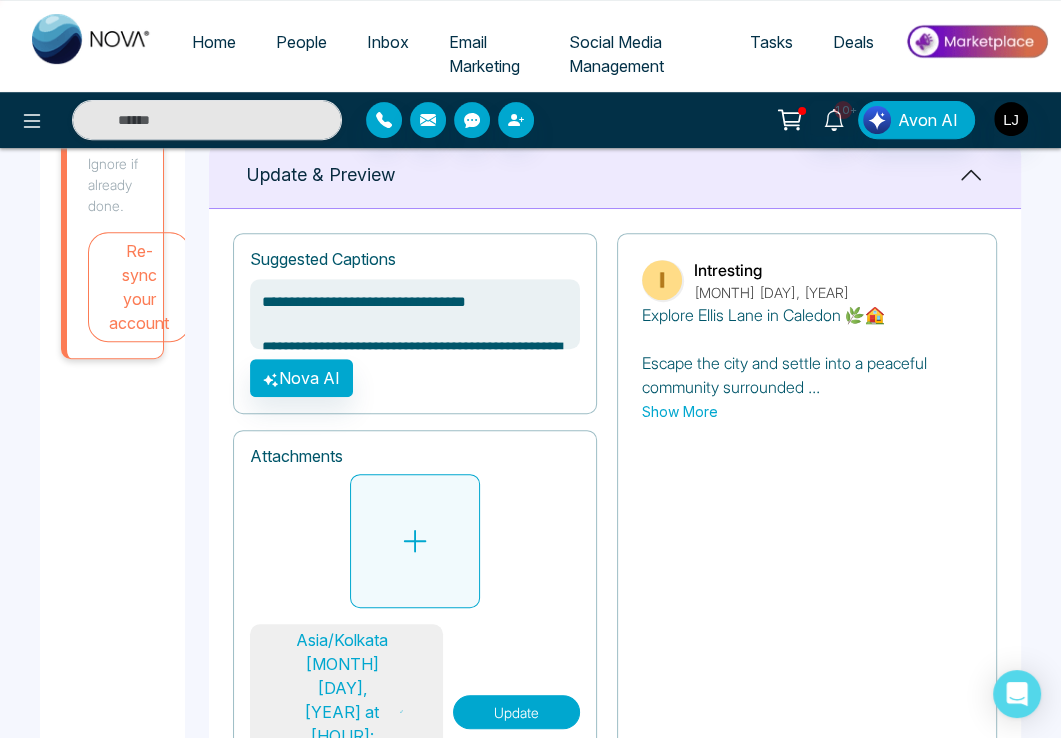 click at bounding box center [415, 541] 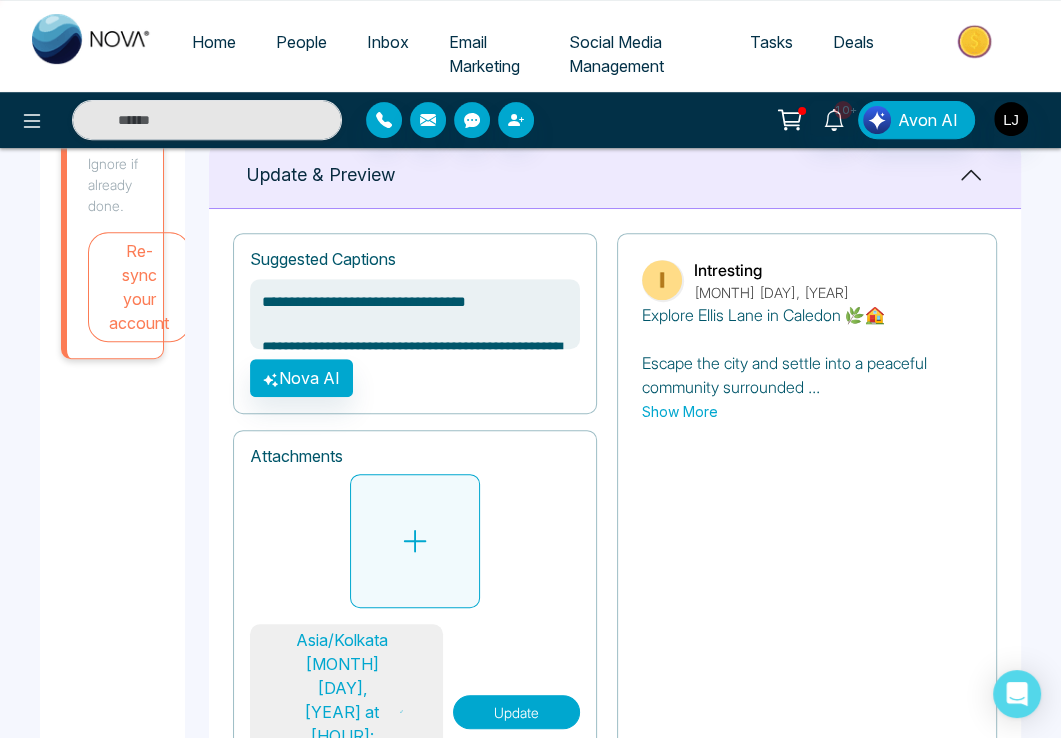 drag, startPoint x: 524, startPoint y: 437, endPoint x: 466, endPoint y: 519, distance: 100.43903 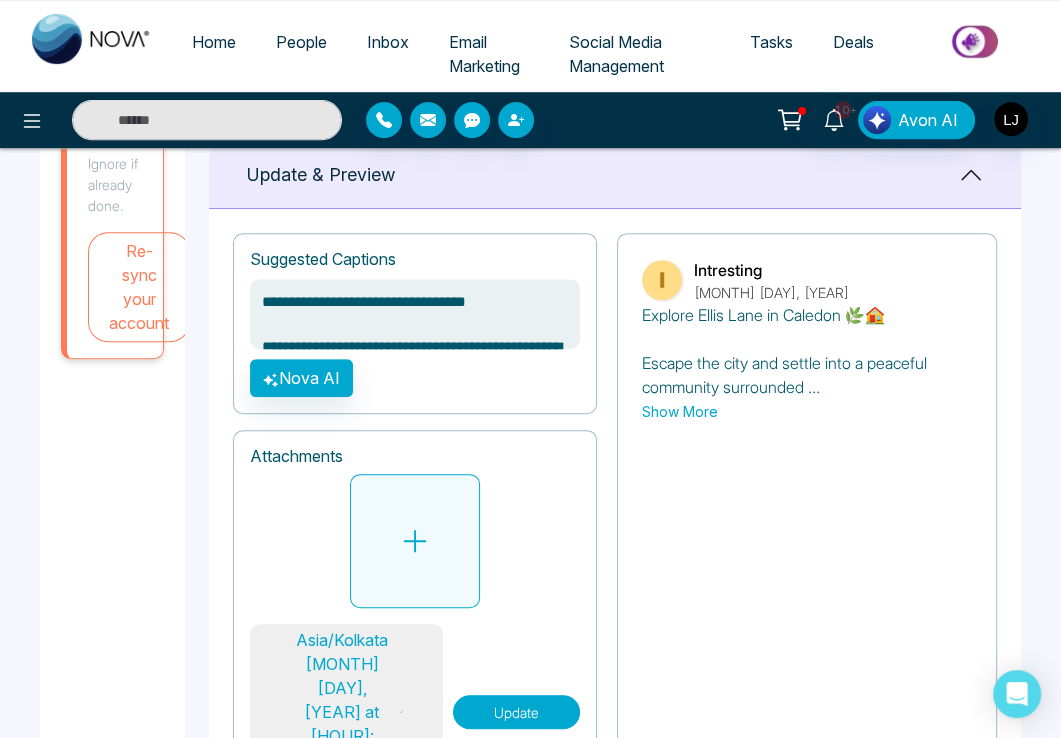 click at bounding box center [415, 541] 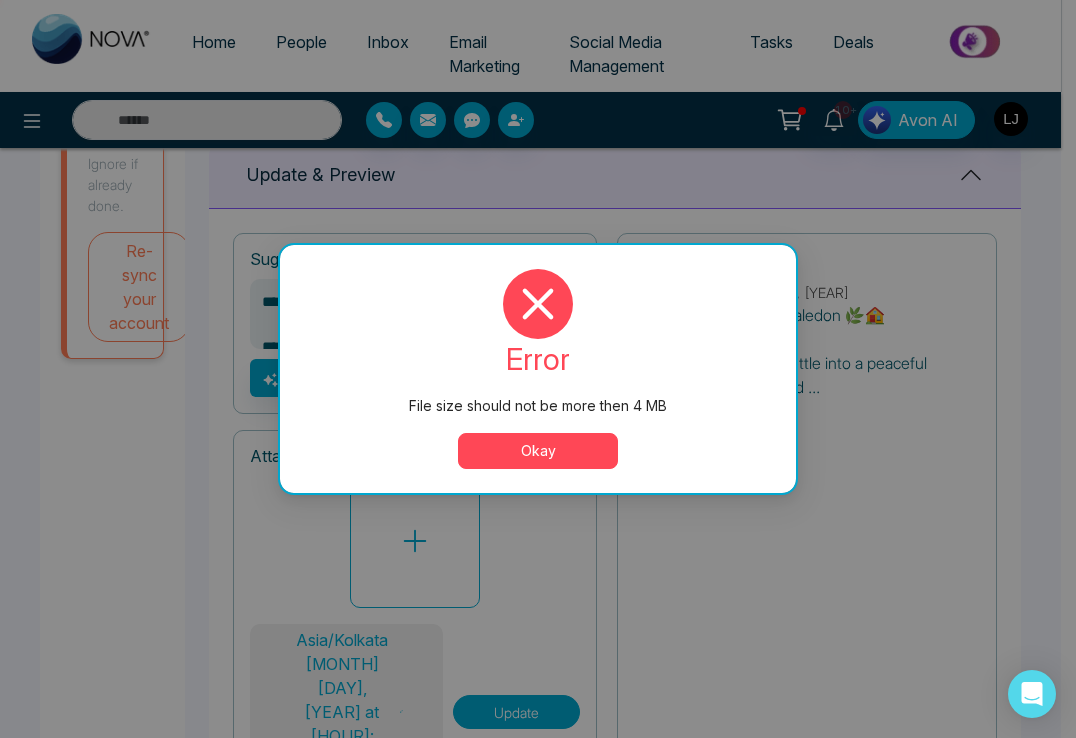 click on "Okay" at bounding box center (538, 451) 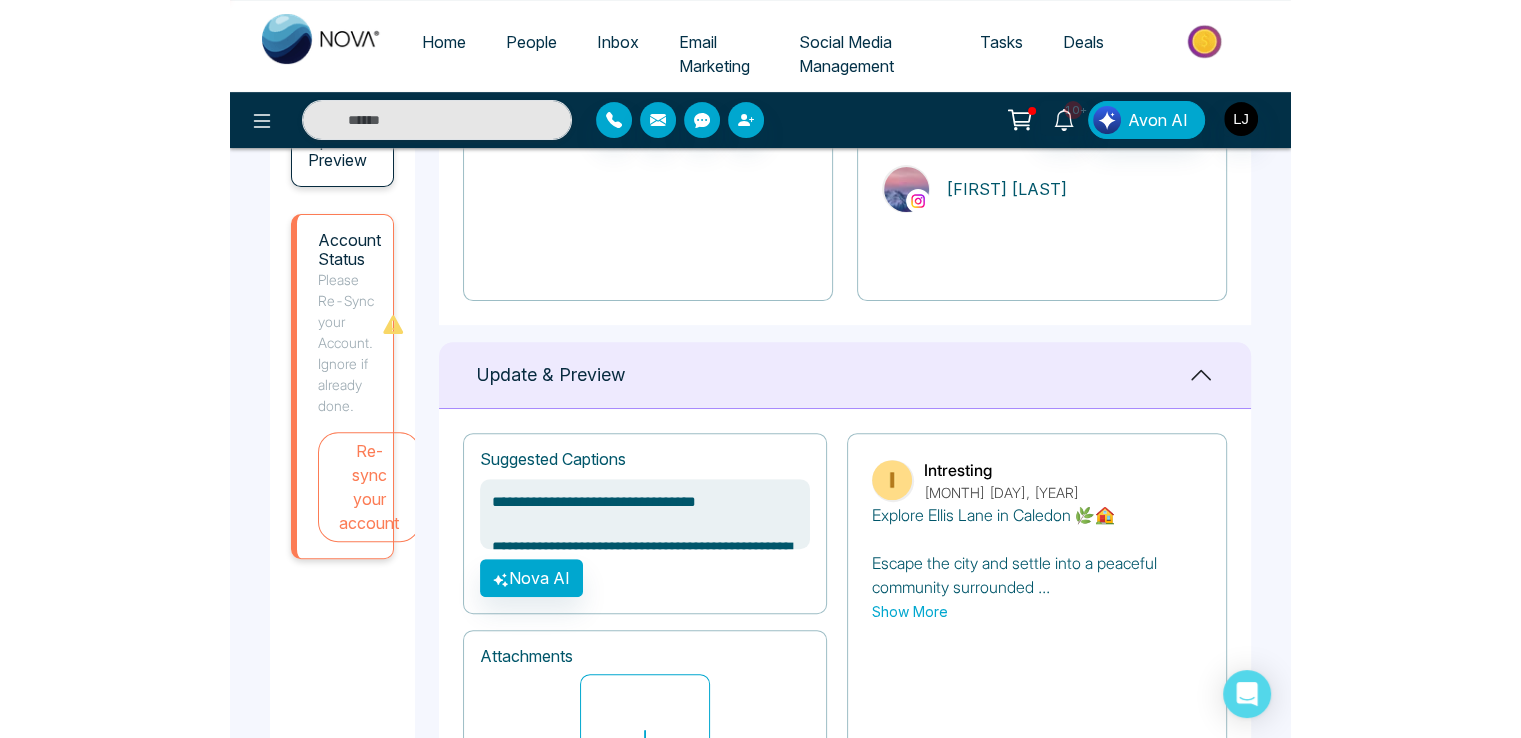 scroll, scrollTop: 315, scrollLeft: 0, axis: vertical 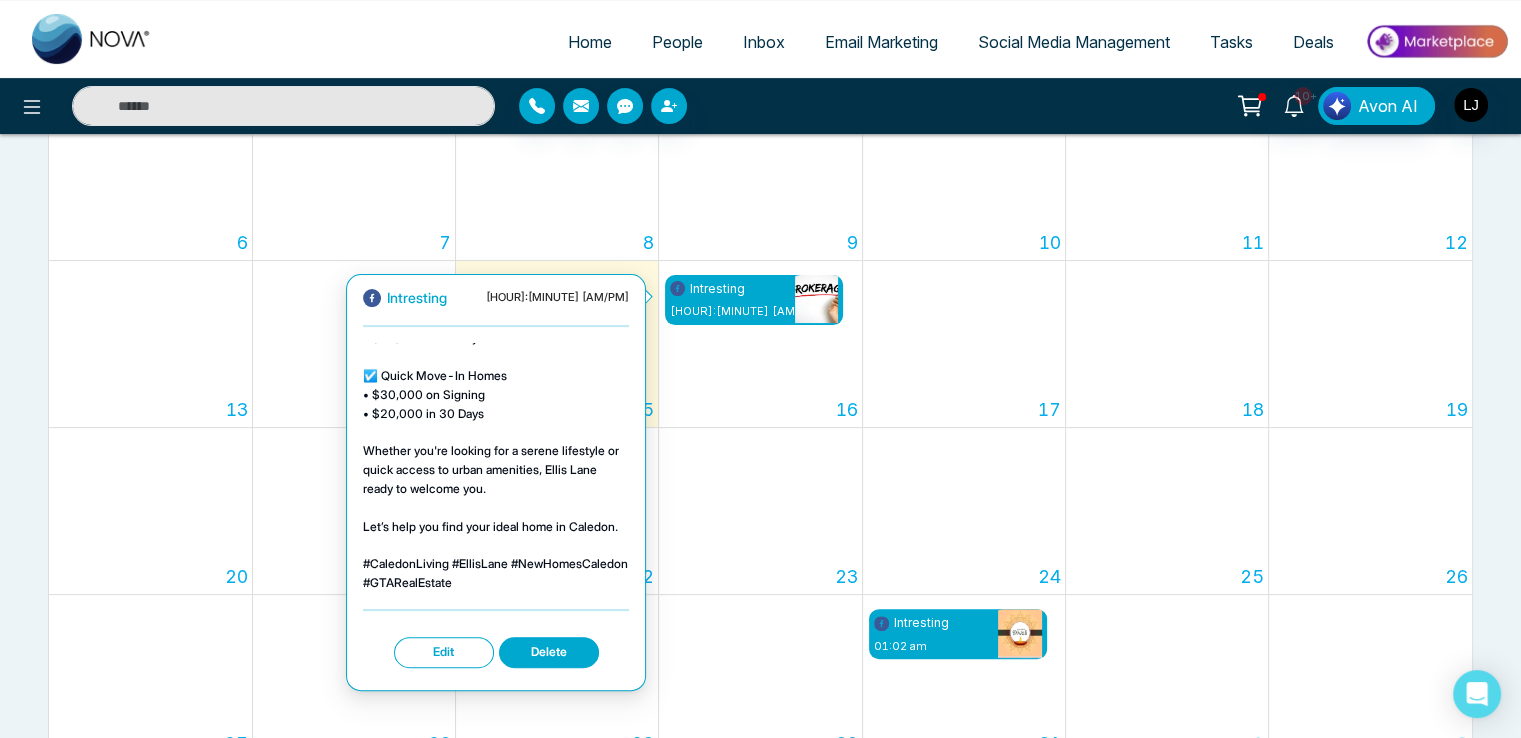 click on "Edit" at bounding box center [444, 652] 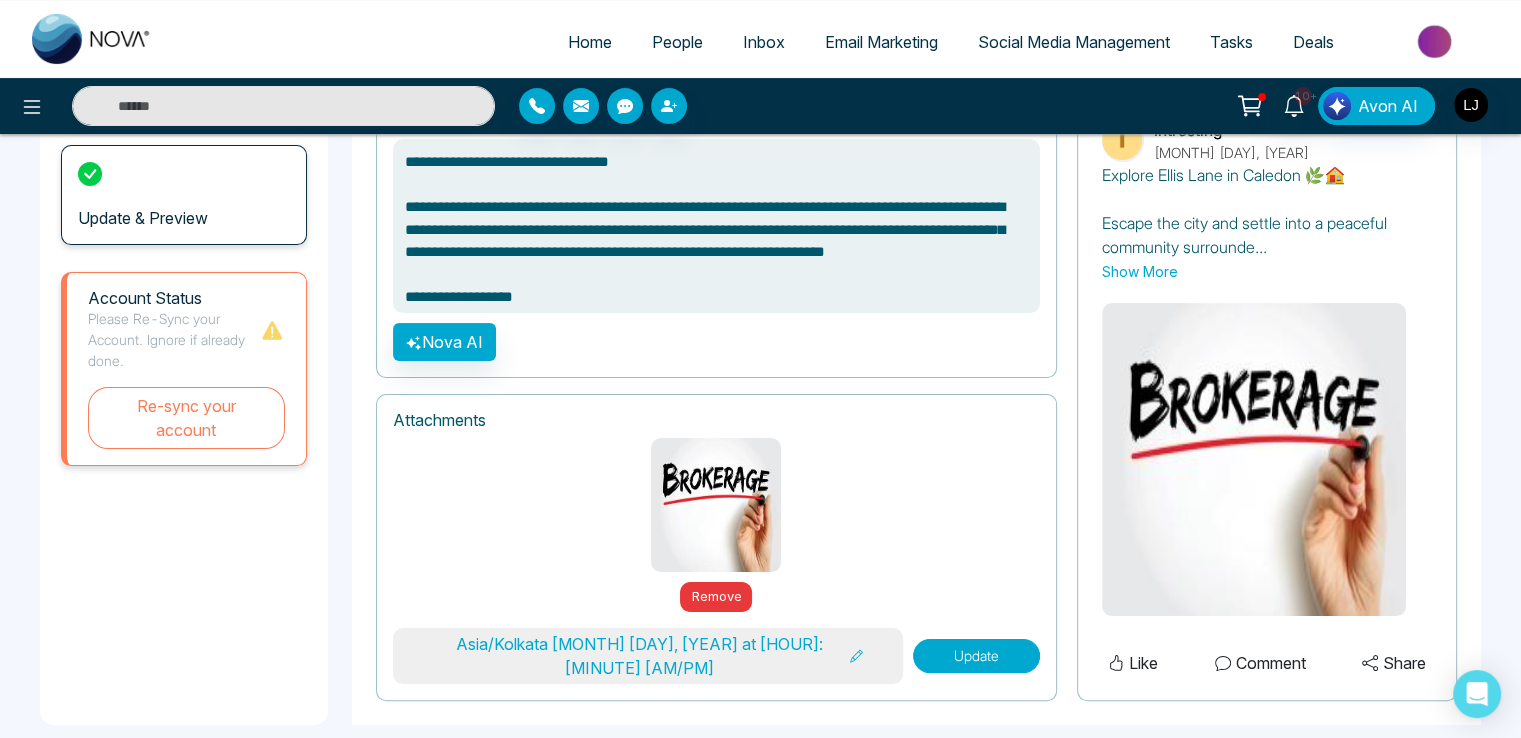 scroll, scrollTop: 259, scrollLeft: 0, axis: vertical 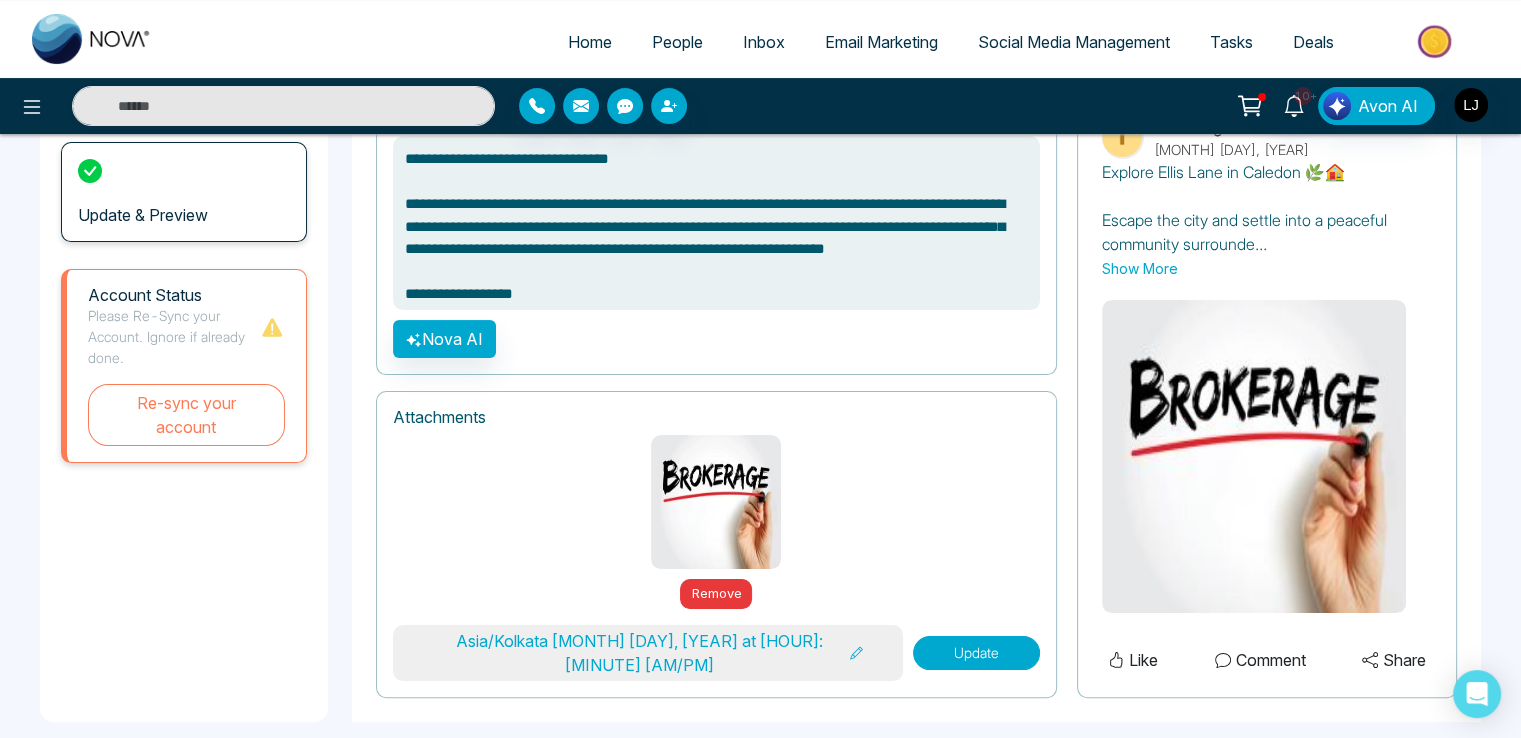 type on "**********" 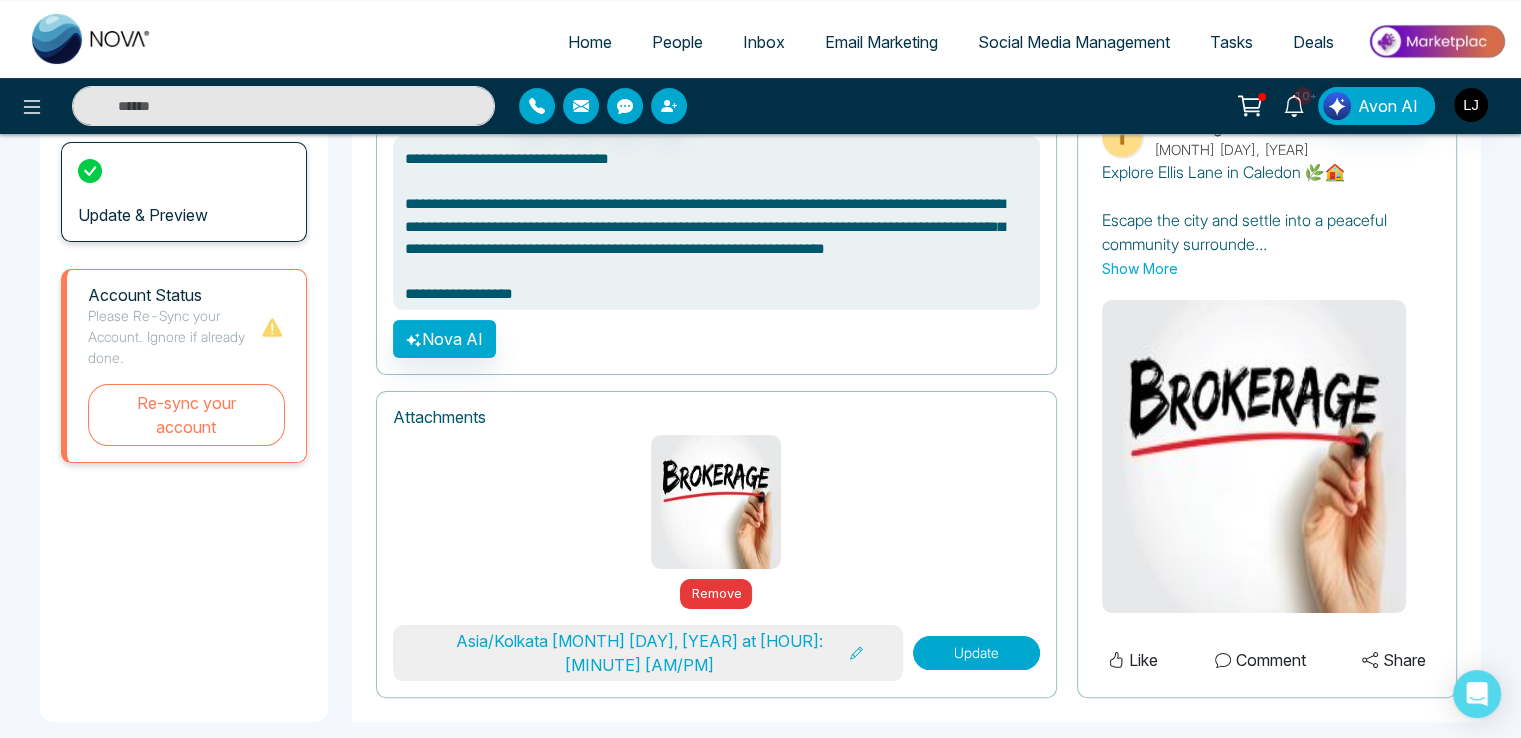 click on "People" at bounding box center (677, 42) 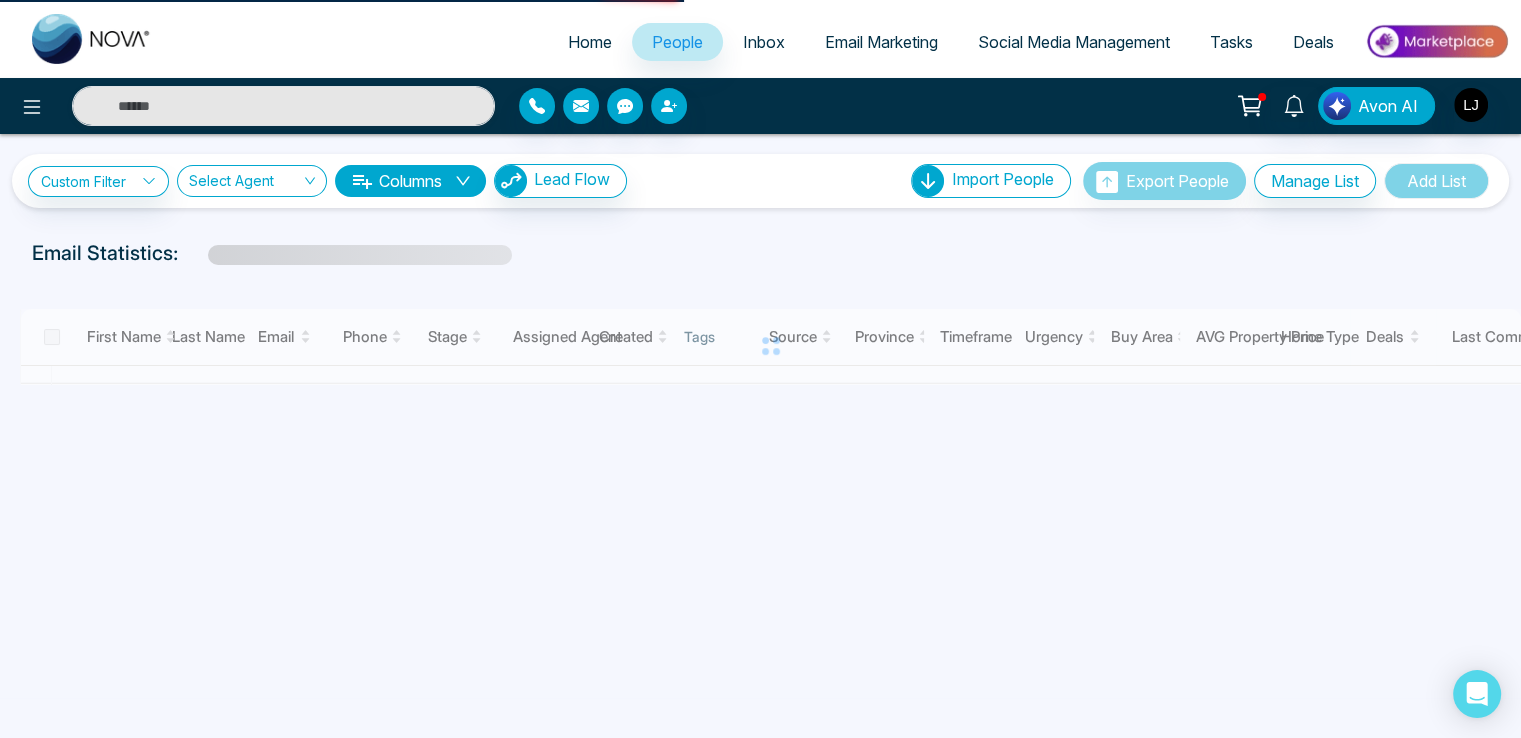scroll, scrollTop: 0, scrollLeft: 0, axis: both 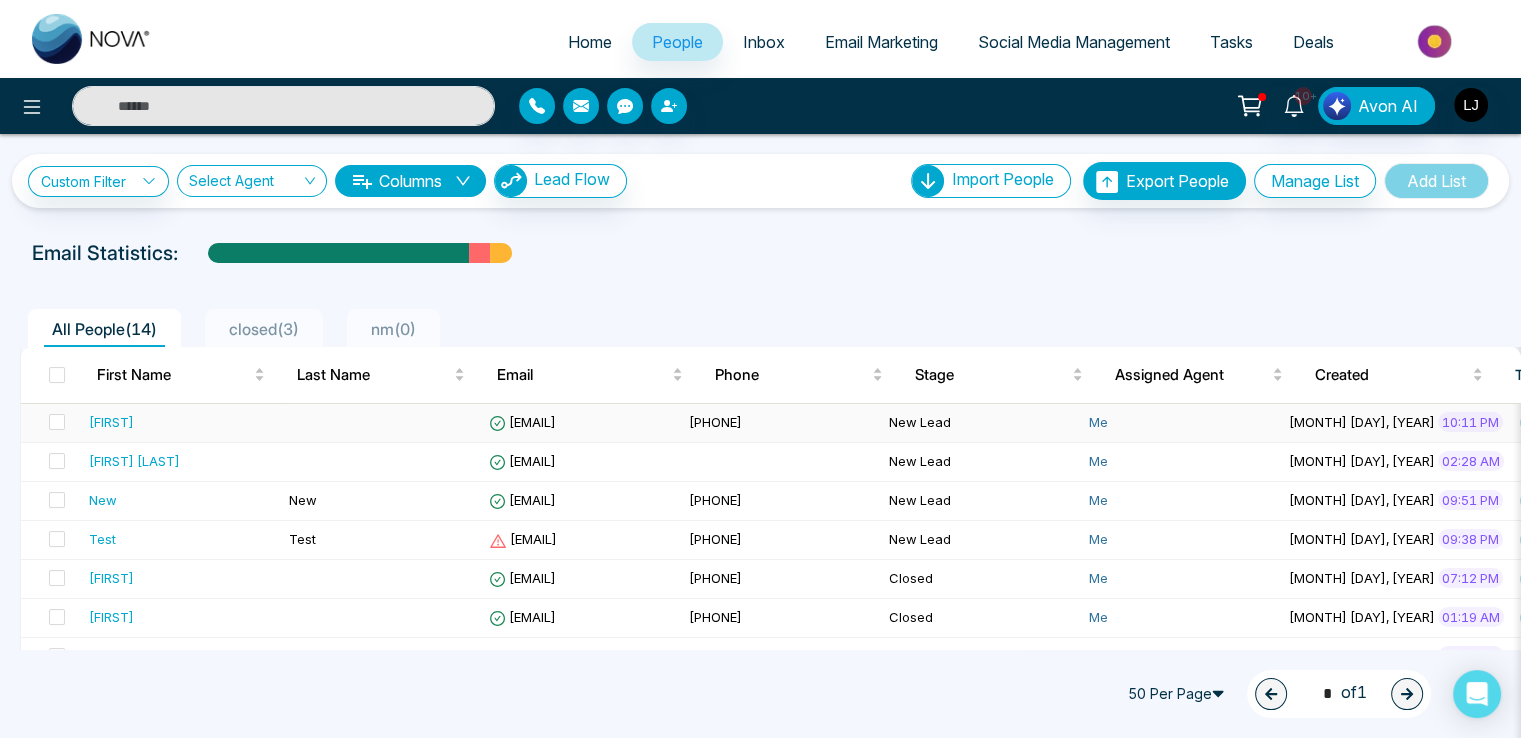 click on "[EMAIL]" at bounding box center [522, 422] 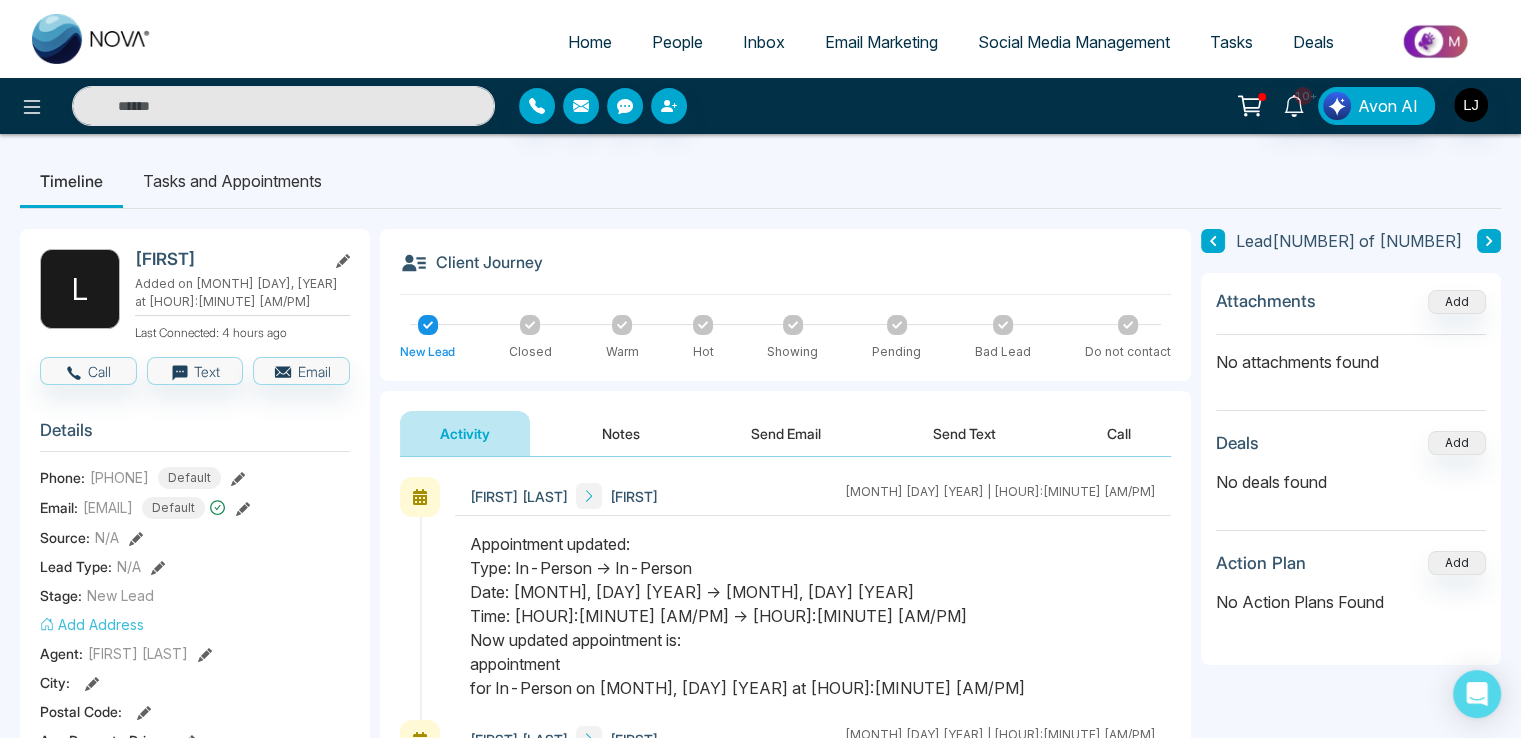 click on "People" at bounding box center (677, 42) 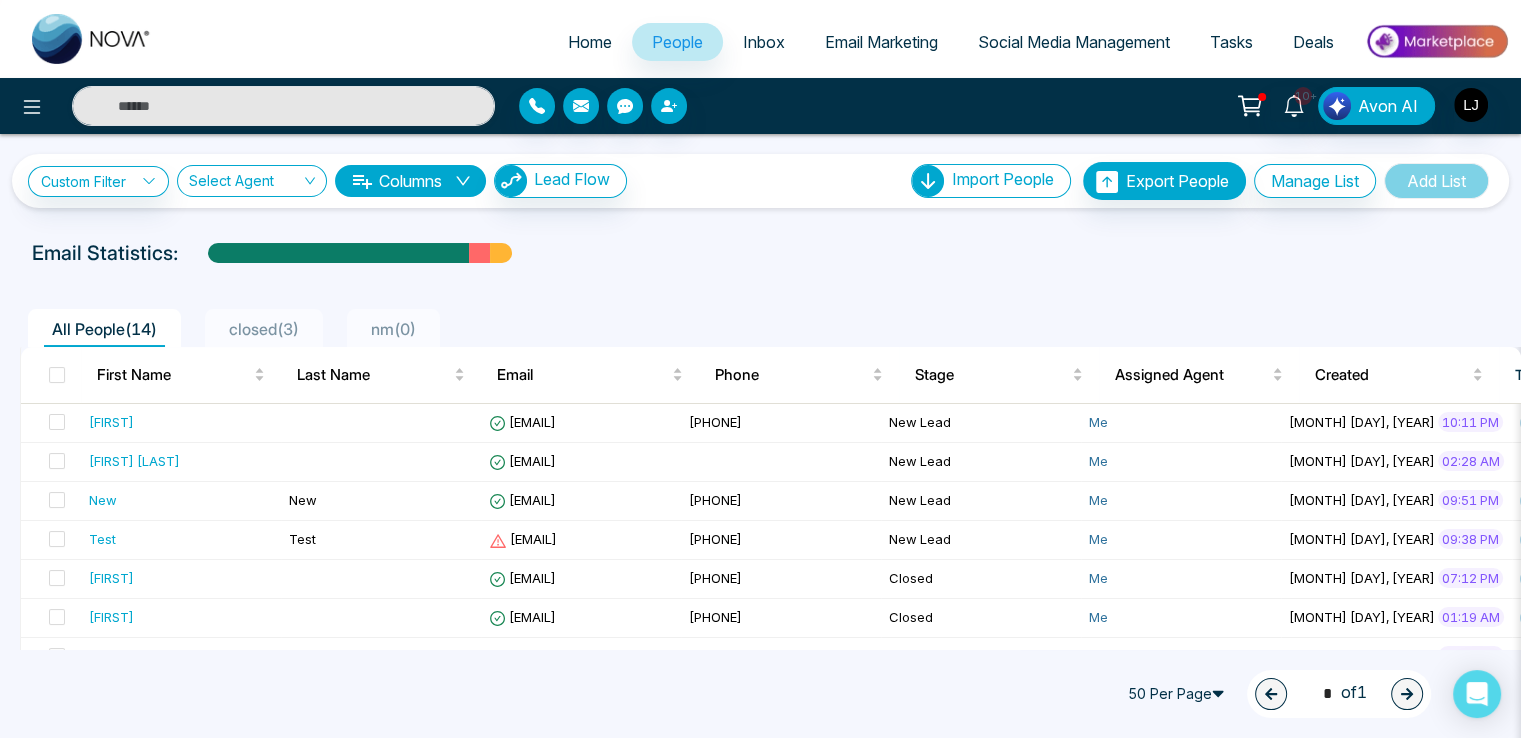 click on "Email Marketing" at bounding box center (881, 42) 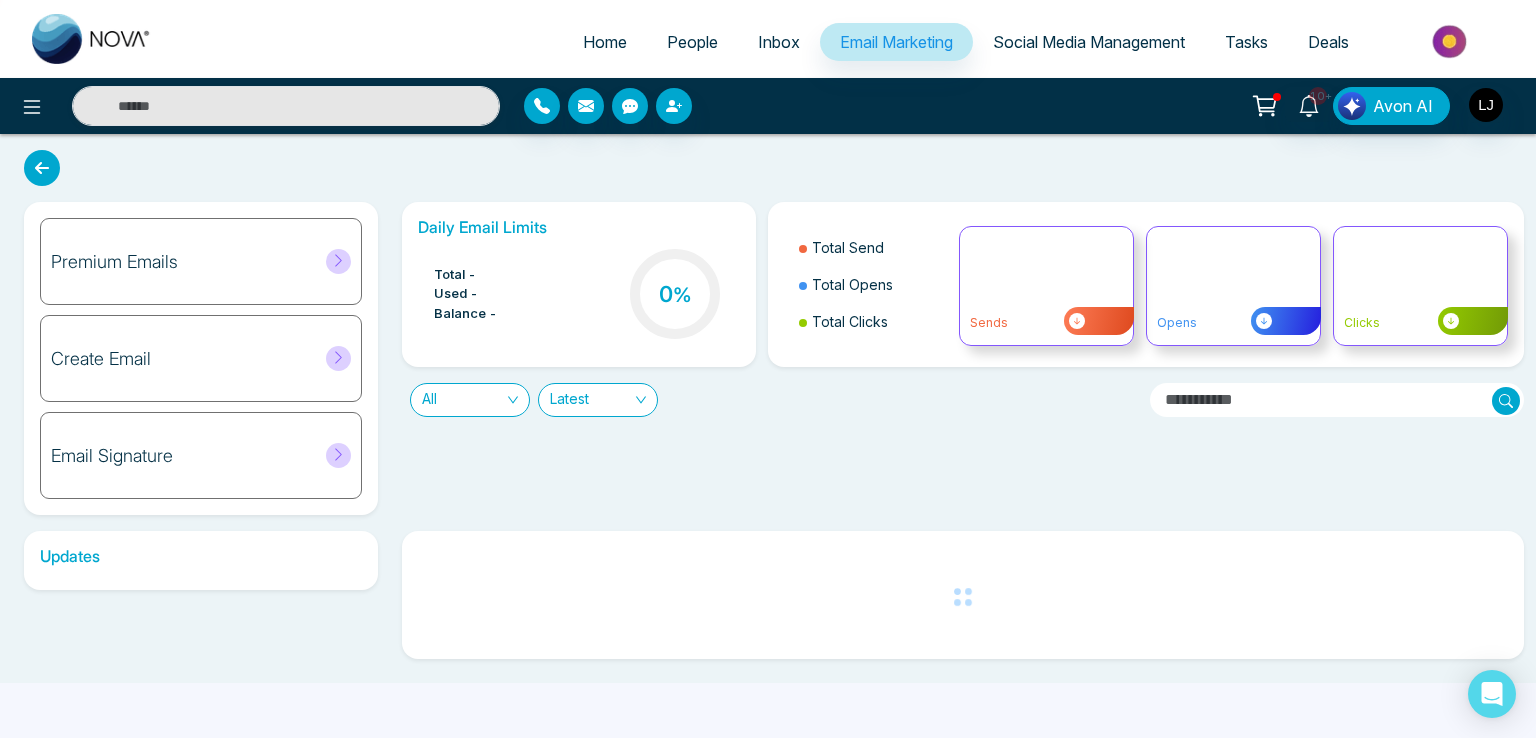 click on "Premium Emails" at bounding box center (201, 261) 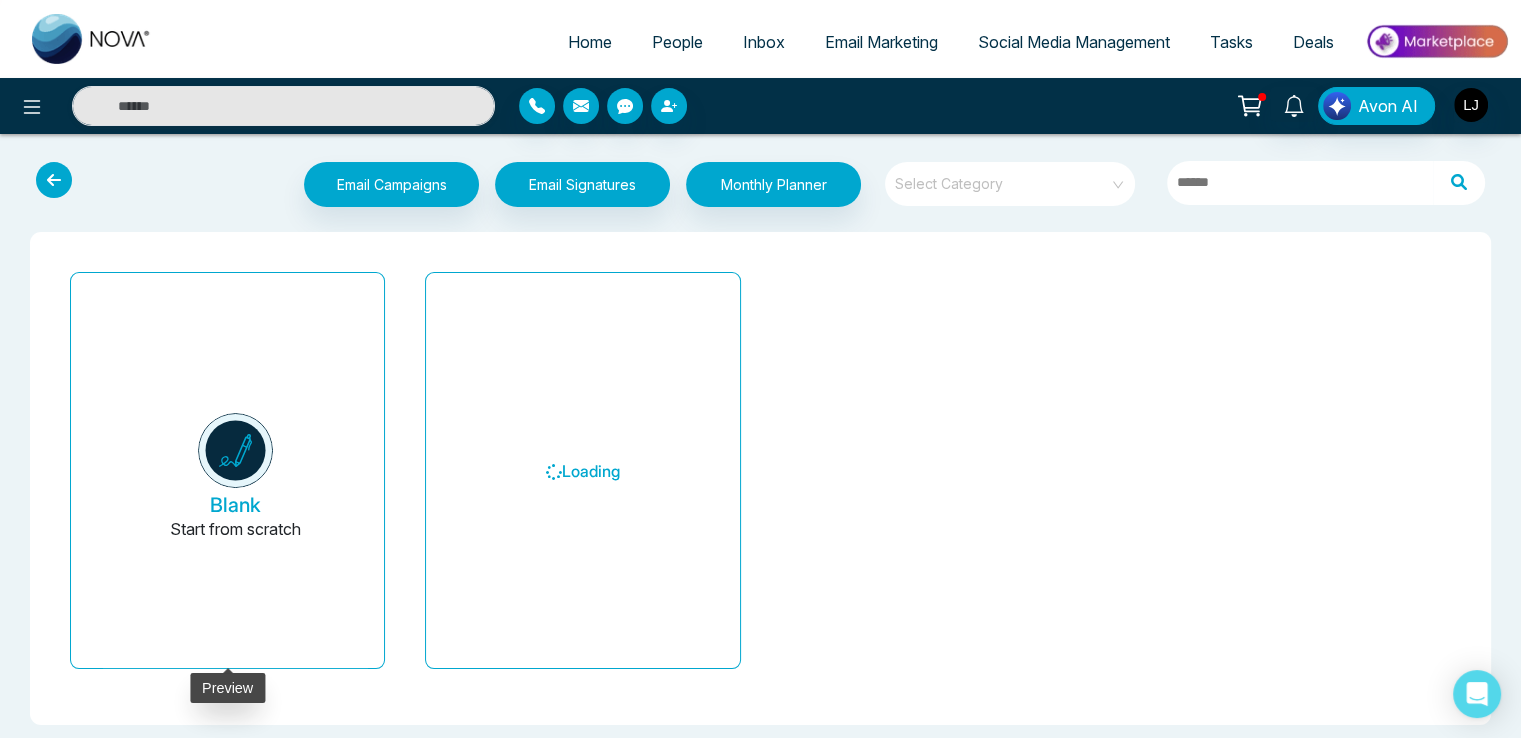 click on "Blank Start from scratch" at bounding box center (235, 478) 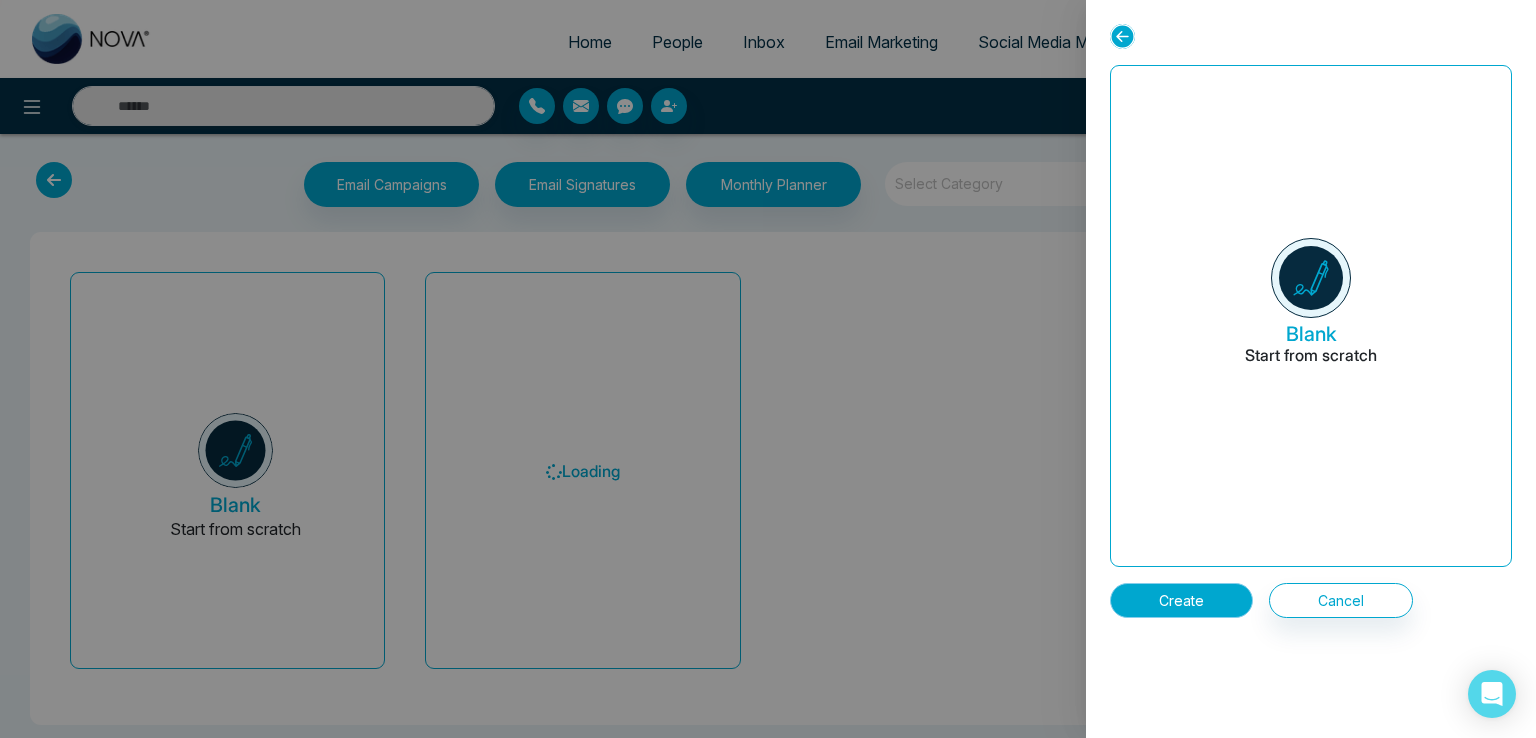 click on "Create" at bounding box center [1181, 600] 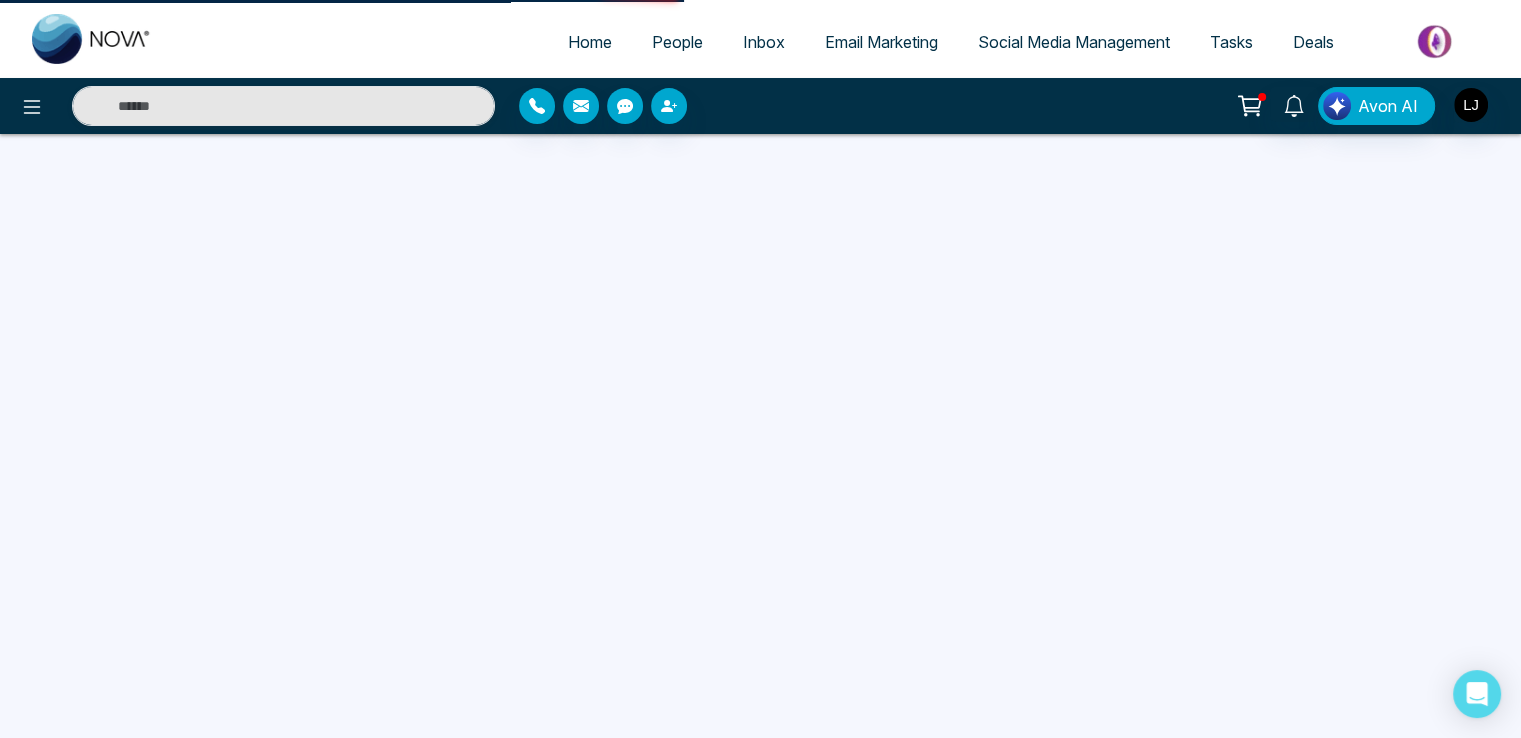 click at bounding box center [760, 553] 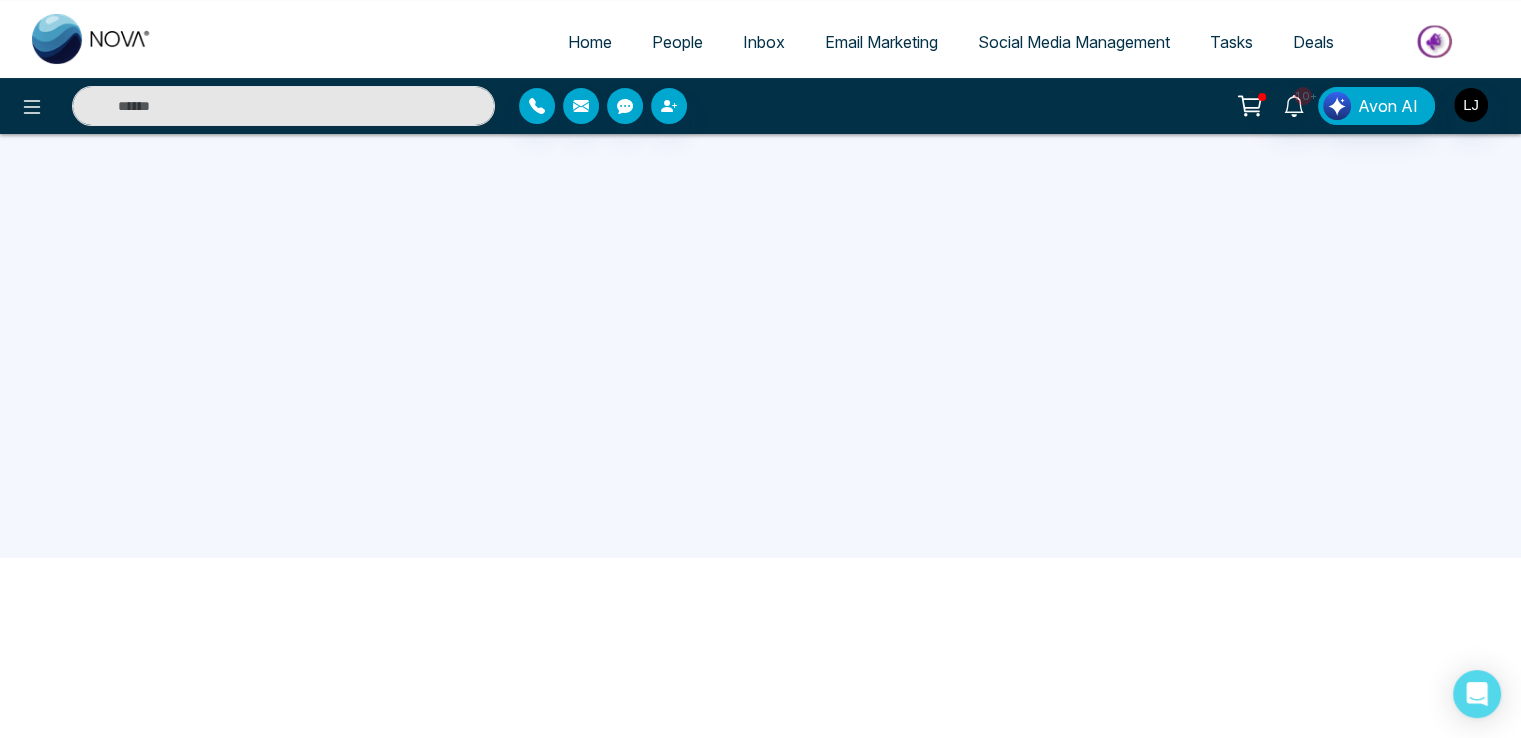 scroll, scrollTop: 190, scrollLeft: 0, axis: vertical 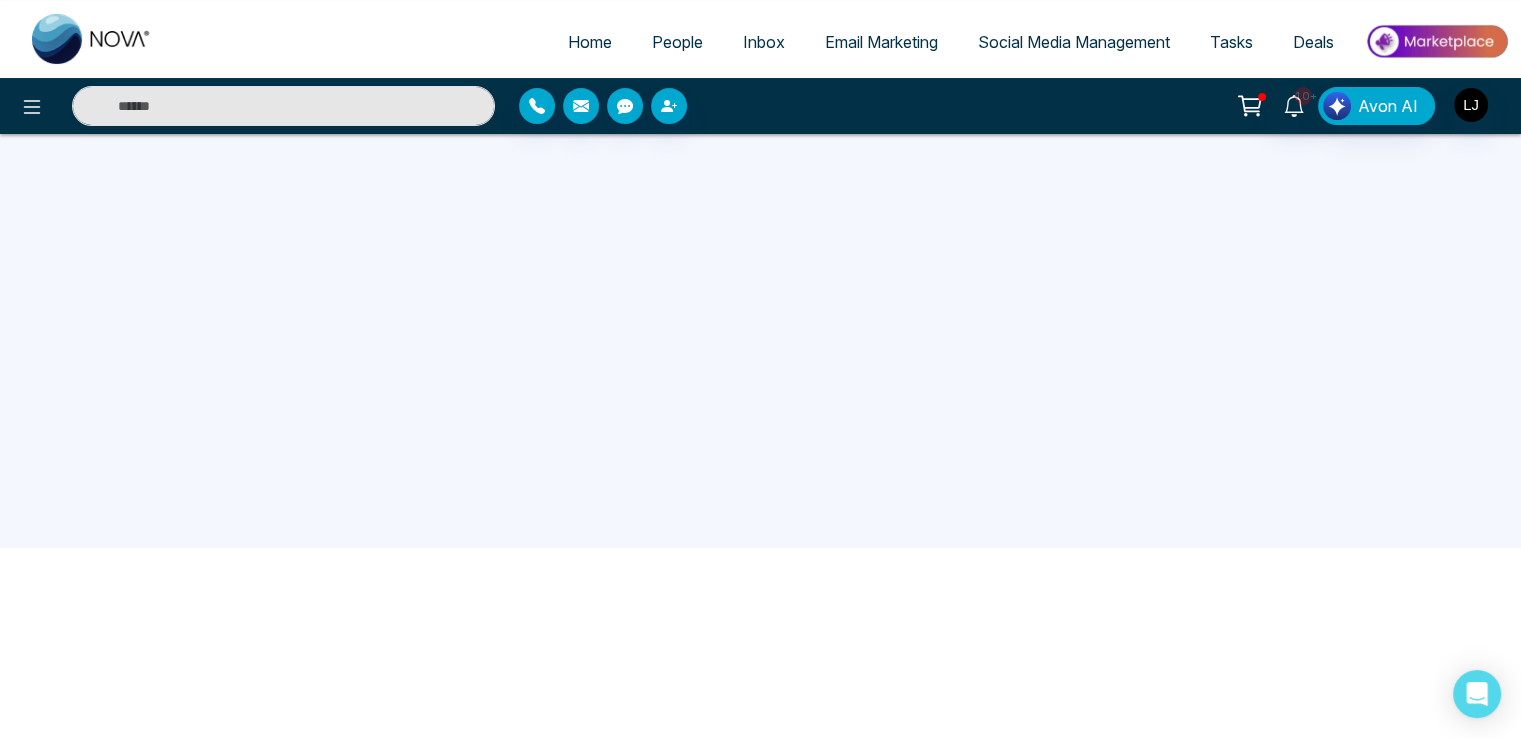 click on "Home People Inbox Email Marketing Social Media Management Tasks Deals" at bounding box center [840, 43] 